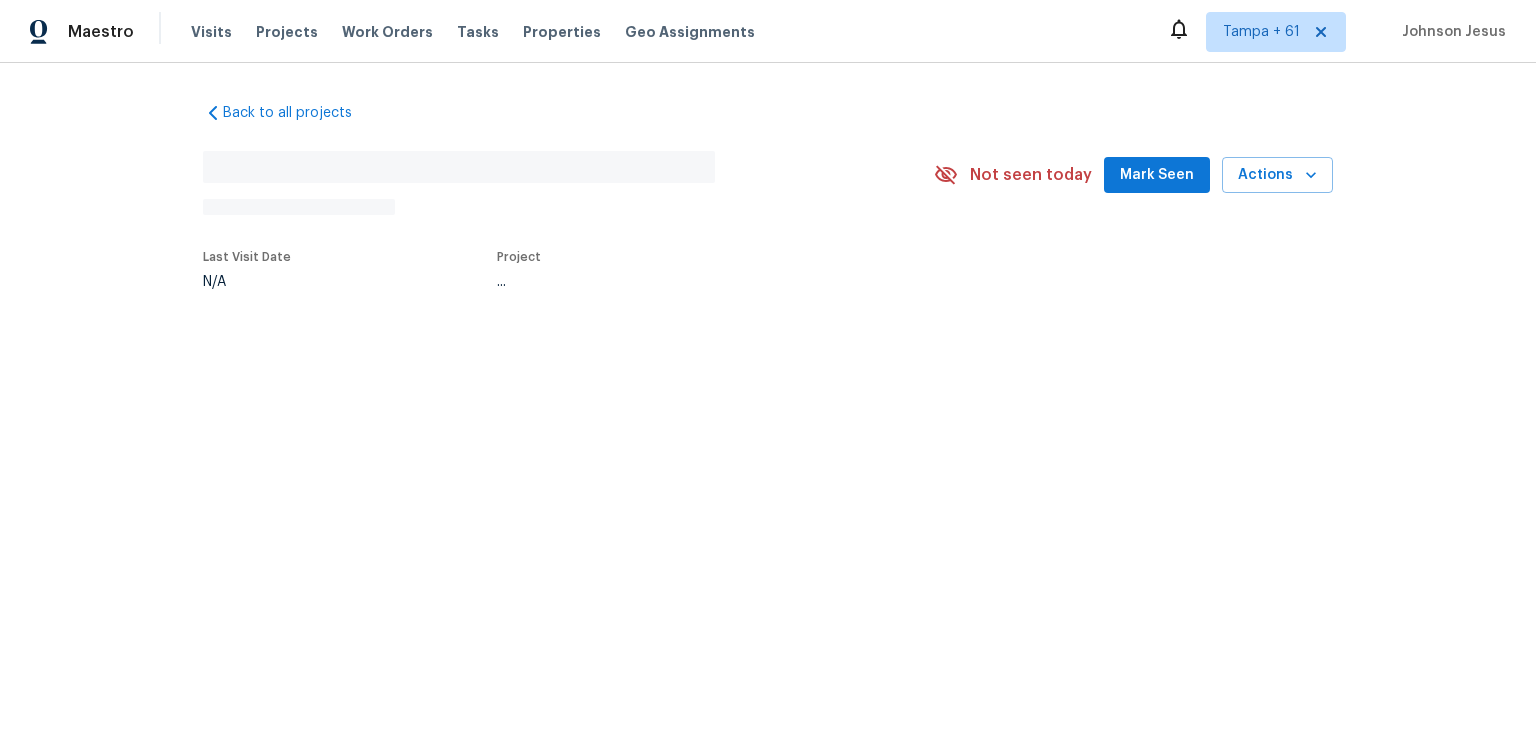 scroll, scrollTop: 0, scrollLeft: 0, axis: both 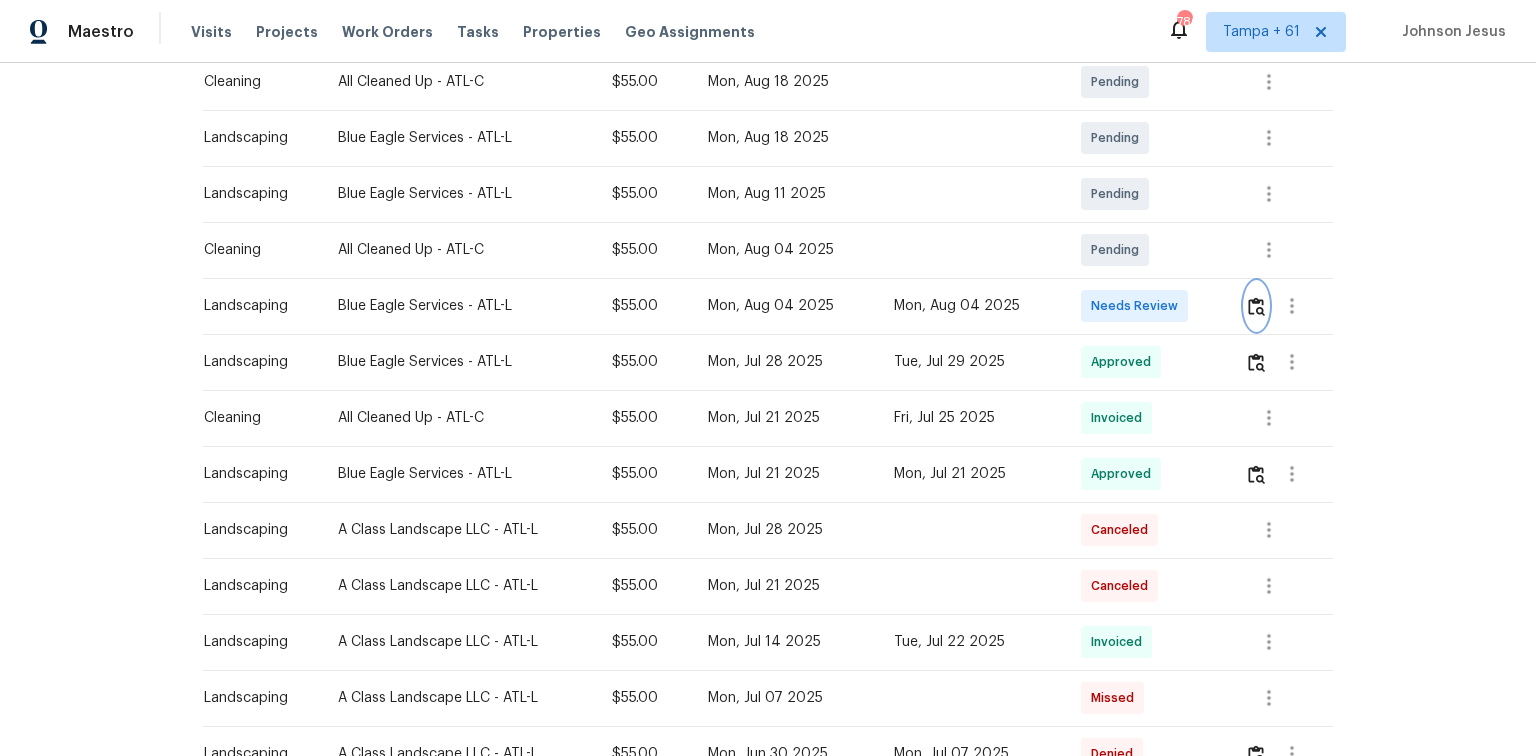 click at bounding box center [1256, 306] 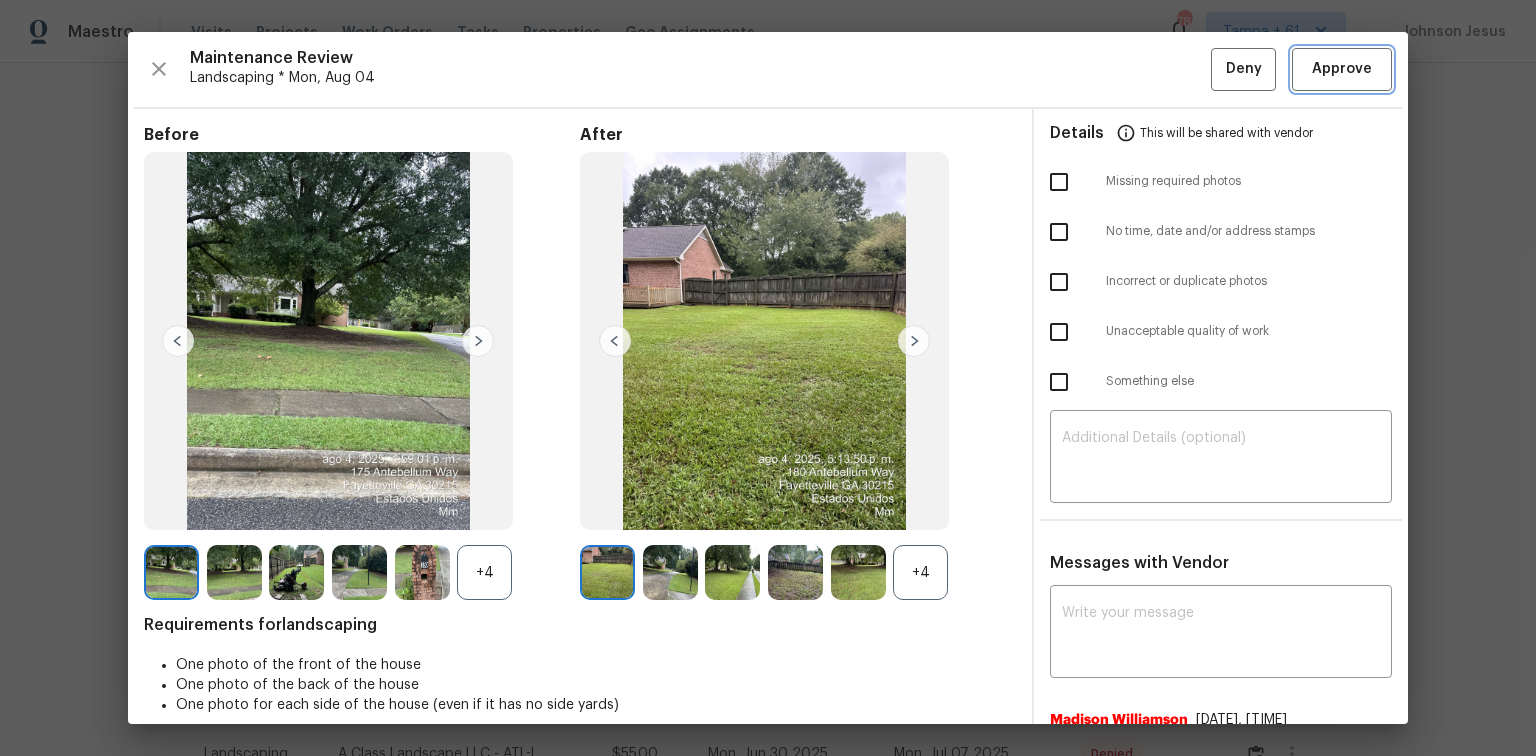 click on "Approve" at bounding box center [1342, 69] 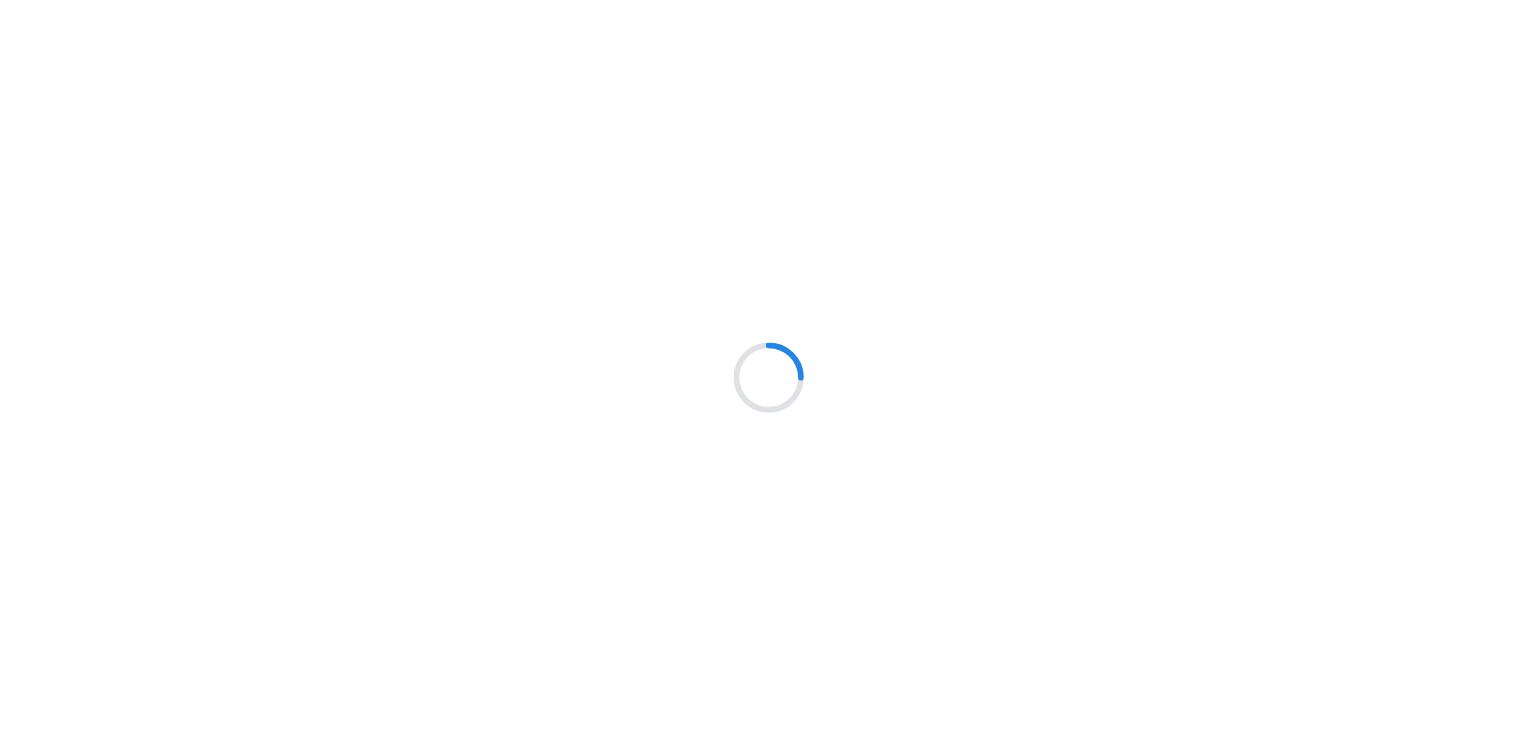 scroll, scrollTop: 0, scrollLeft: 0, axis: both 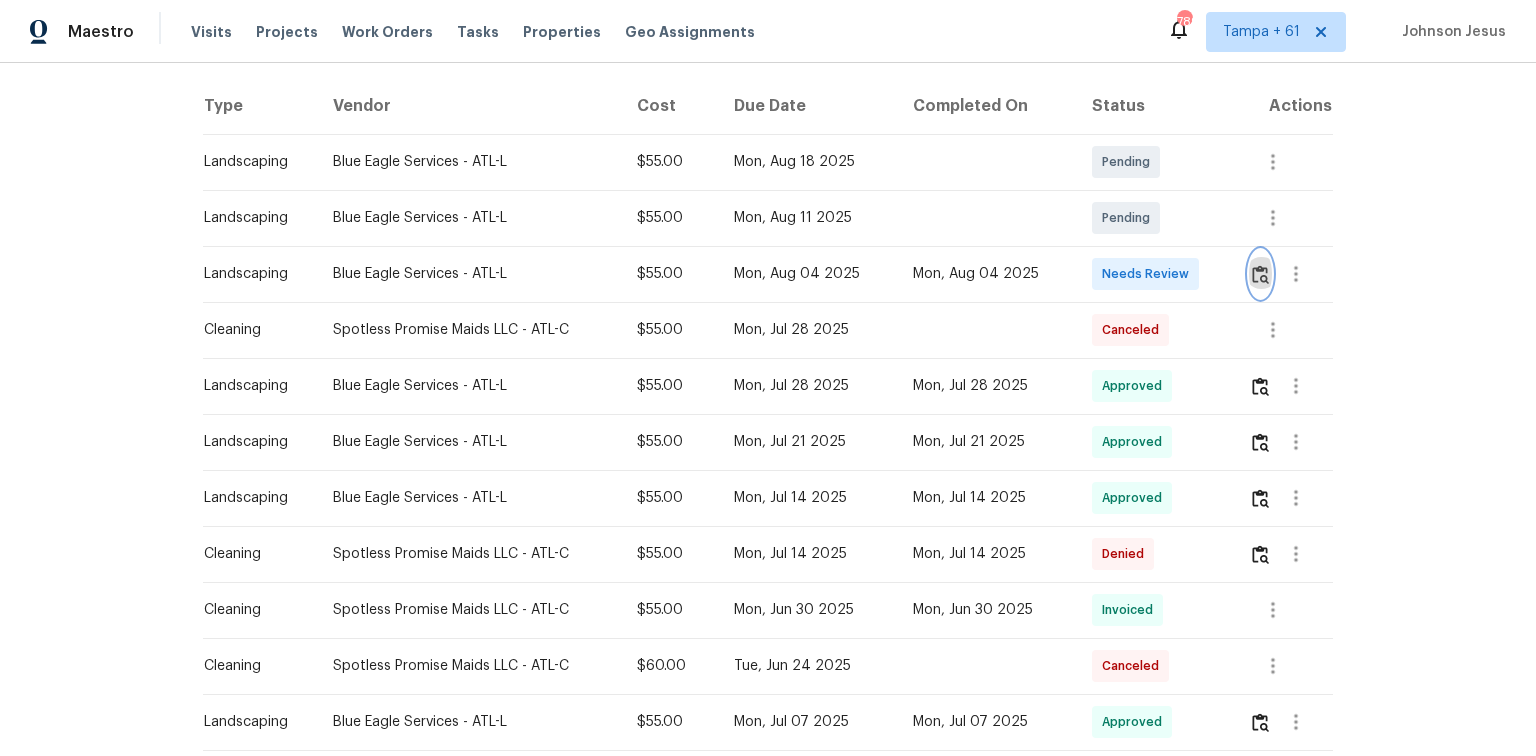 click at bounding box center [1260, 274] 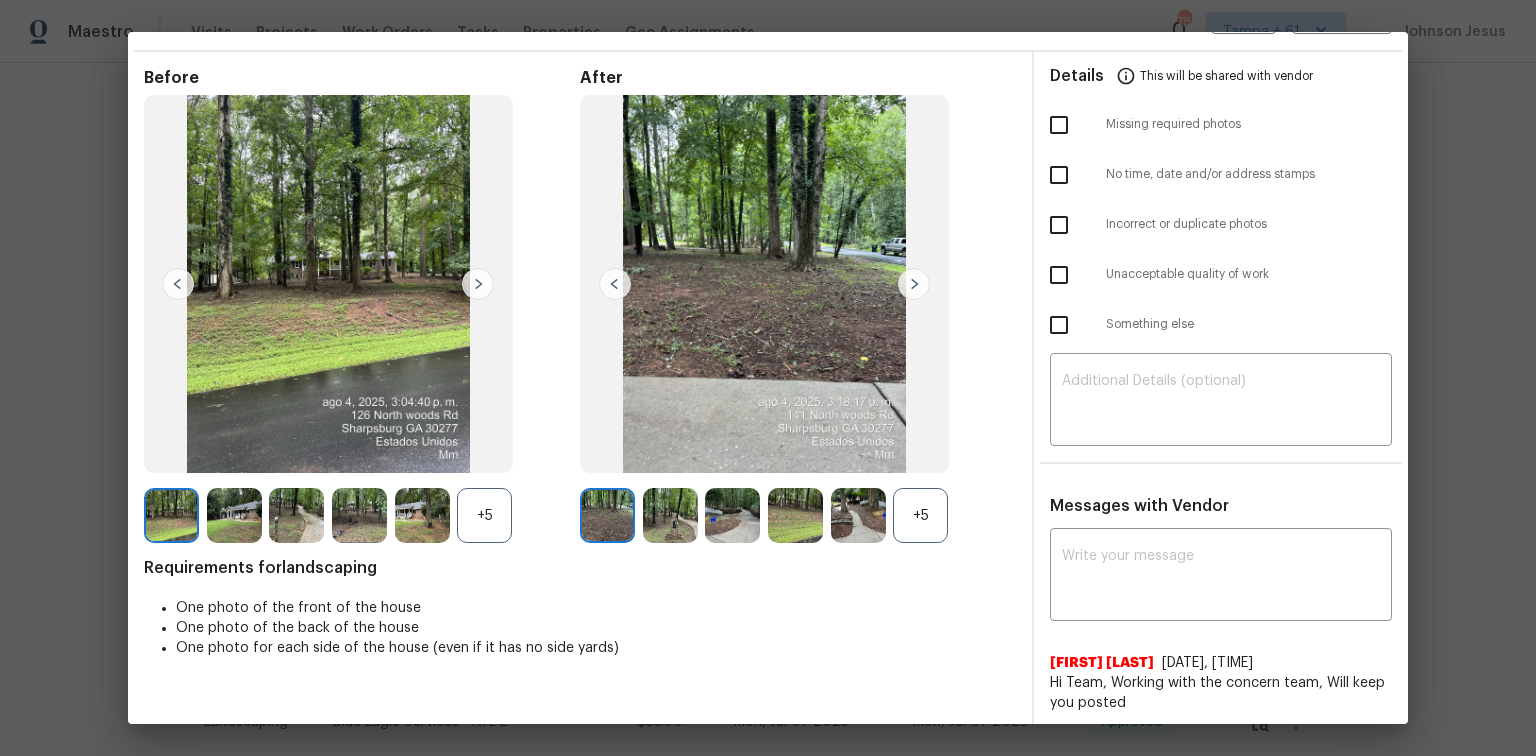 scroll, scrollTop: 0, scrollLeft: 0, axis: both 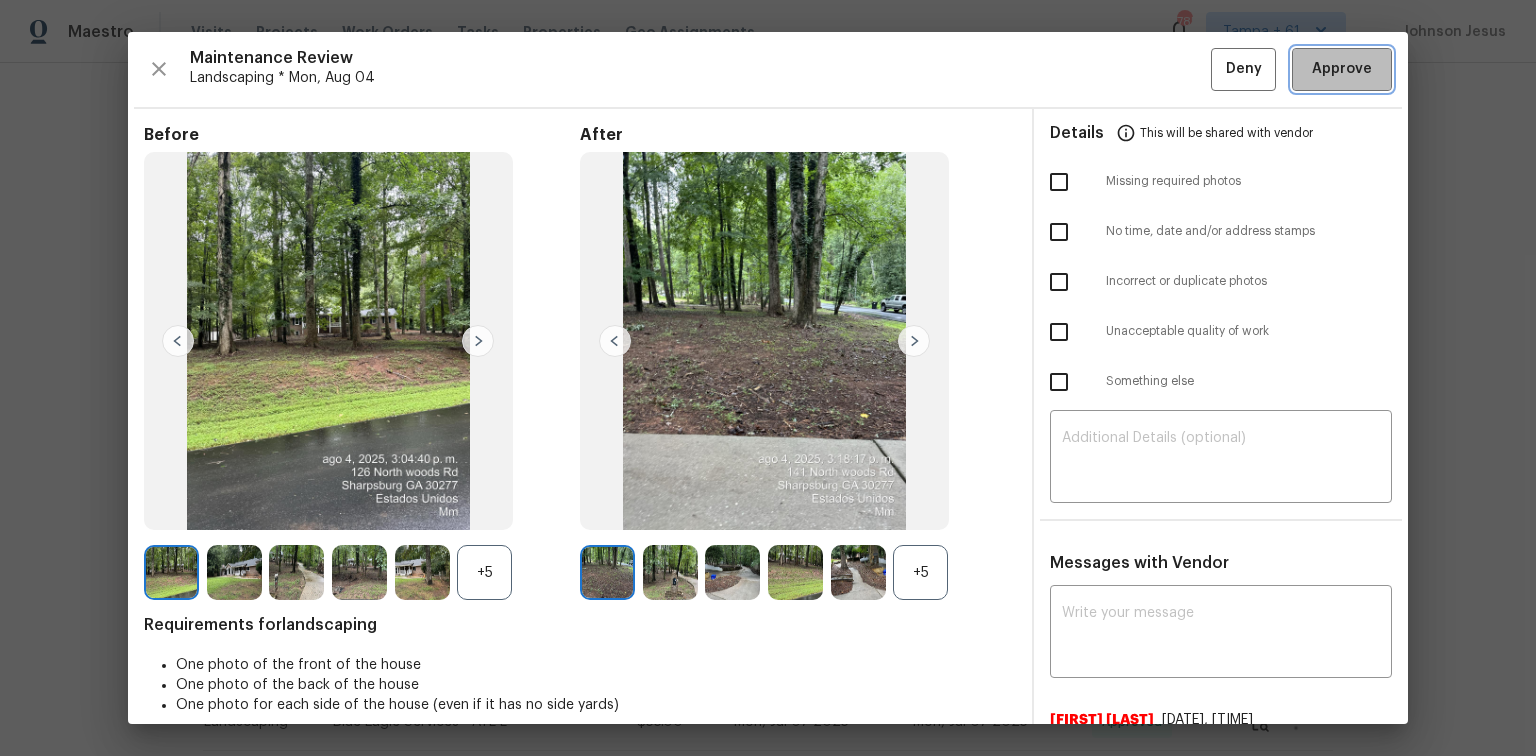 click on "Approve" at bounding box center (1342, 69) 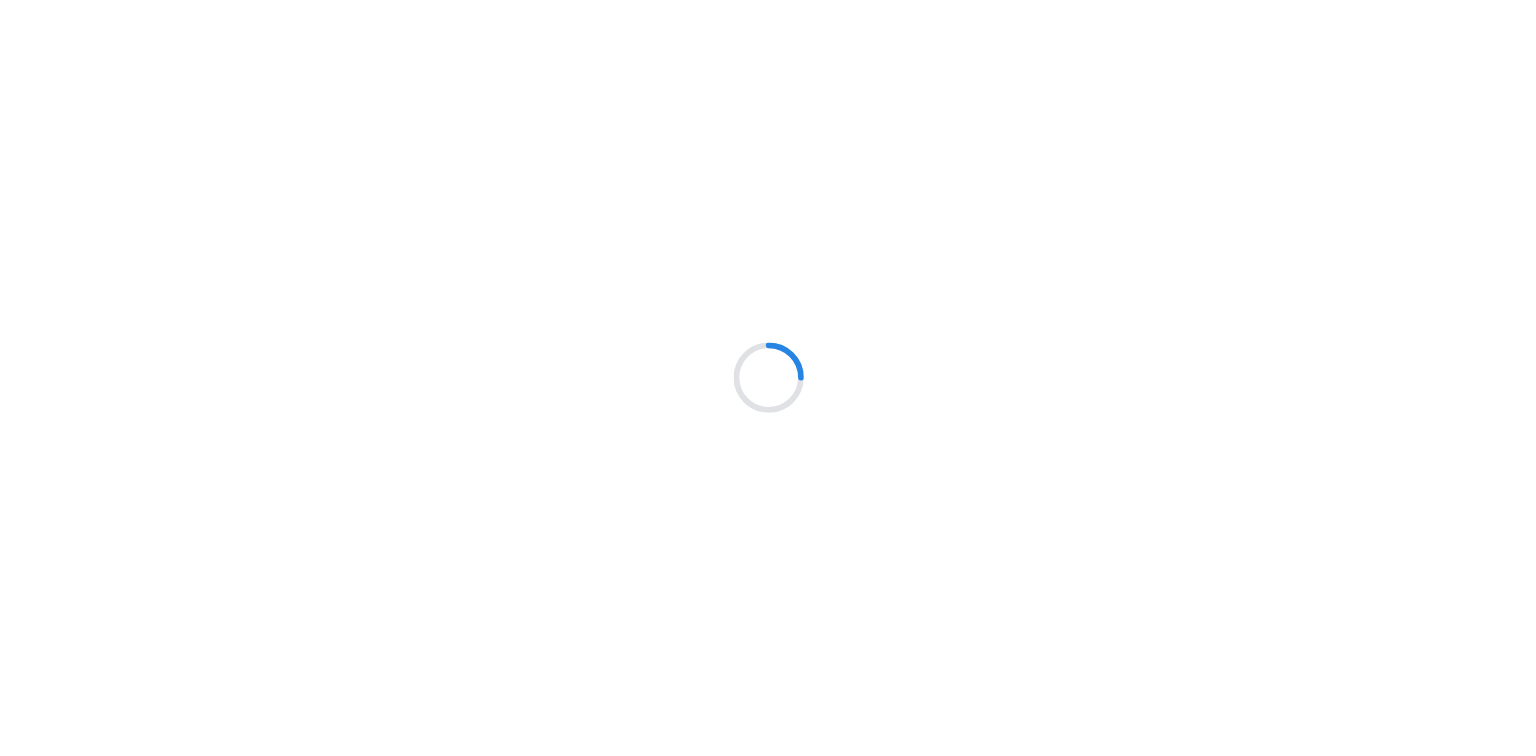 scroll, scrollTop: 0, scrollLeft: 0, axis: both 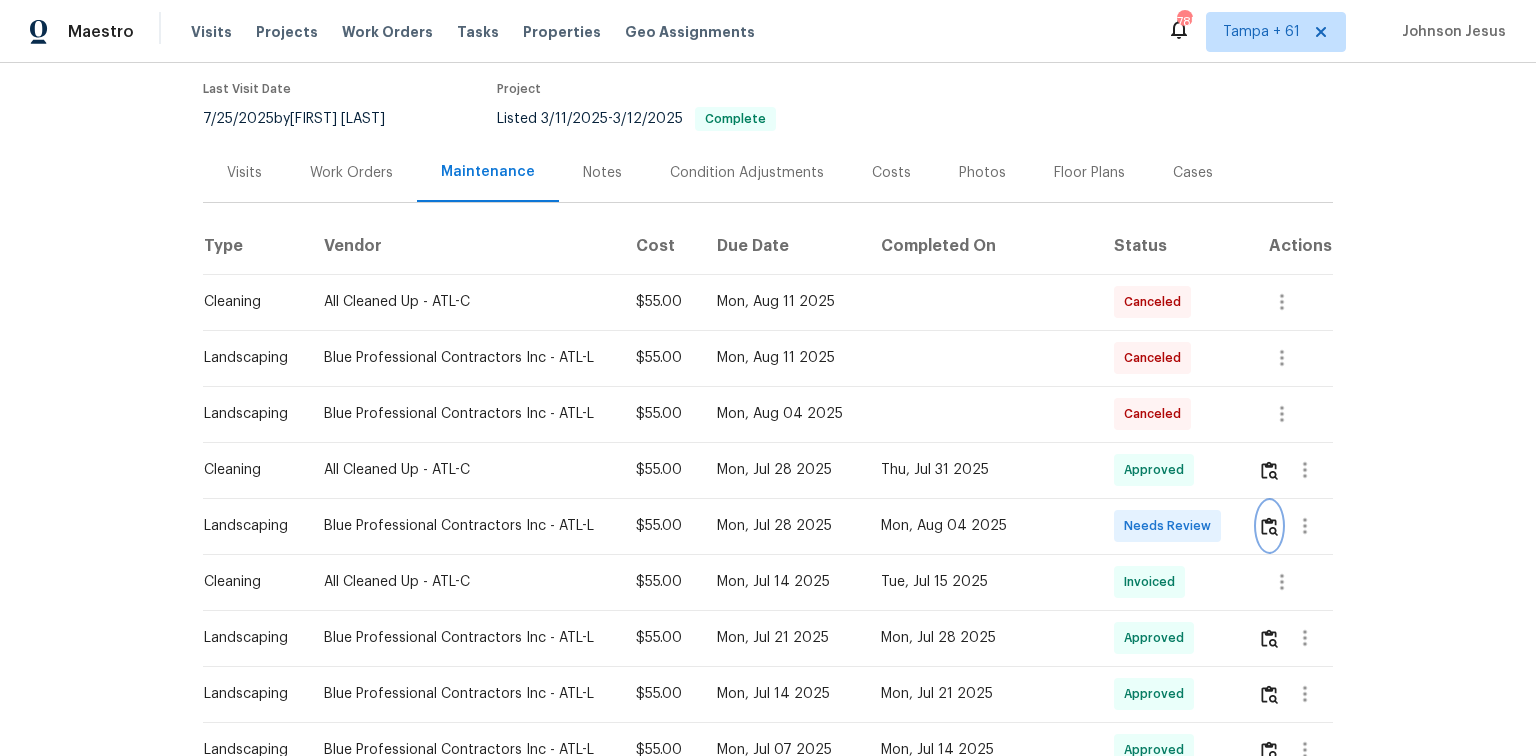 click at bounding box center (1269, 526) 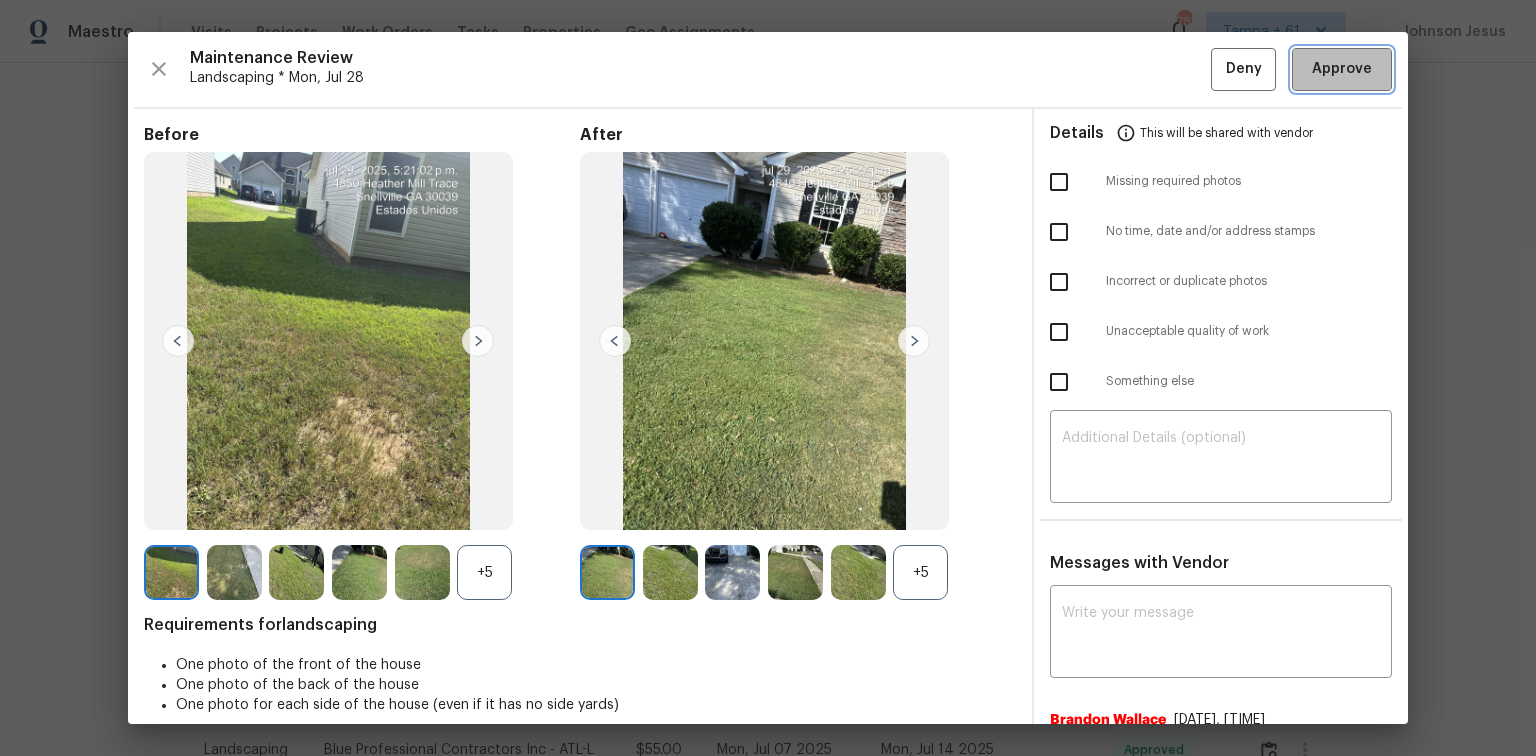 click on "Approve" at bounding box center [1342, 69] 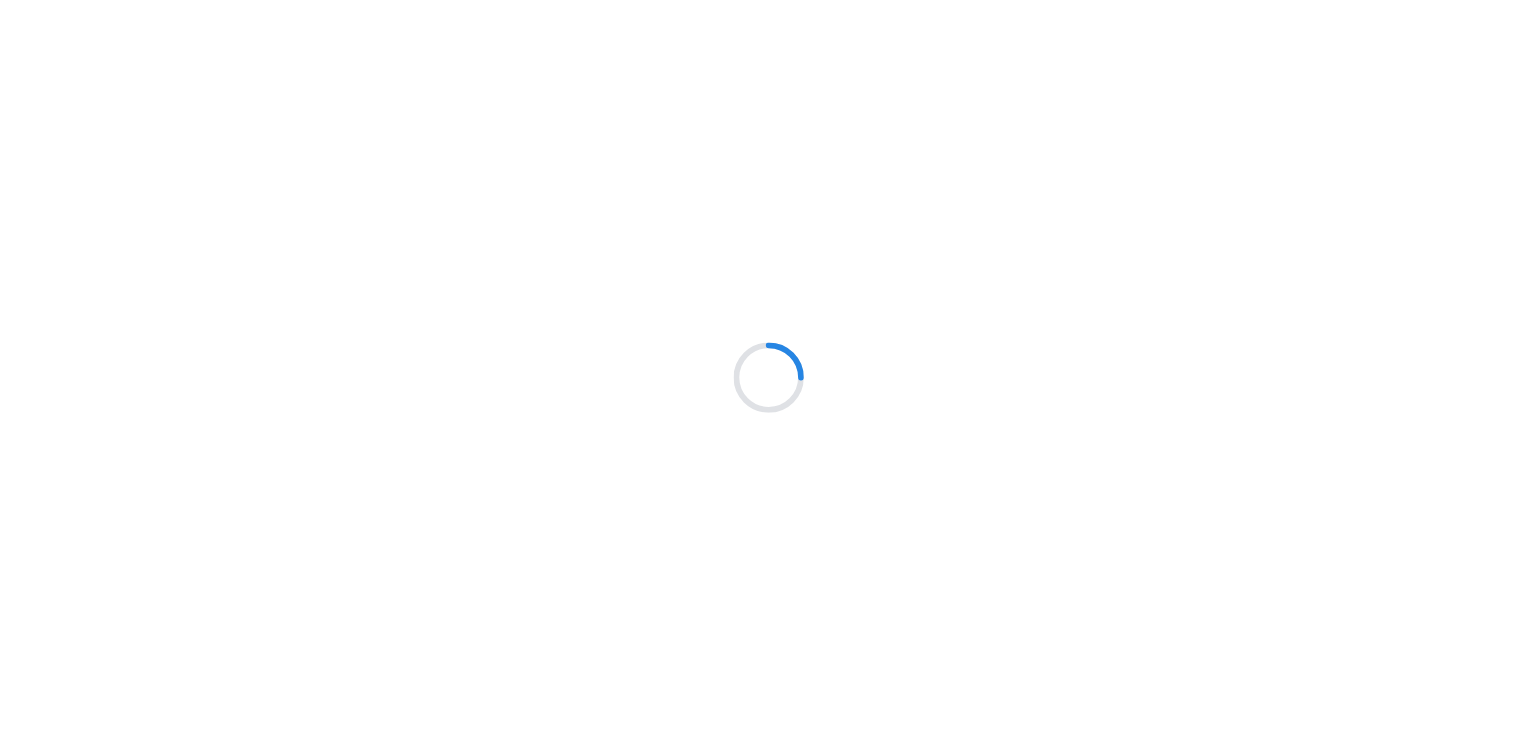 scroll, scrollTop: 0, scrollLeft: 0, axis: both 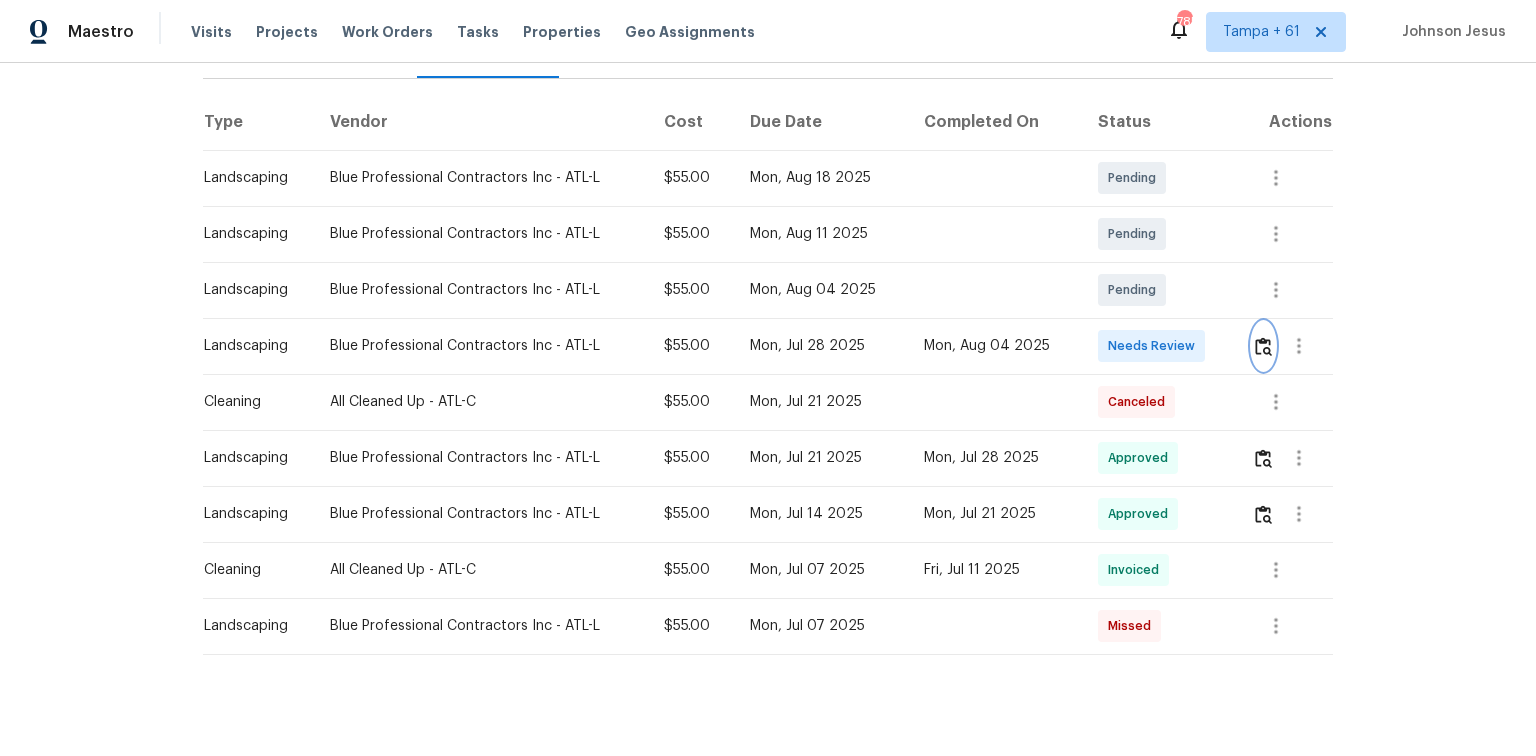 click at bounding box center [1263, 346] 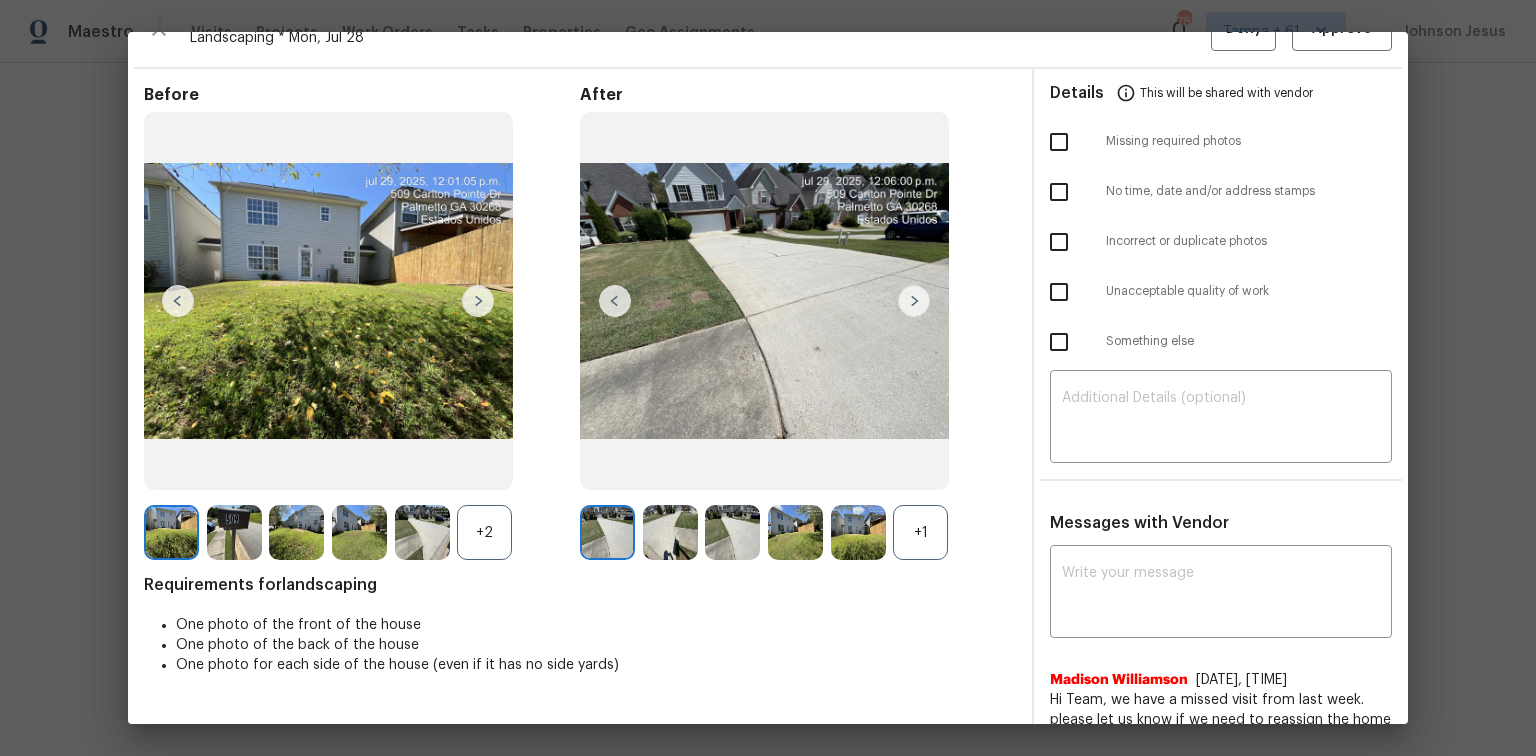 scroll, scrollTop: 0, scrollLeft: 0, axis: both 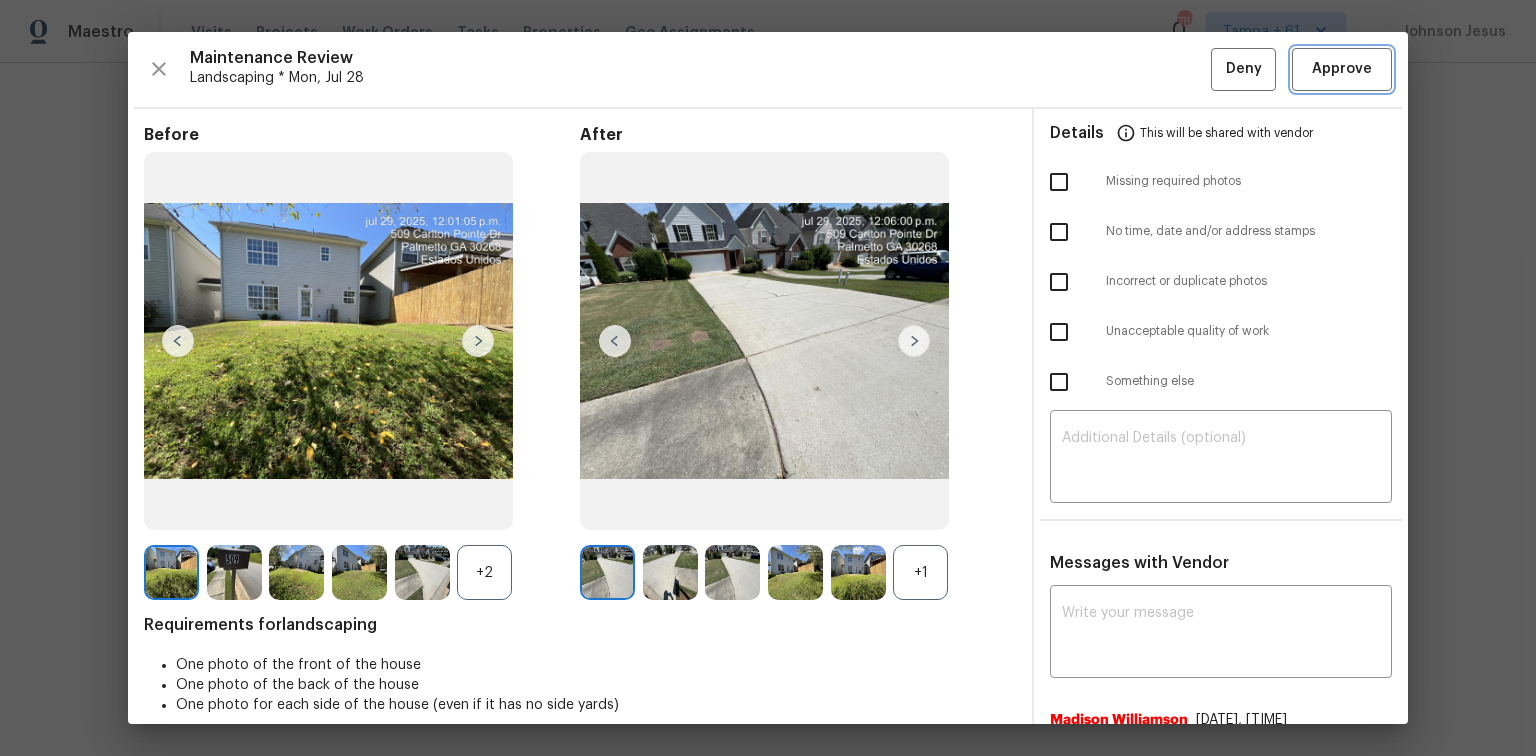 click on "Approve" at bounding box center [1342, 69] 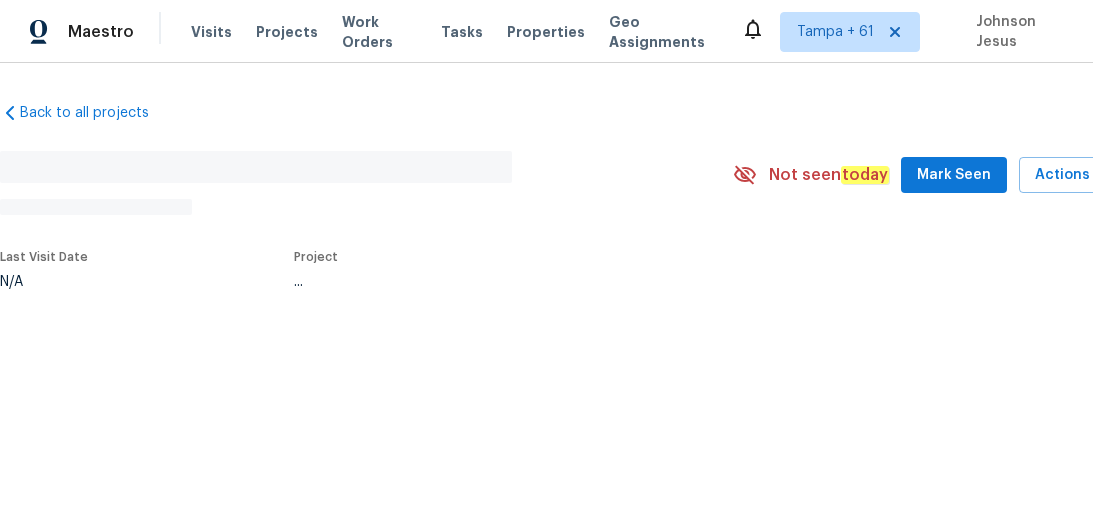 scroll, scrollTop: 0, scrollLeft: 0, axis: both 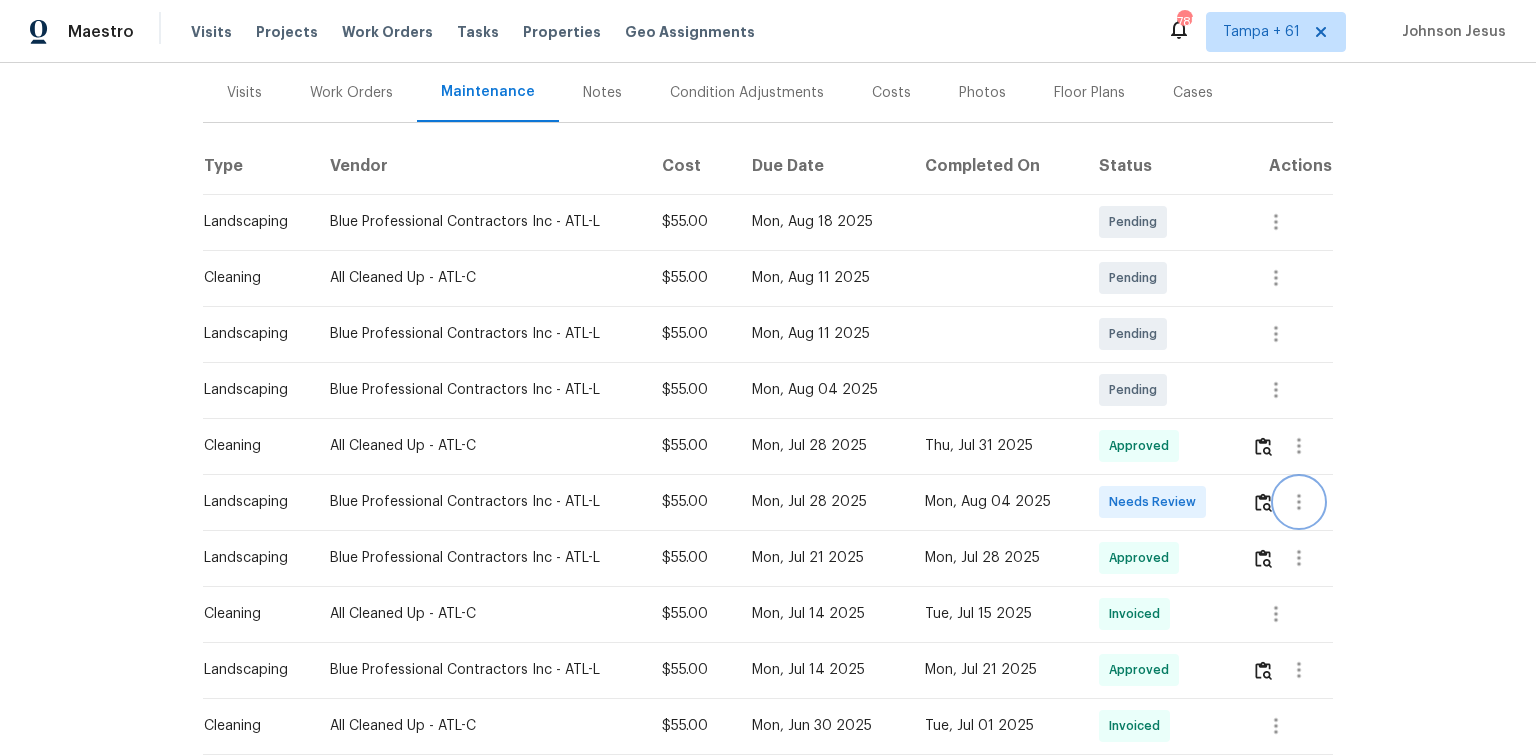 click 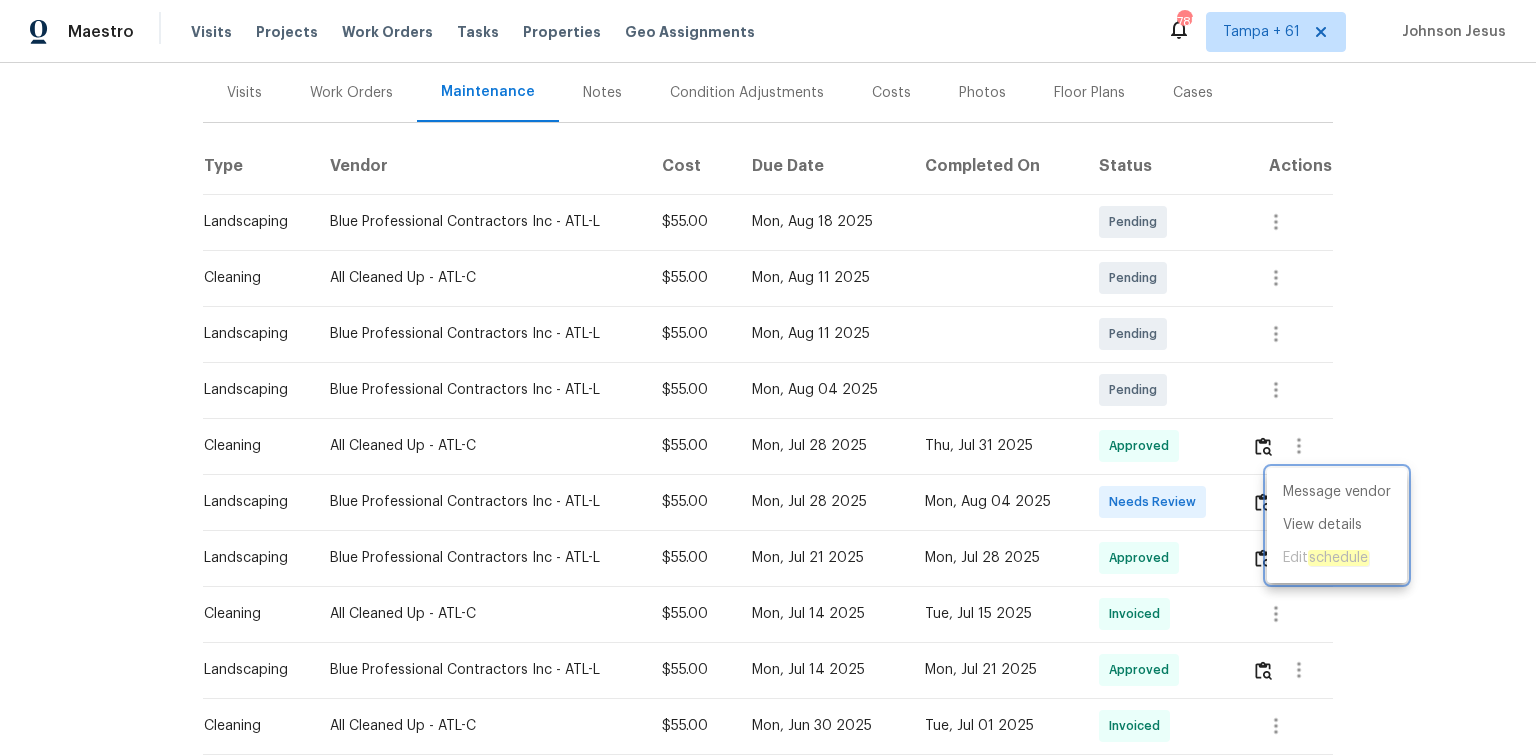 click at bounding box center (768, 378) 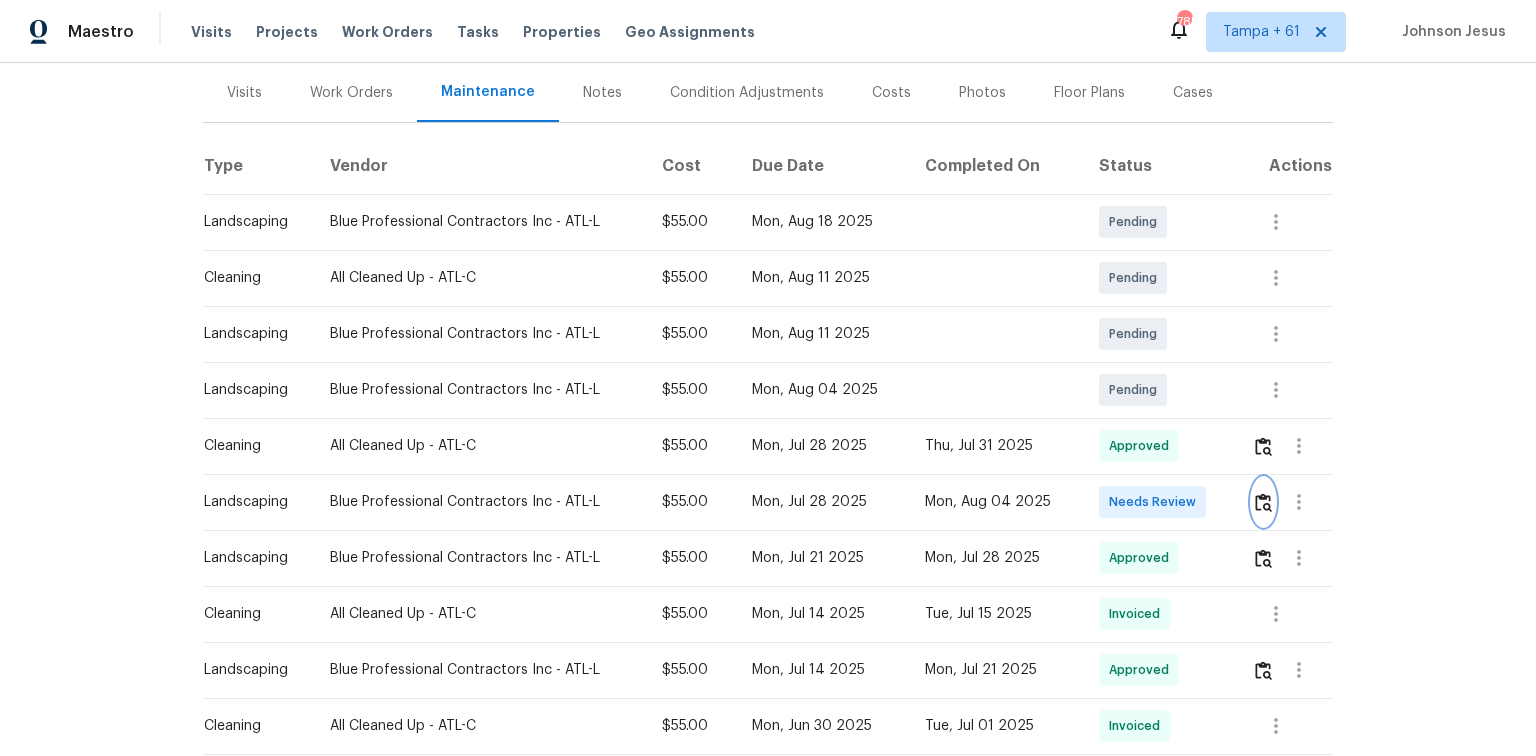 click at bounding box center [1263, 502] 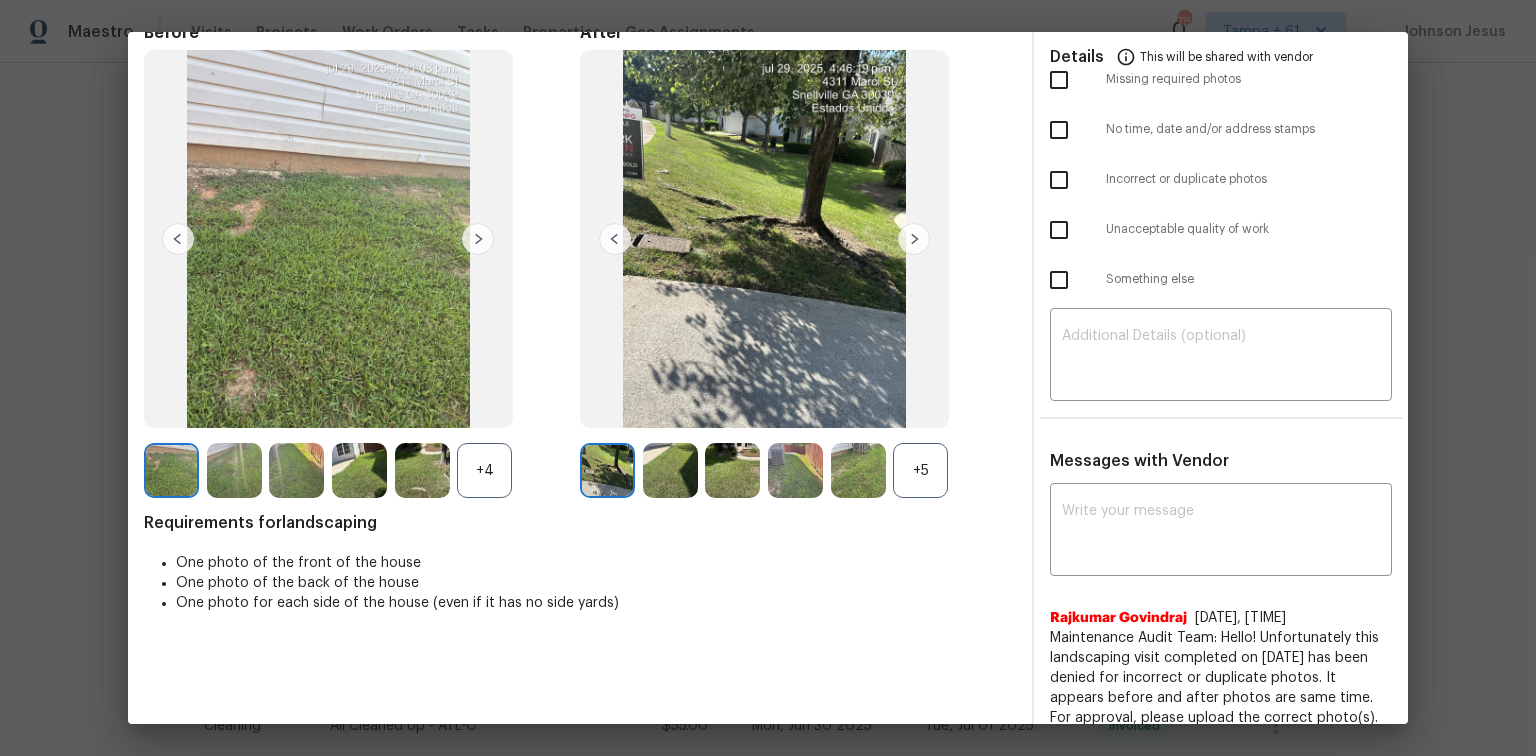 scroll, scrollTop: 0, scrollLeft: 0, axis: both 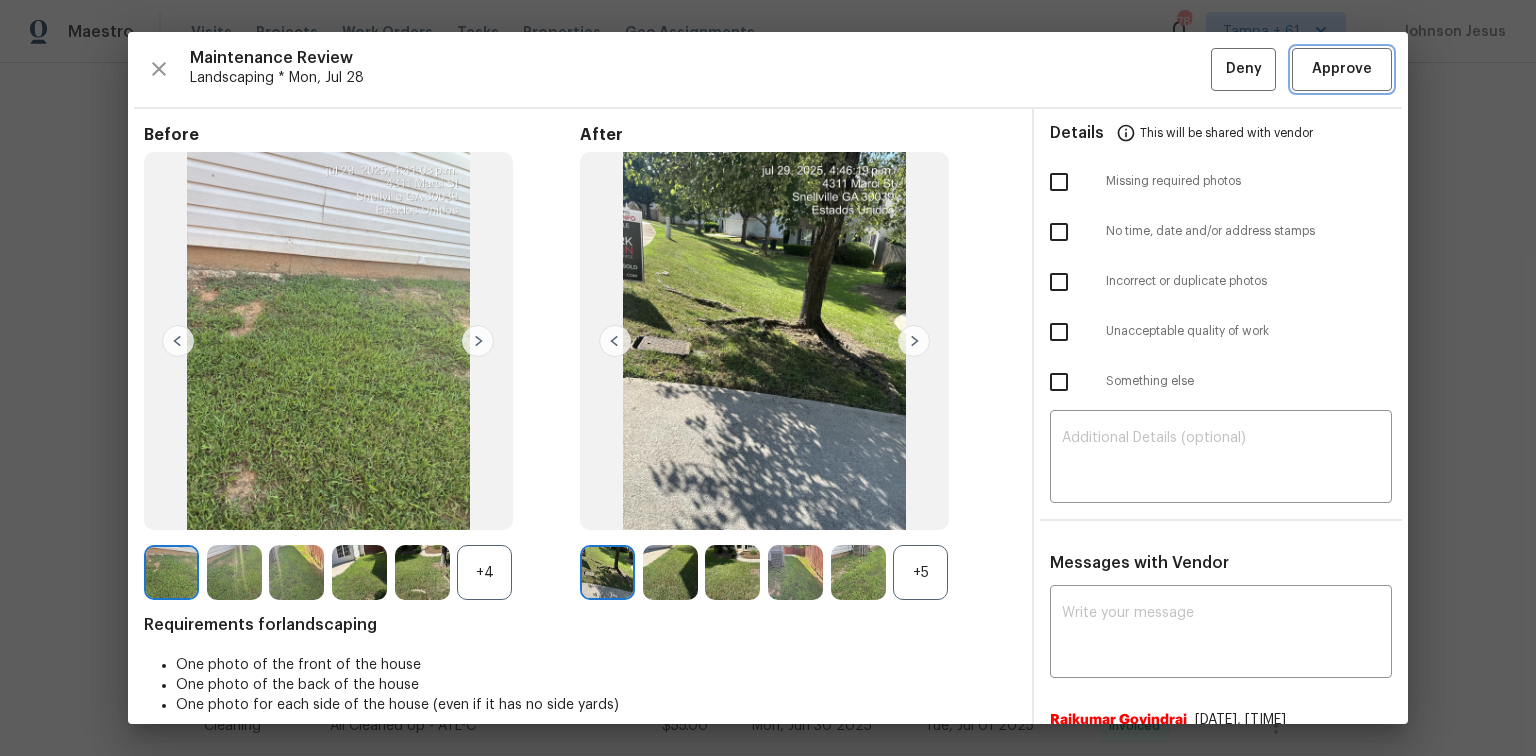 click on "Approve" at bounding box center [1342, 69] 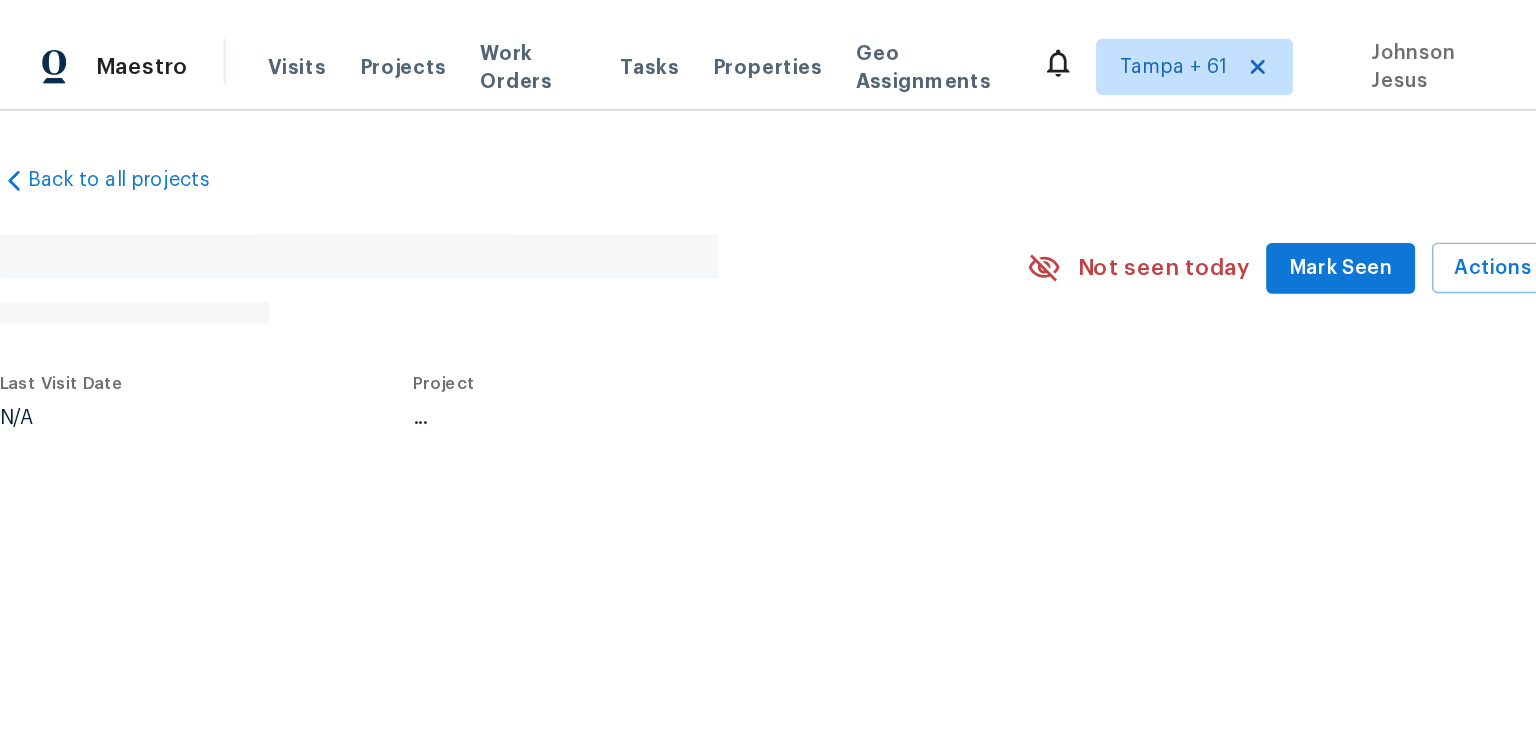 scroll, scrollTop: 0, scrollLeft: 0, axis: both 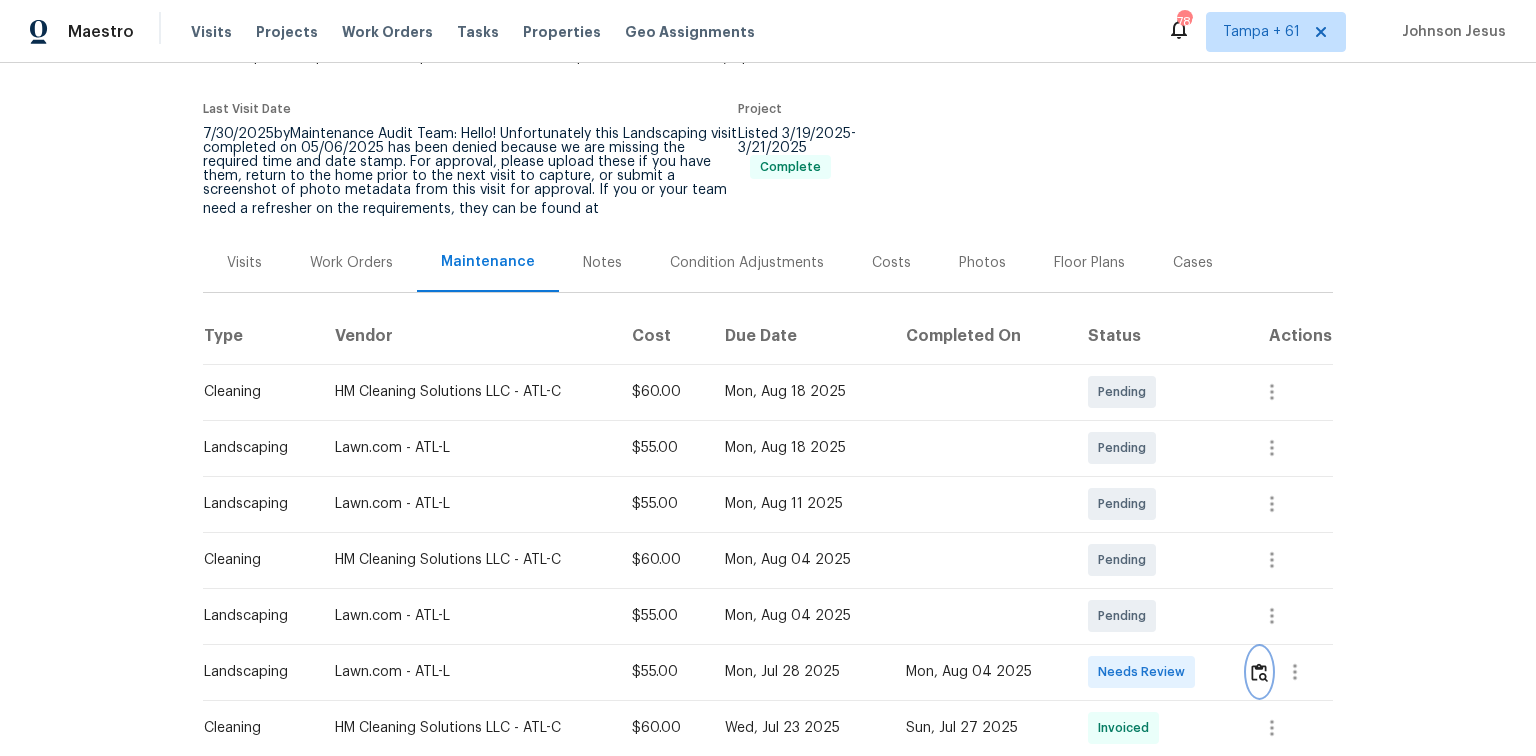 click at bounding box center (1259, 672) 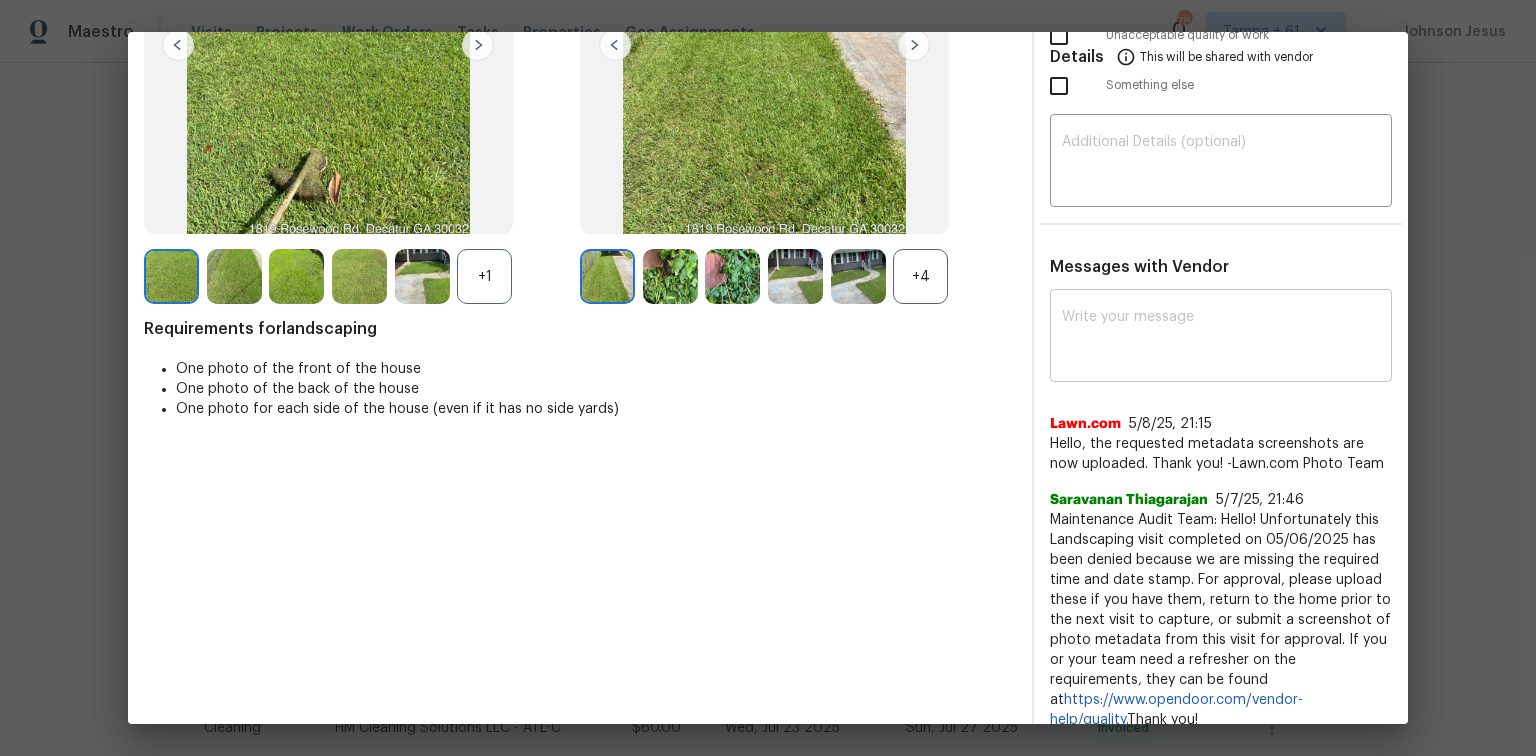 scroll, scrollTop: 0, scrollLeft: 0, axis: both 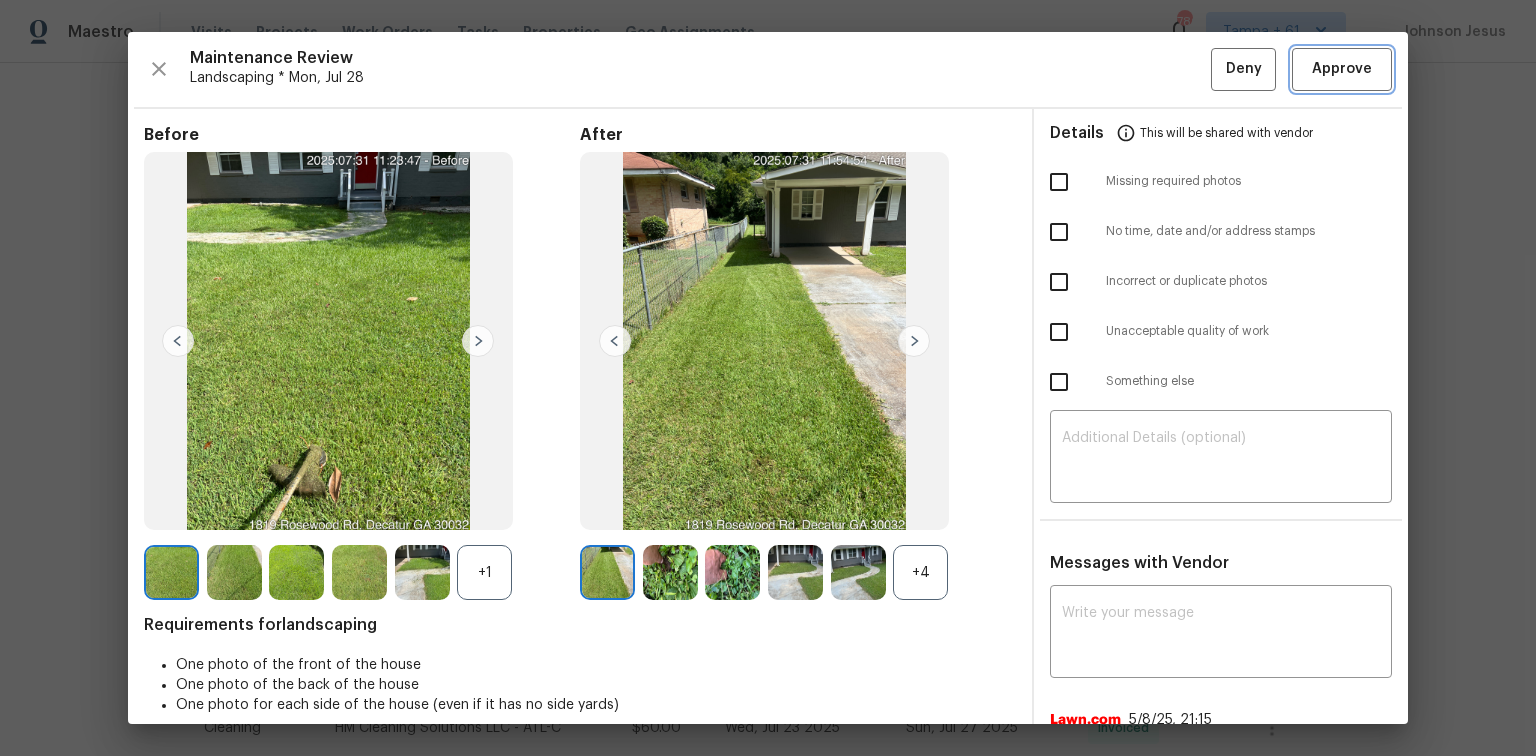 click on "Approve" at bounding box center (1342, 69) 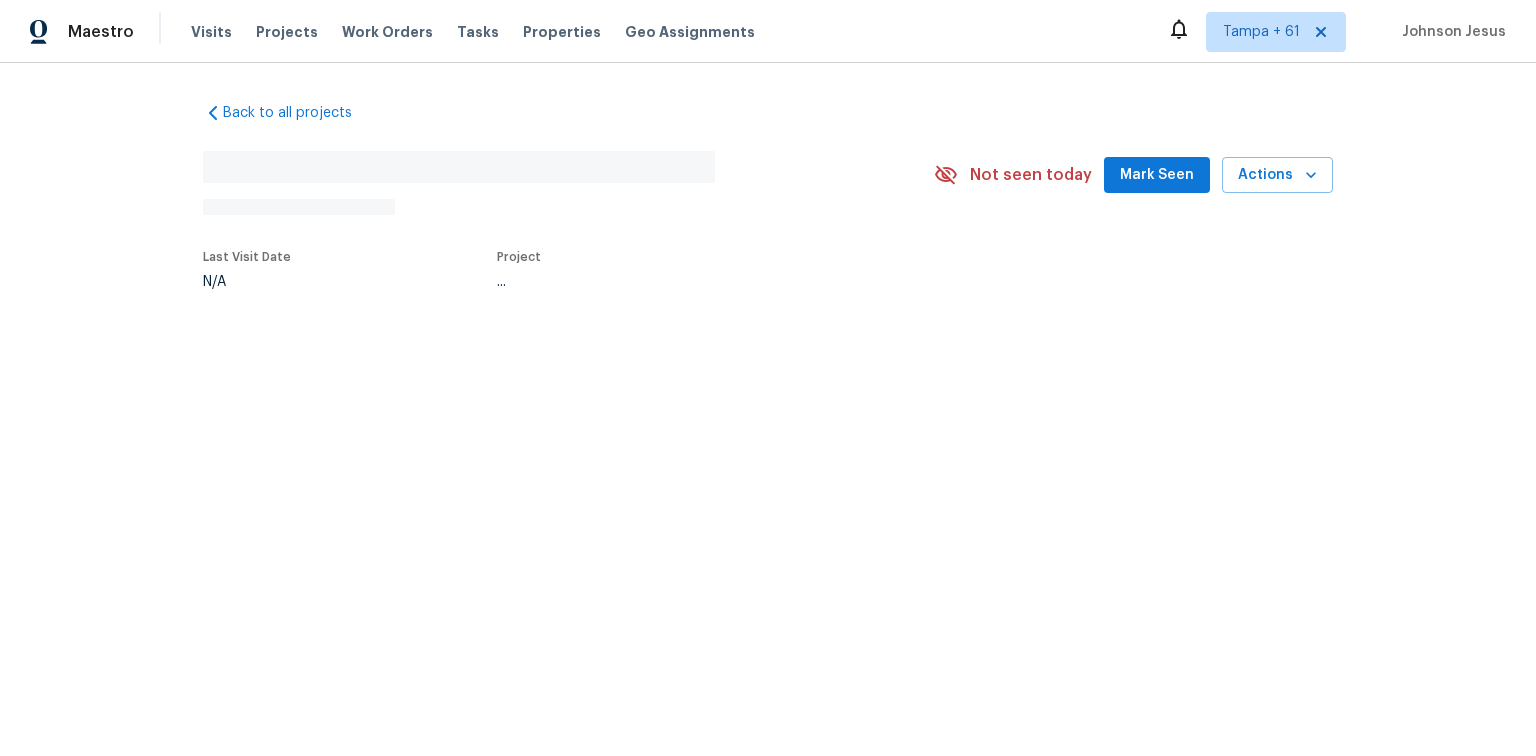 scroll, scrollTop: 0, scrollLeft: 0, axis: both 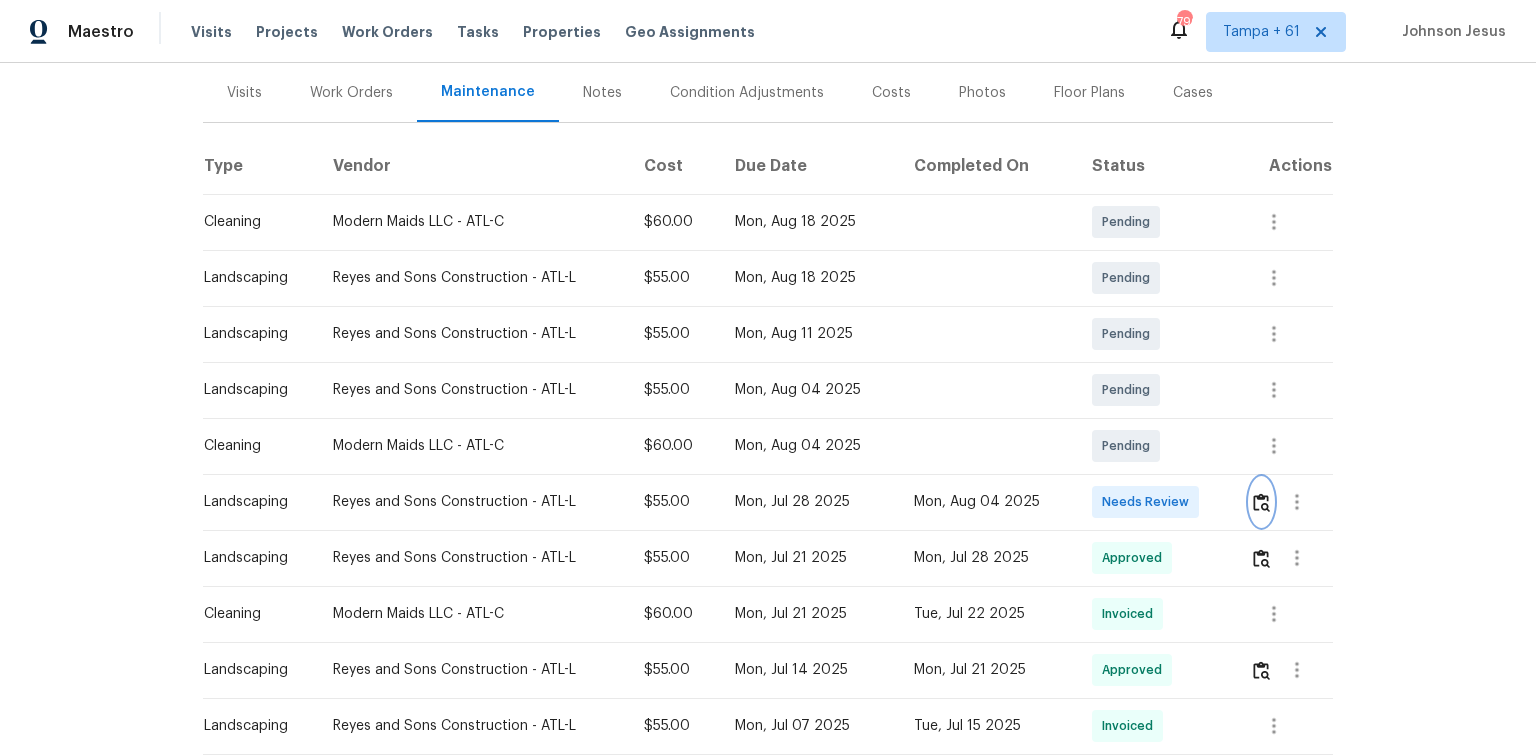 click at bounding box center [1261, 502] 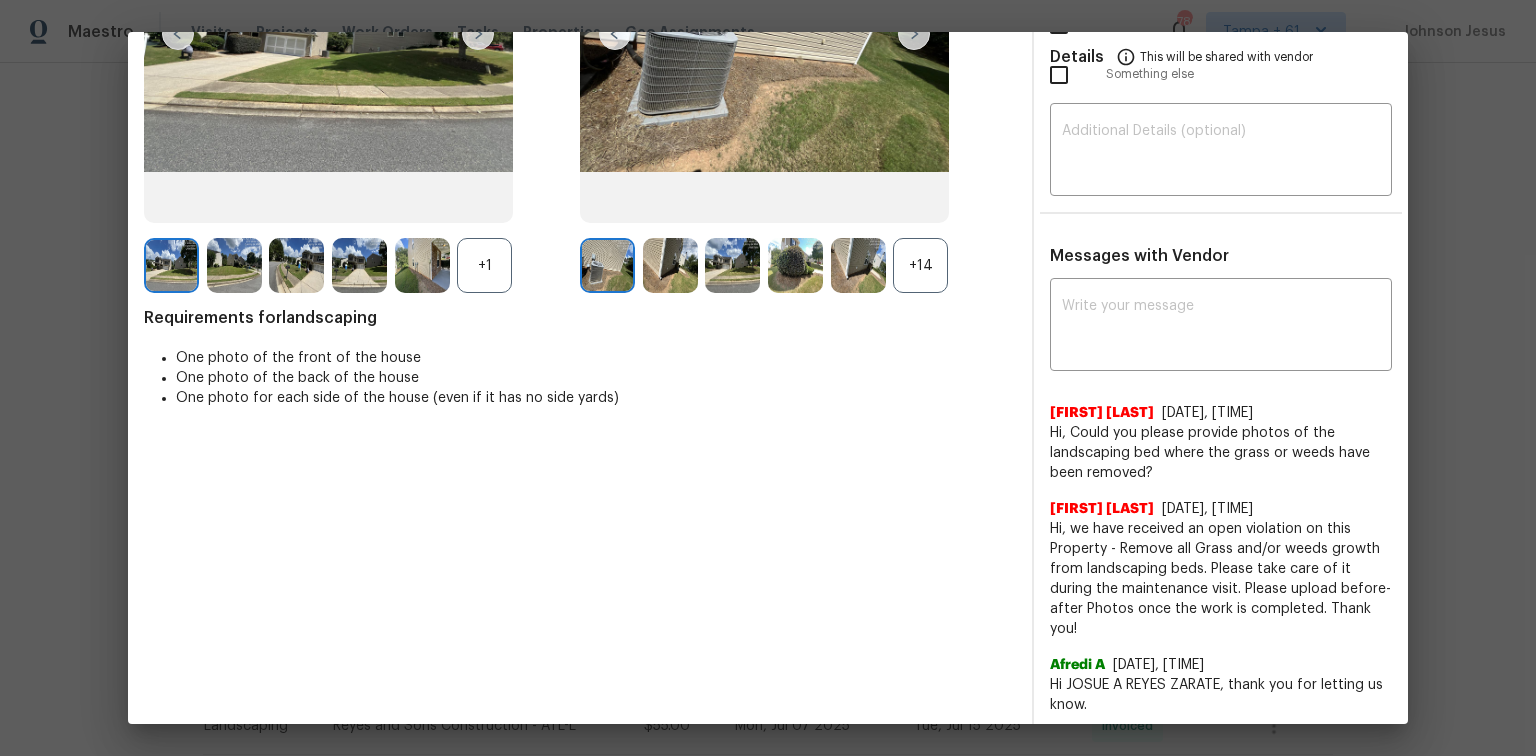 scroll, scrollTop: 0, scrollLeft: 0, axis: both 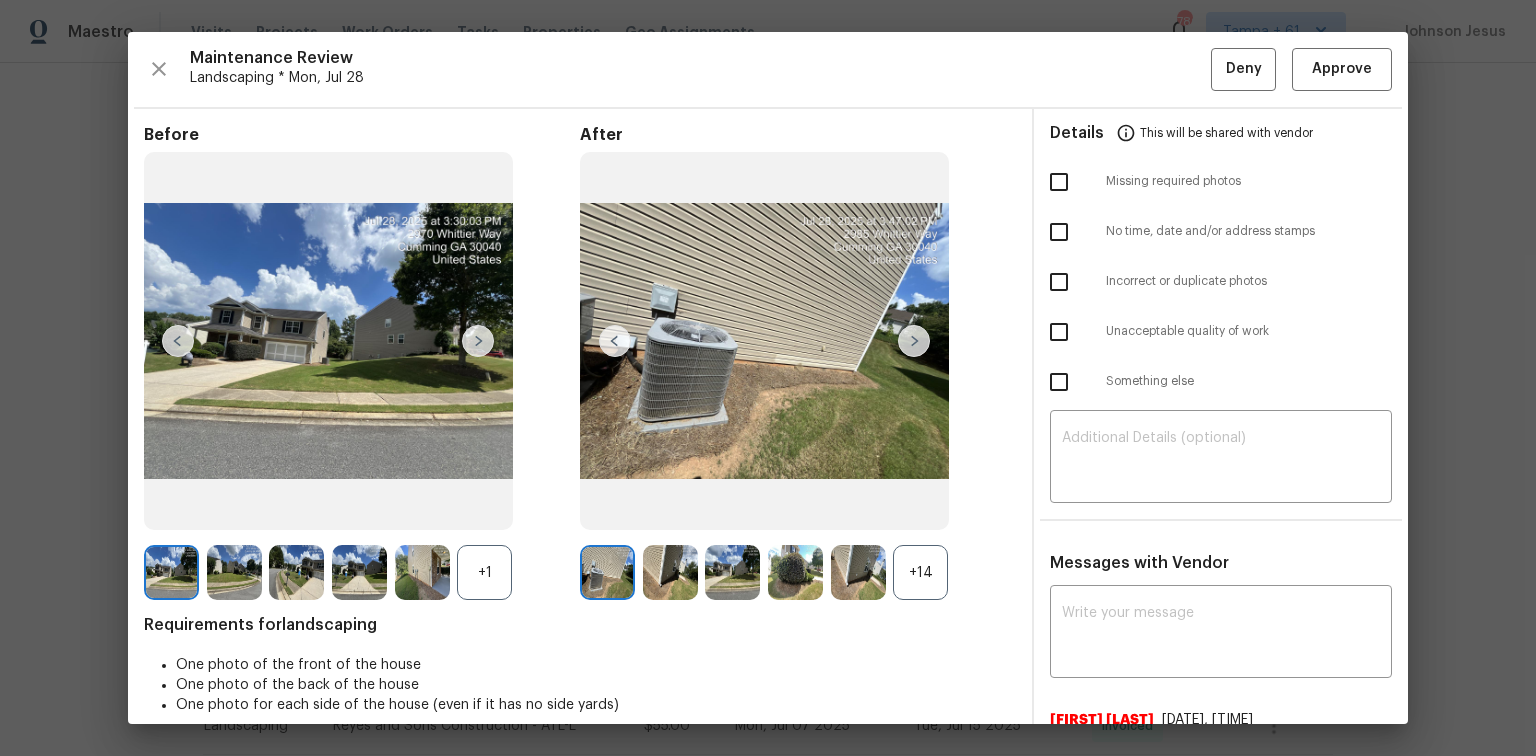 click at bounding box center (914, 341) 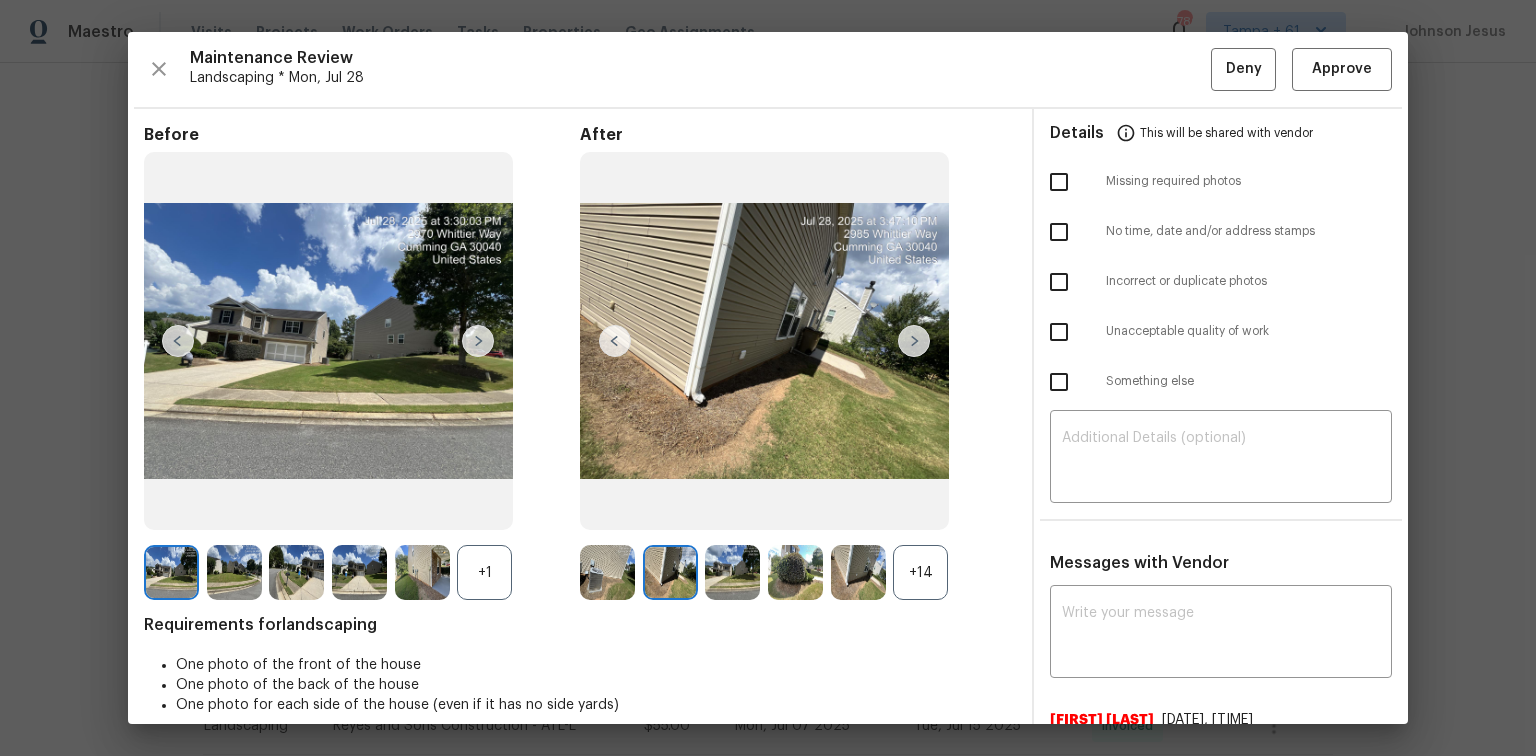 click at bounding box center (914, 341) 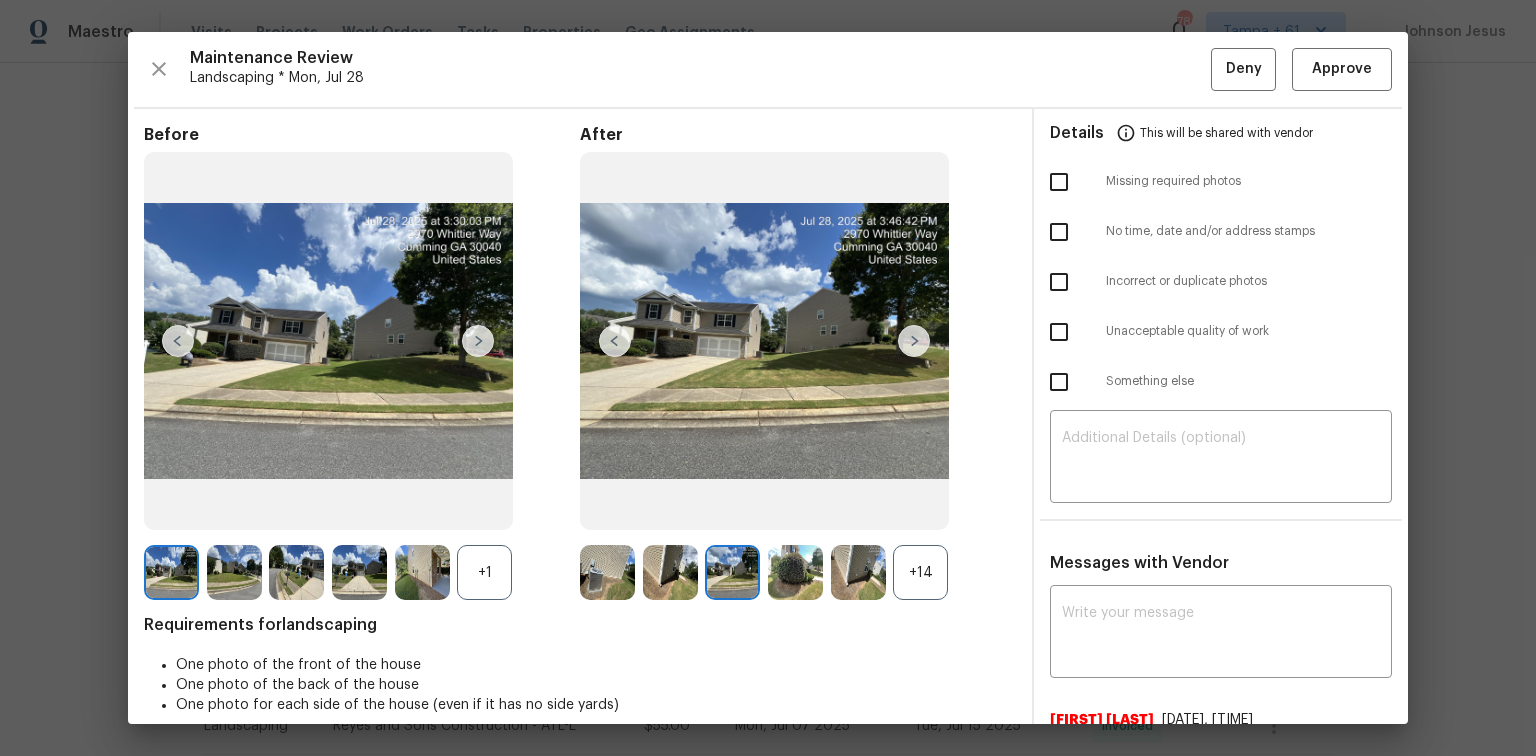 click at bounding box center [914, 341] 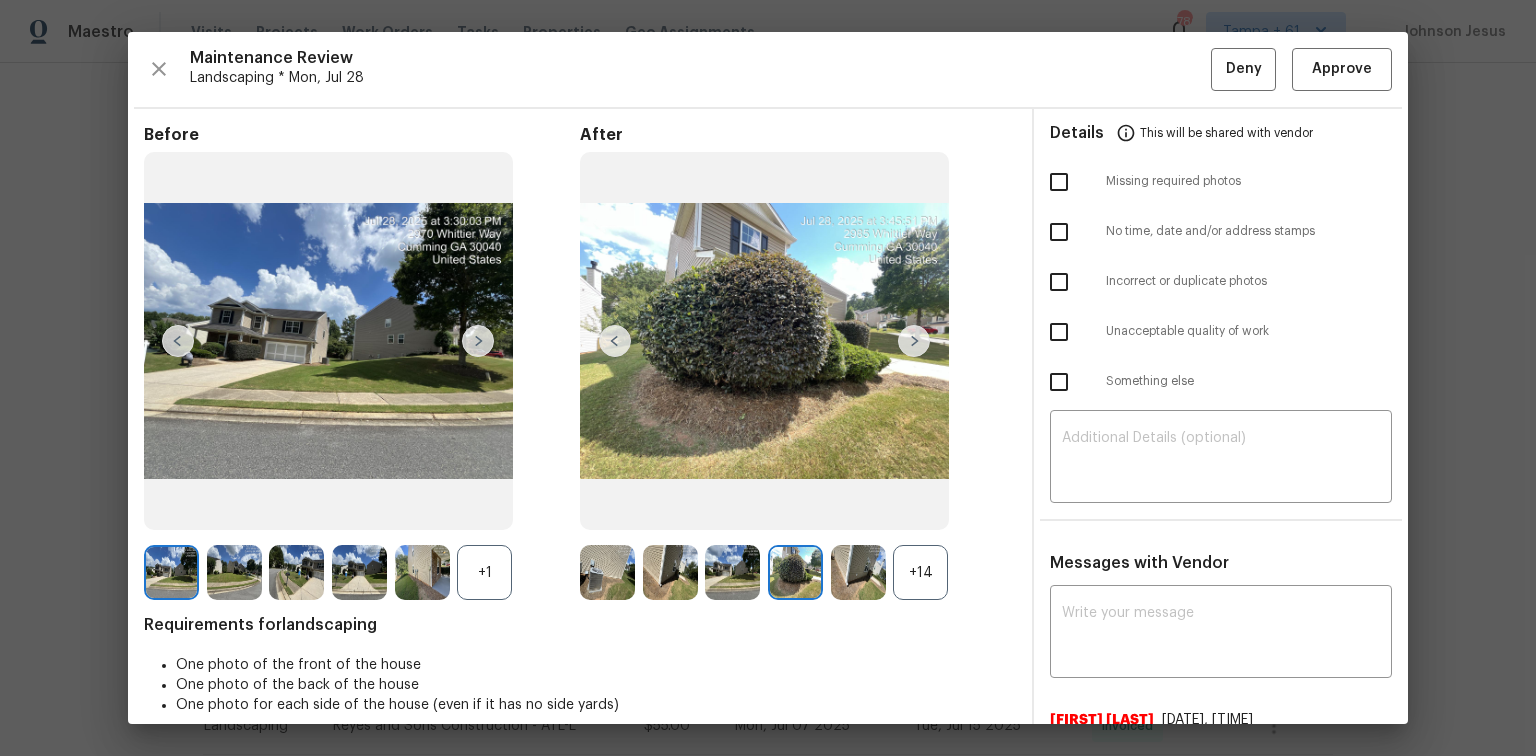 click at bounding box center (914, 341) 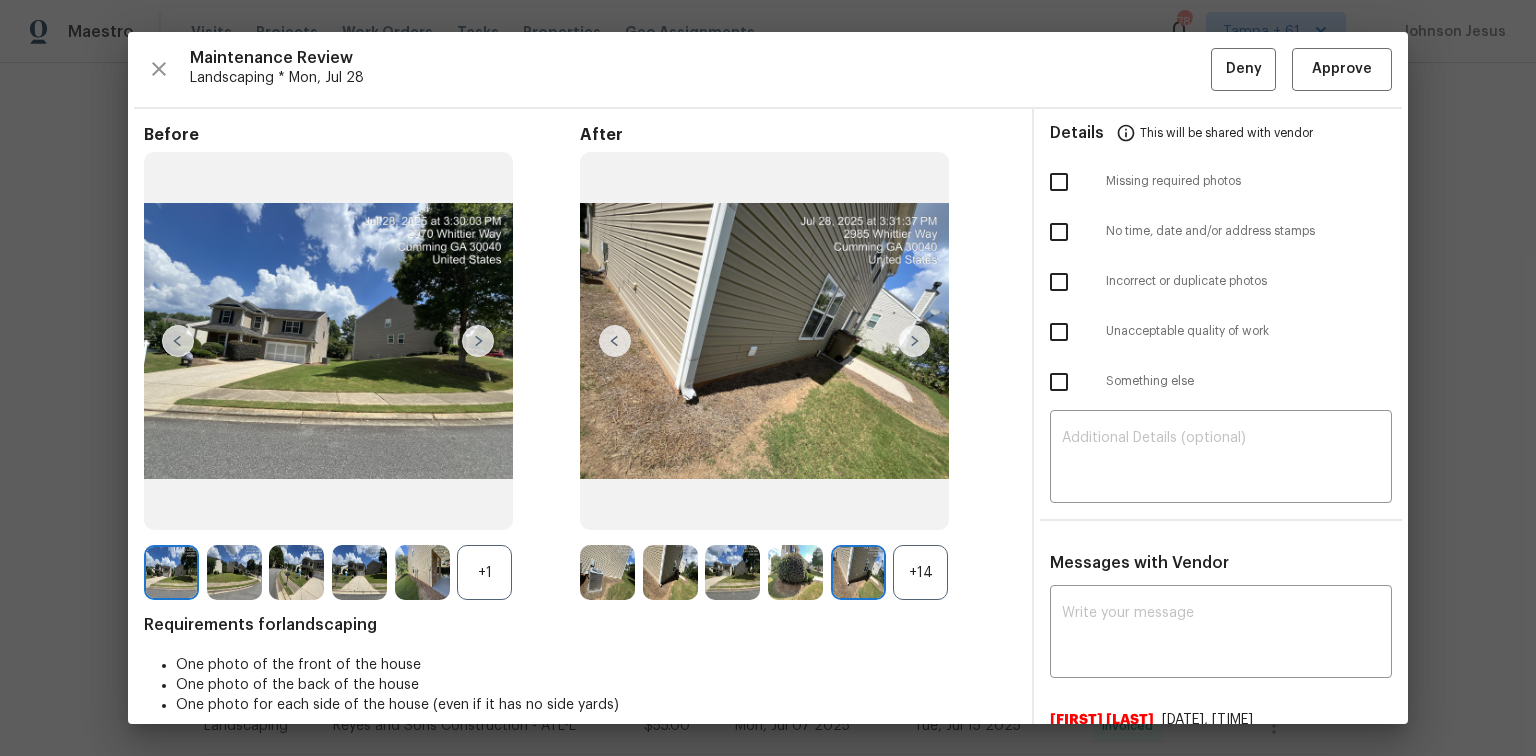 click at bounding box center [914, 341] 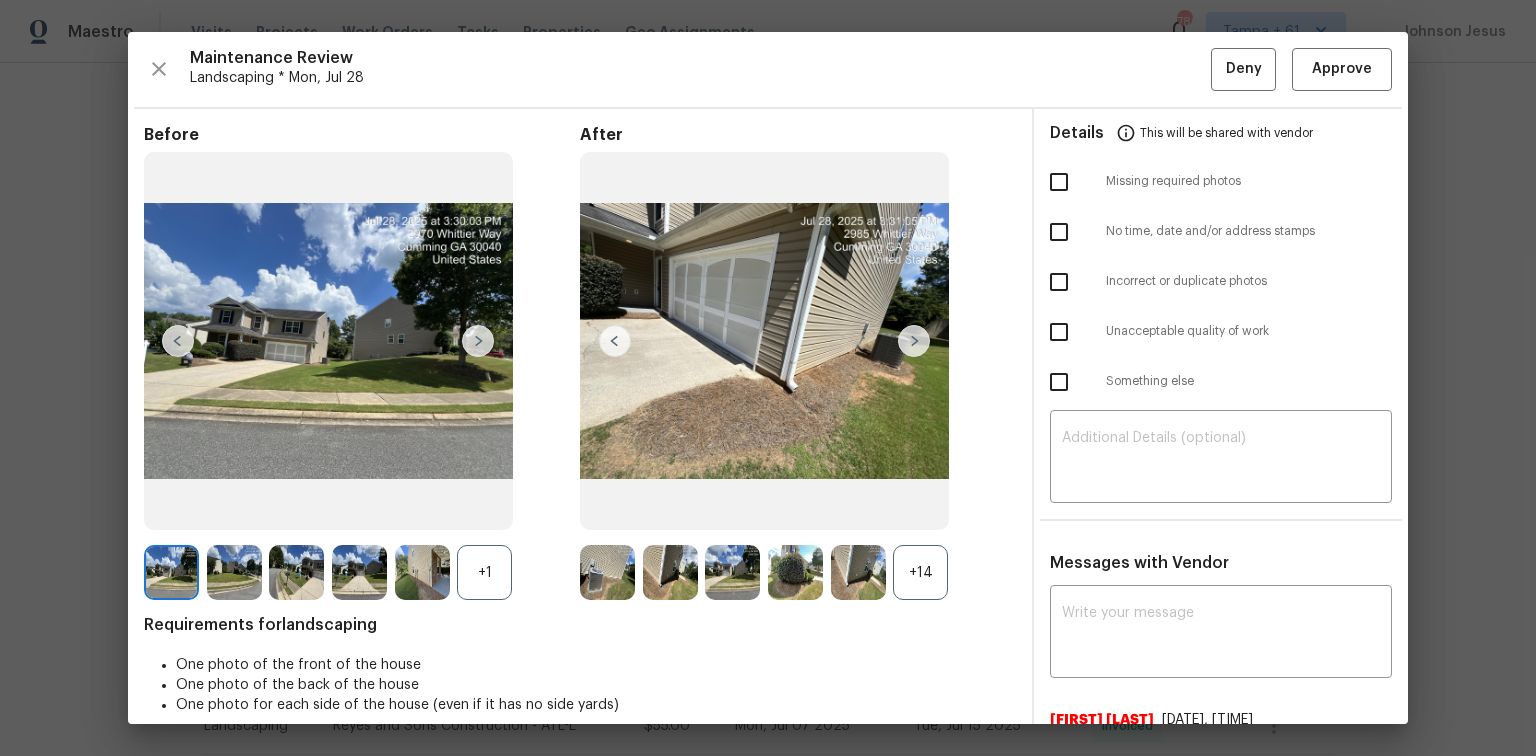 click at bounding box center (914, 341) 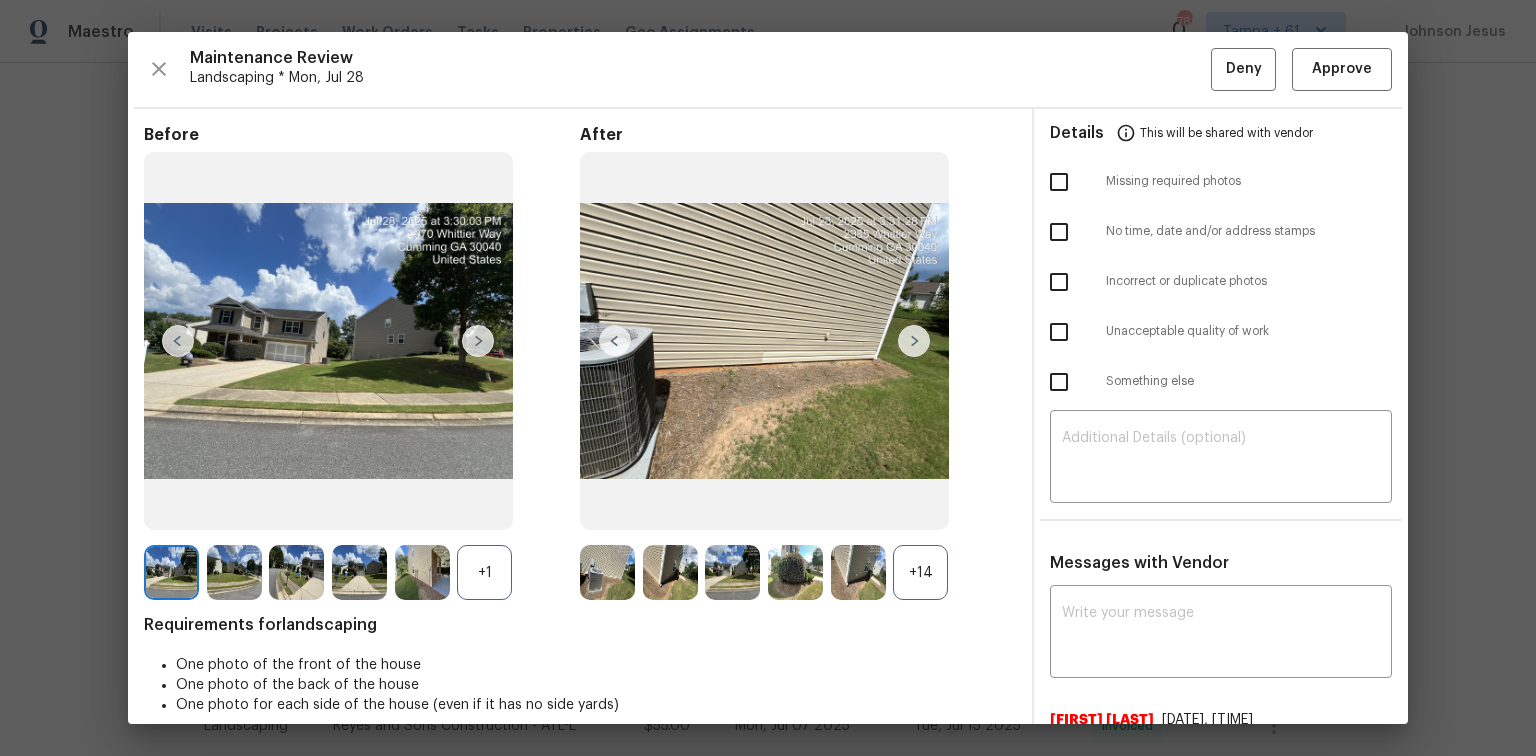 click at bounding box center [914, 341] 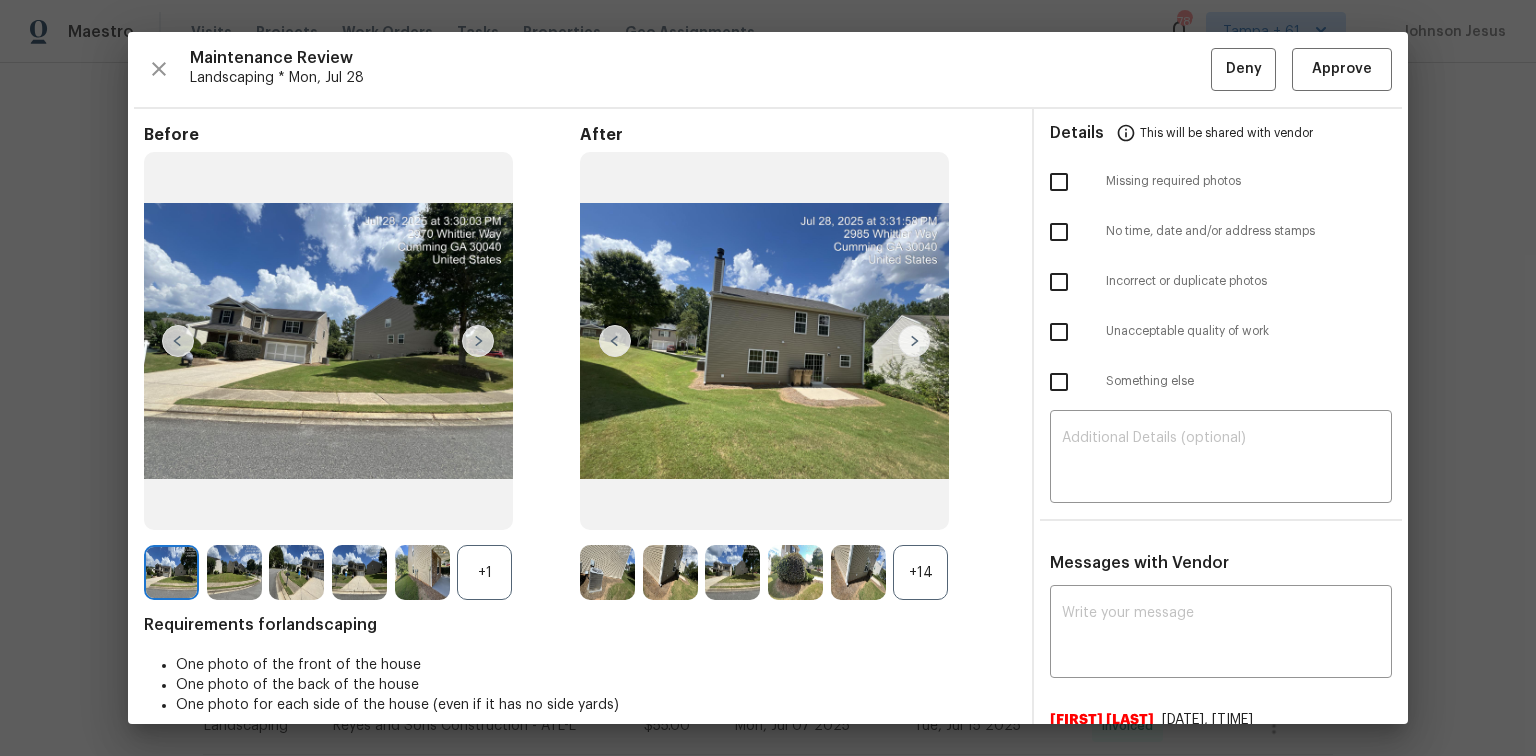 click at bounding box center [914, 341] 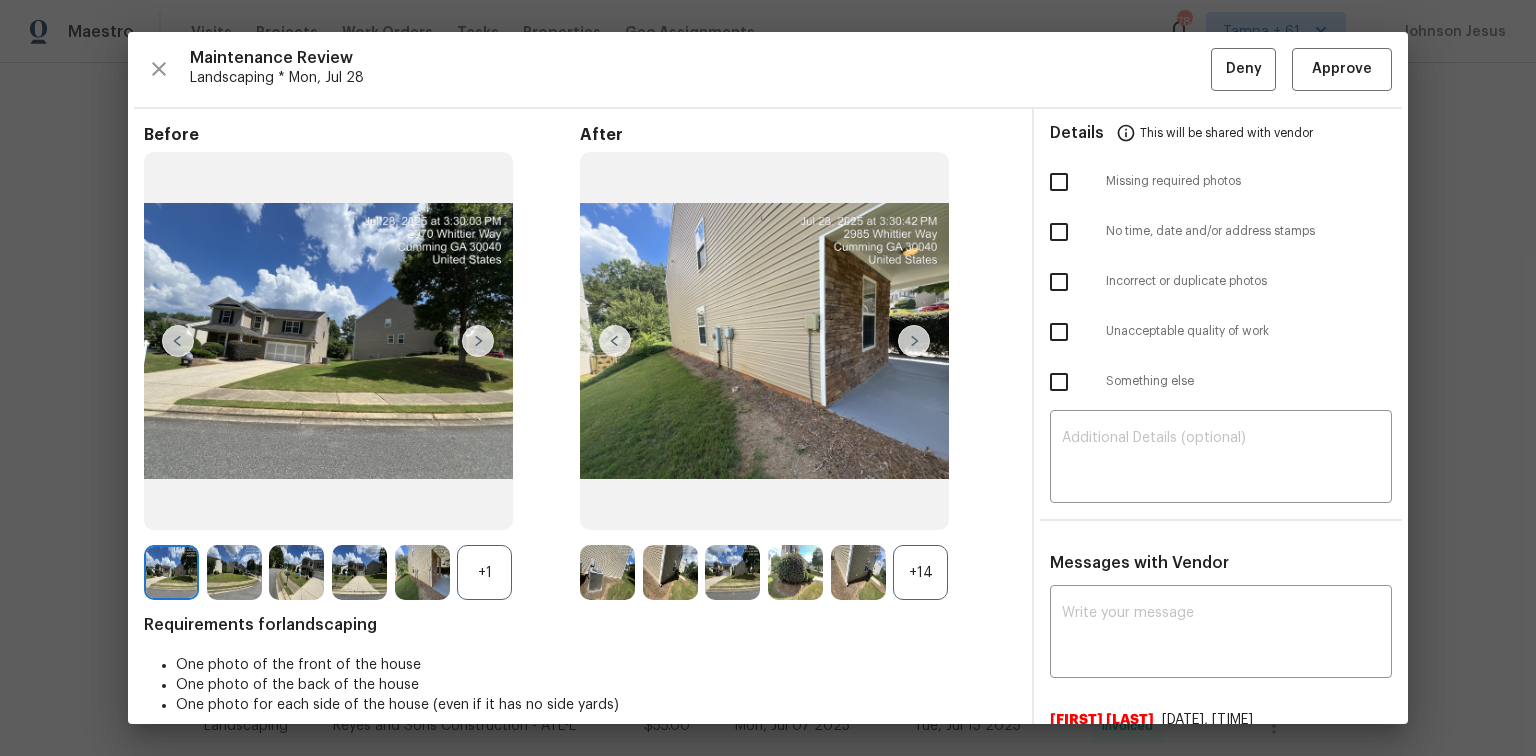 click at bounding box center [914, 341] 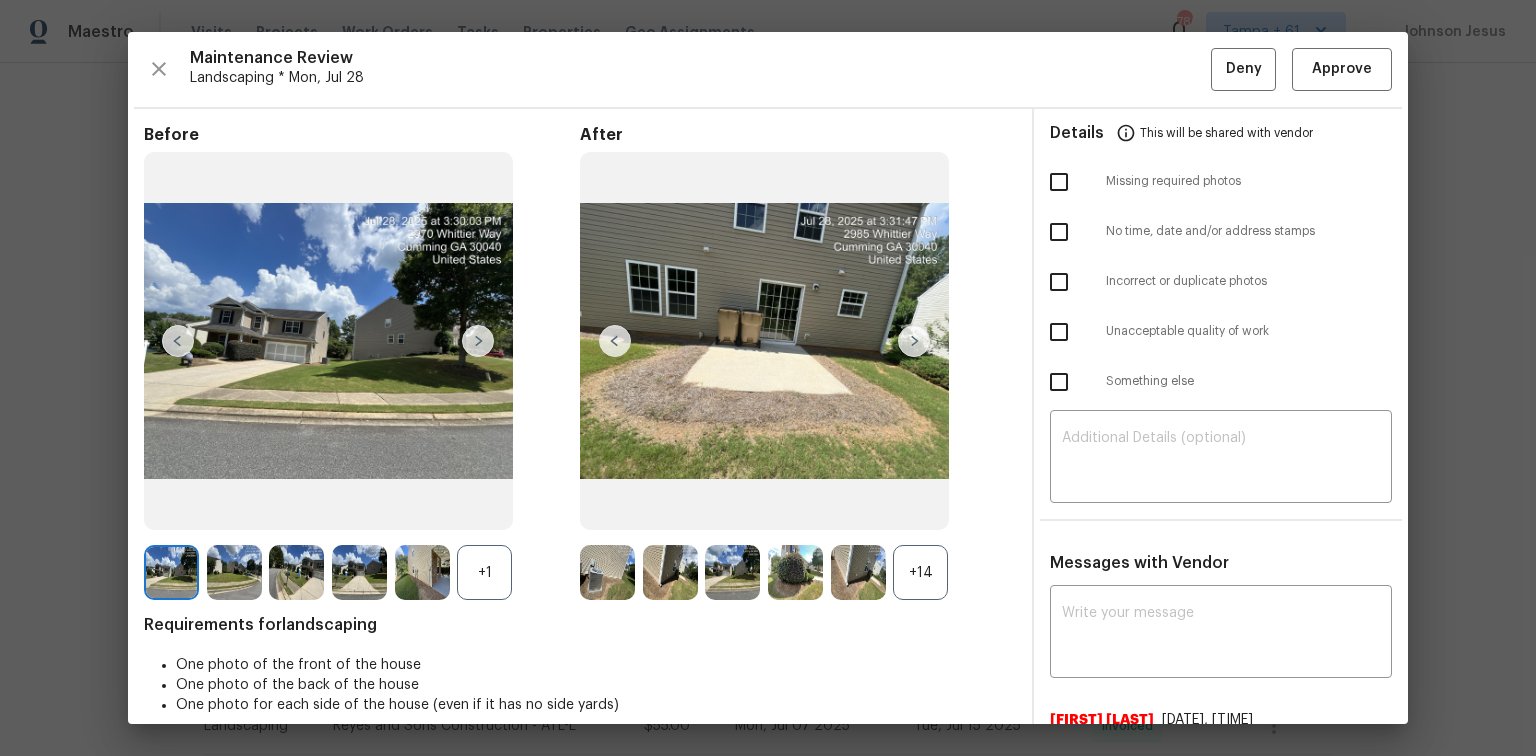 click at bounding box center (914, 341) 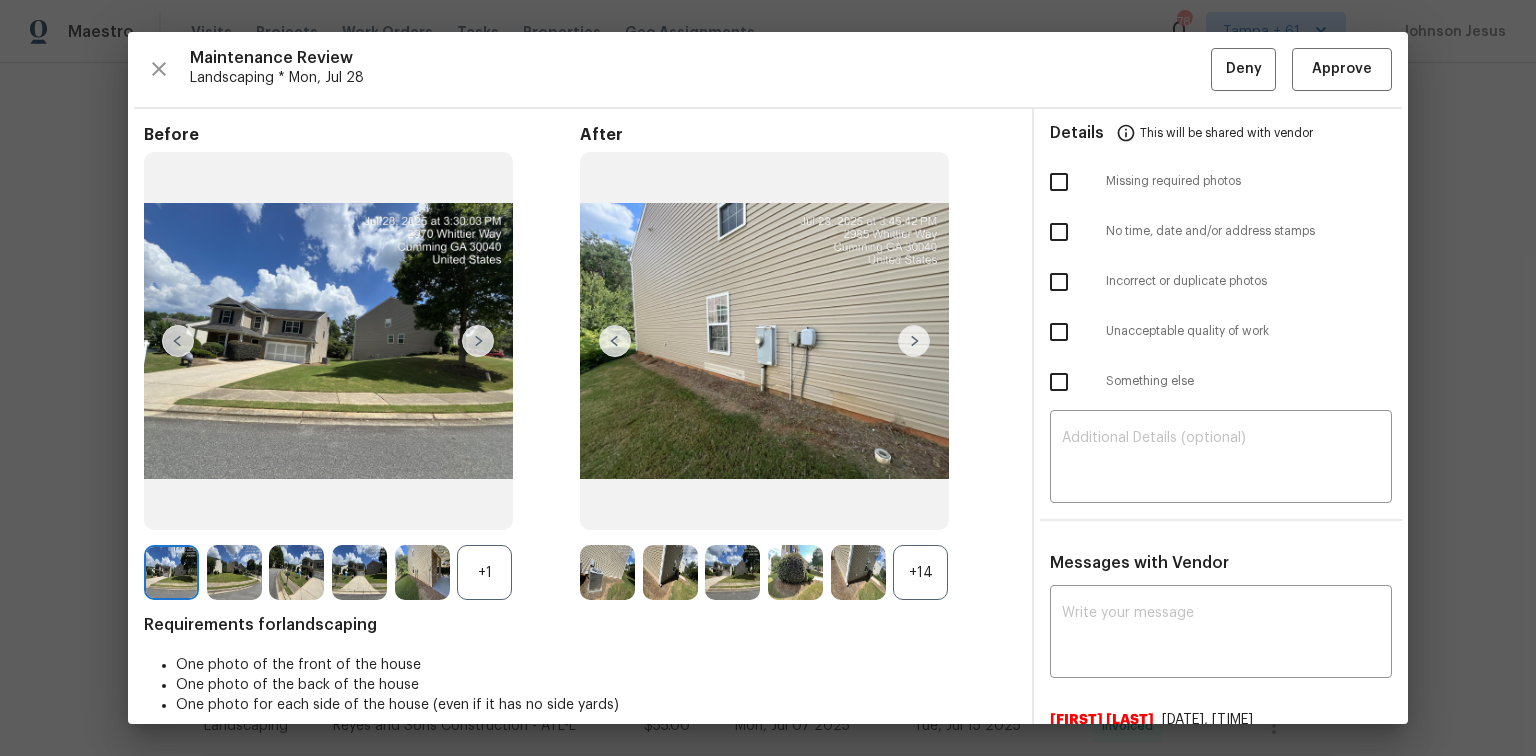 click at bounding box center (914, 341) 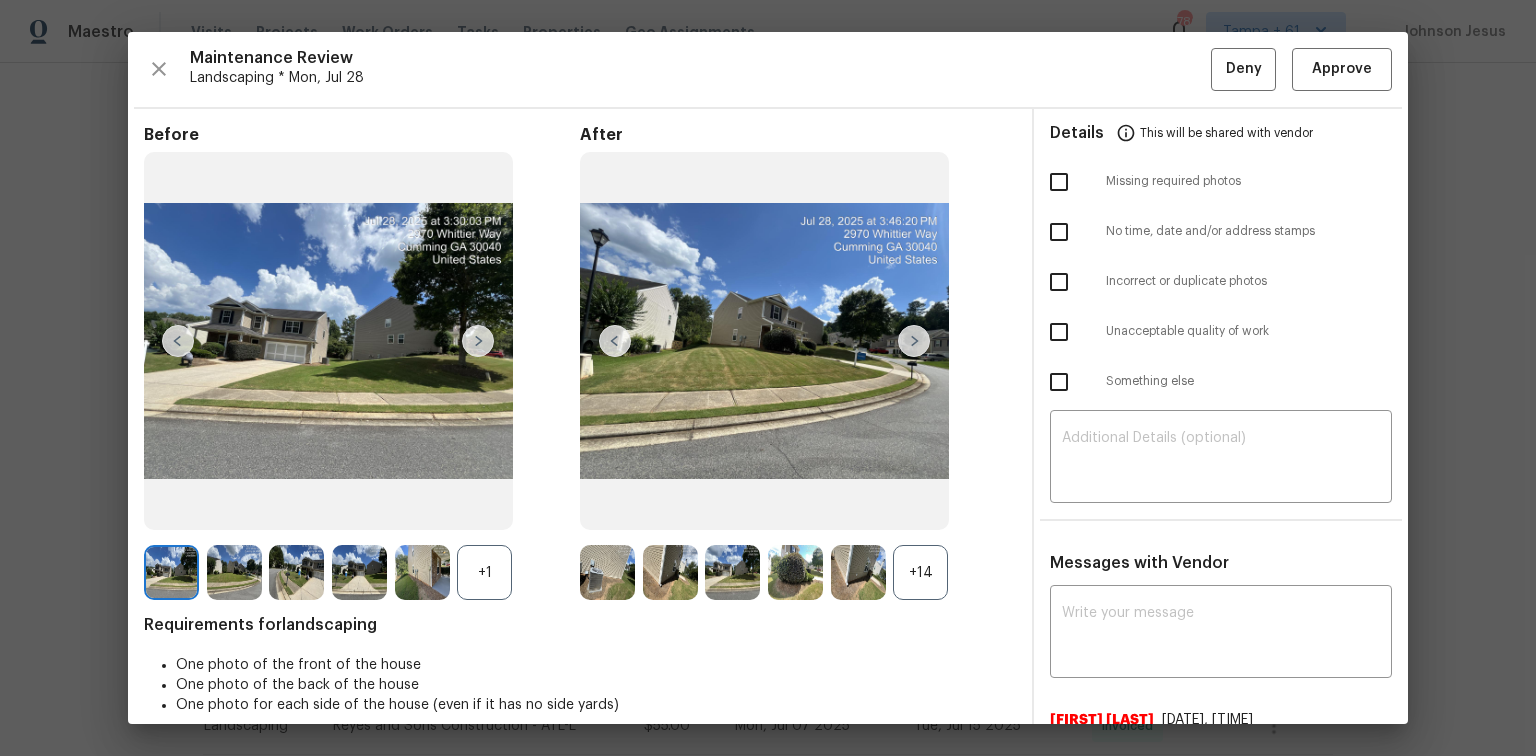 click at bounding box center [914, 341] 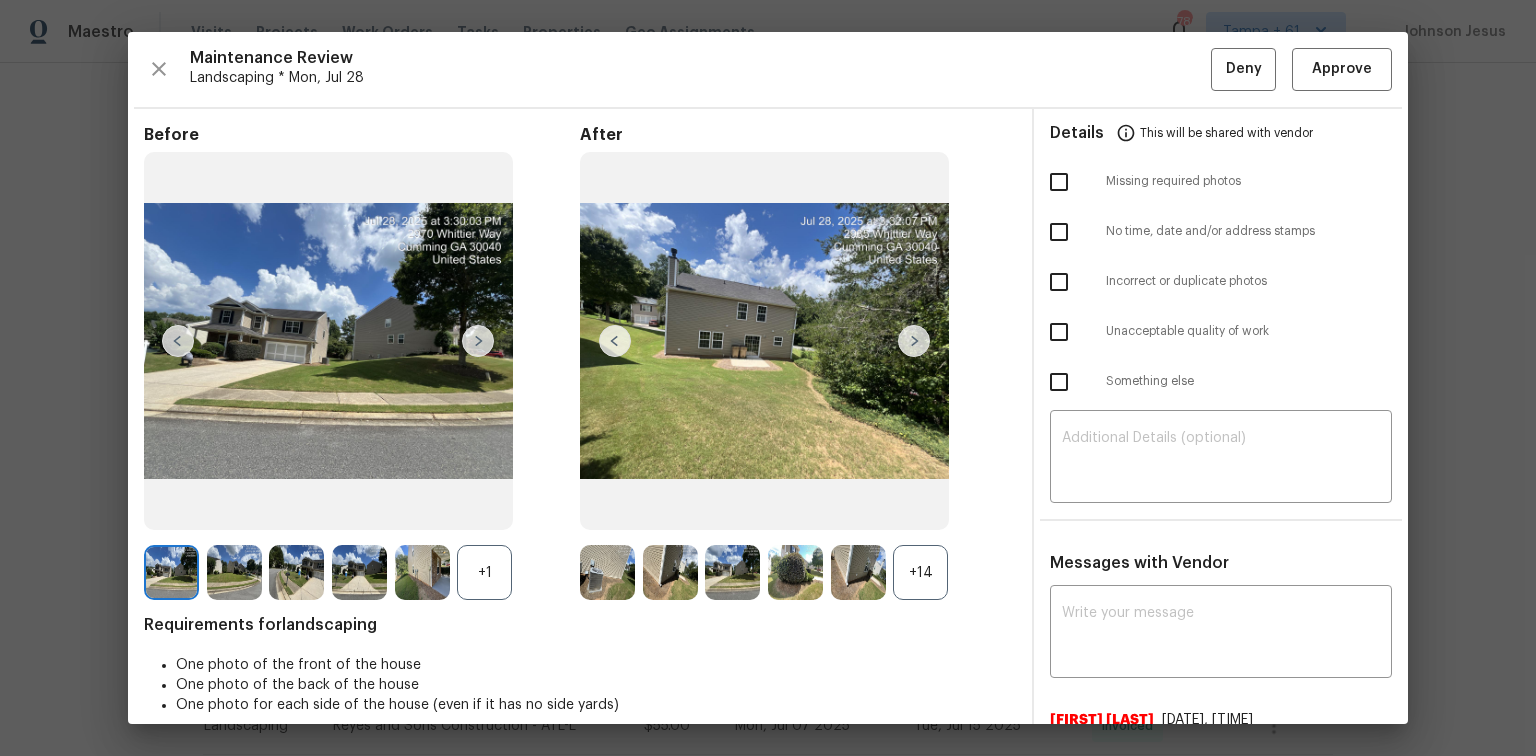 click at bounding box center [914, 341] 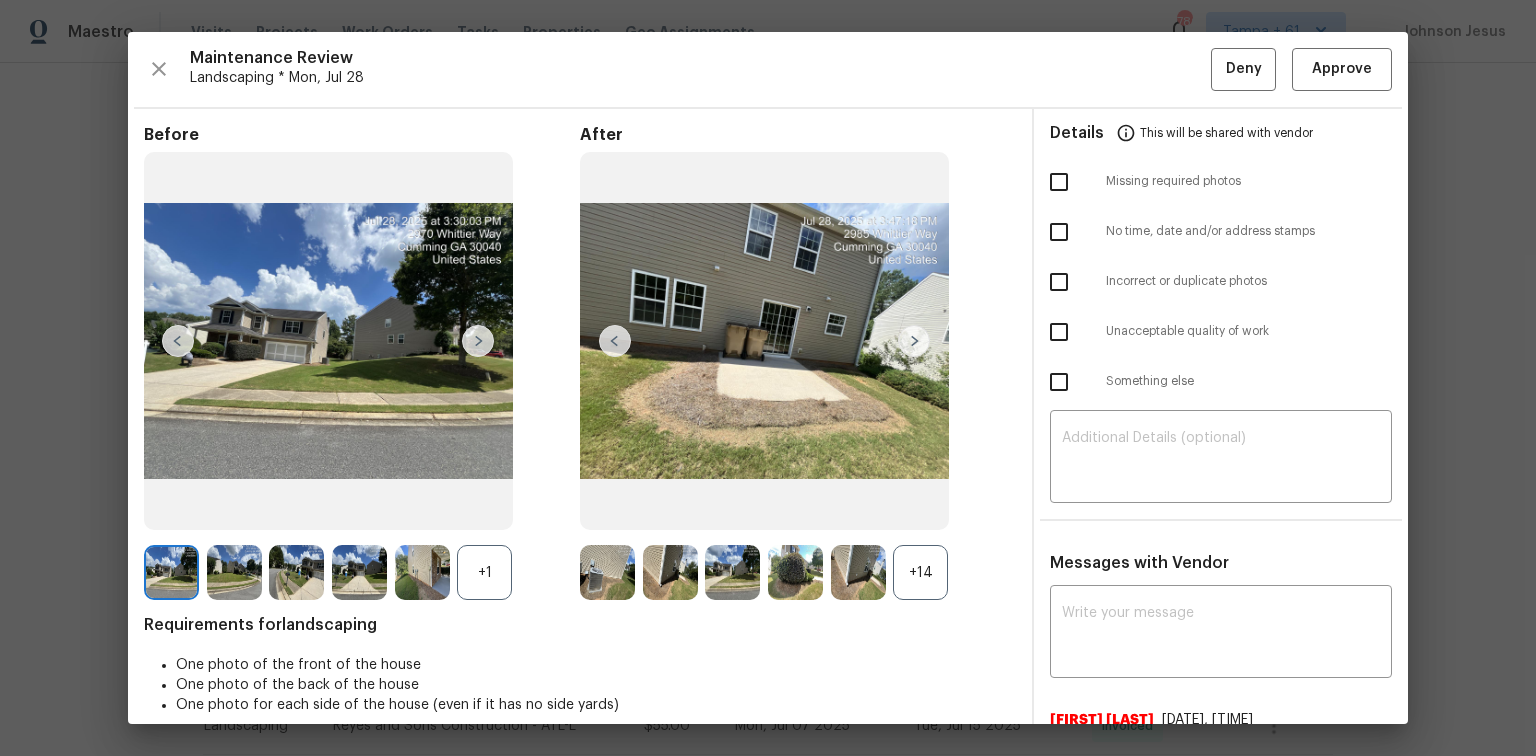 click at bounding box center [478, 341] 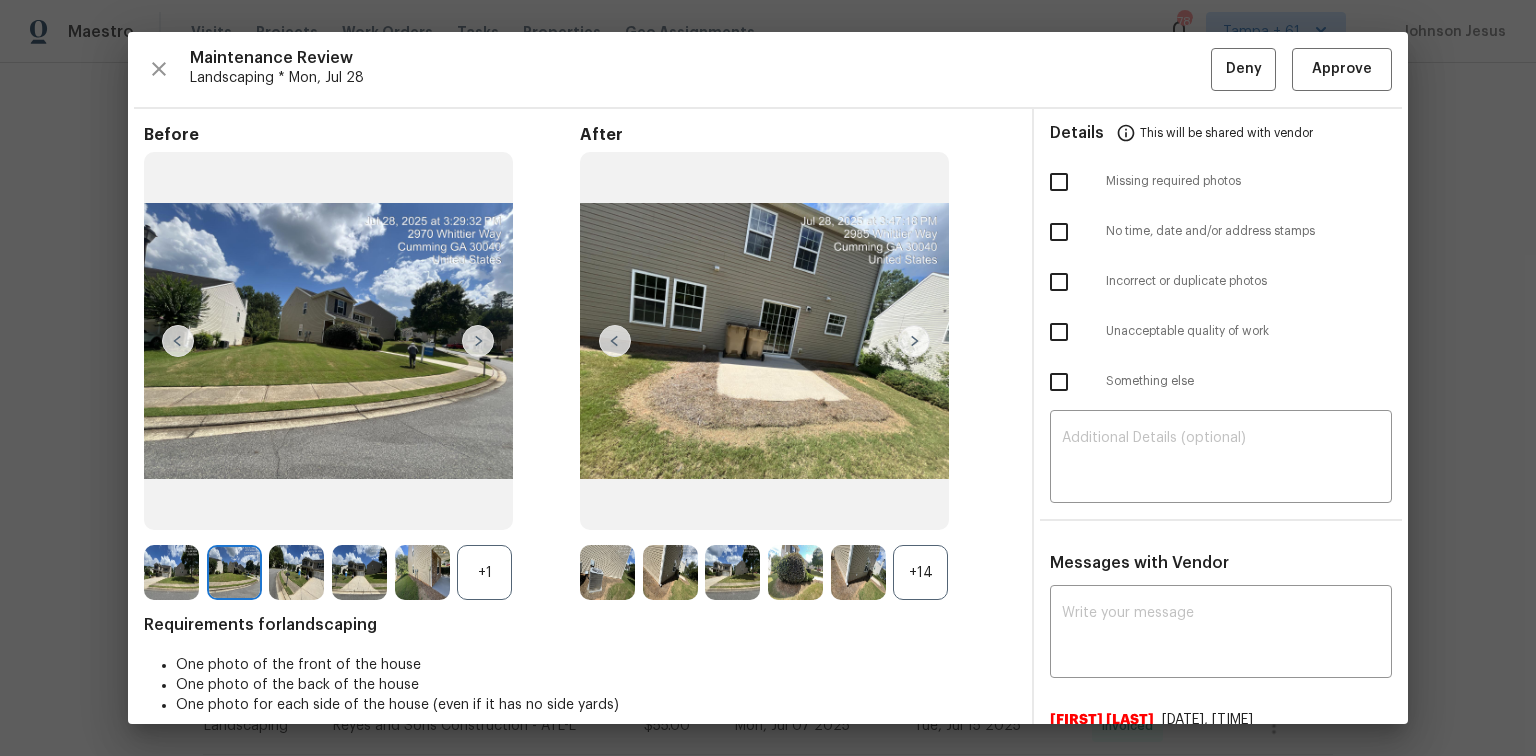 click at bounding box center (478, 341) 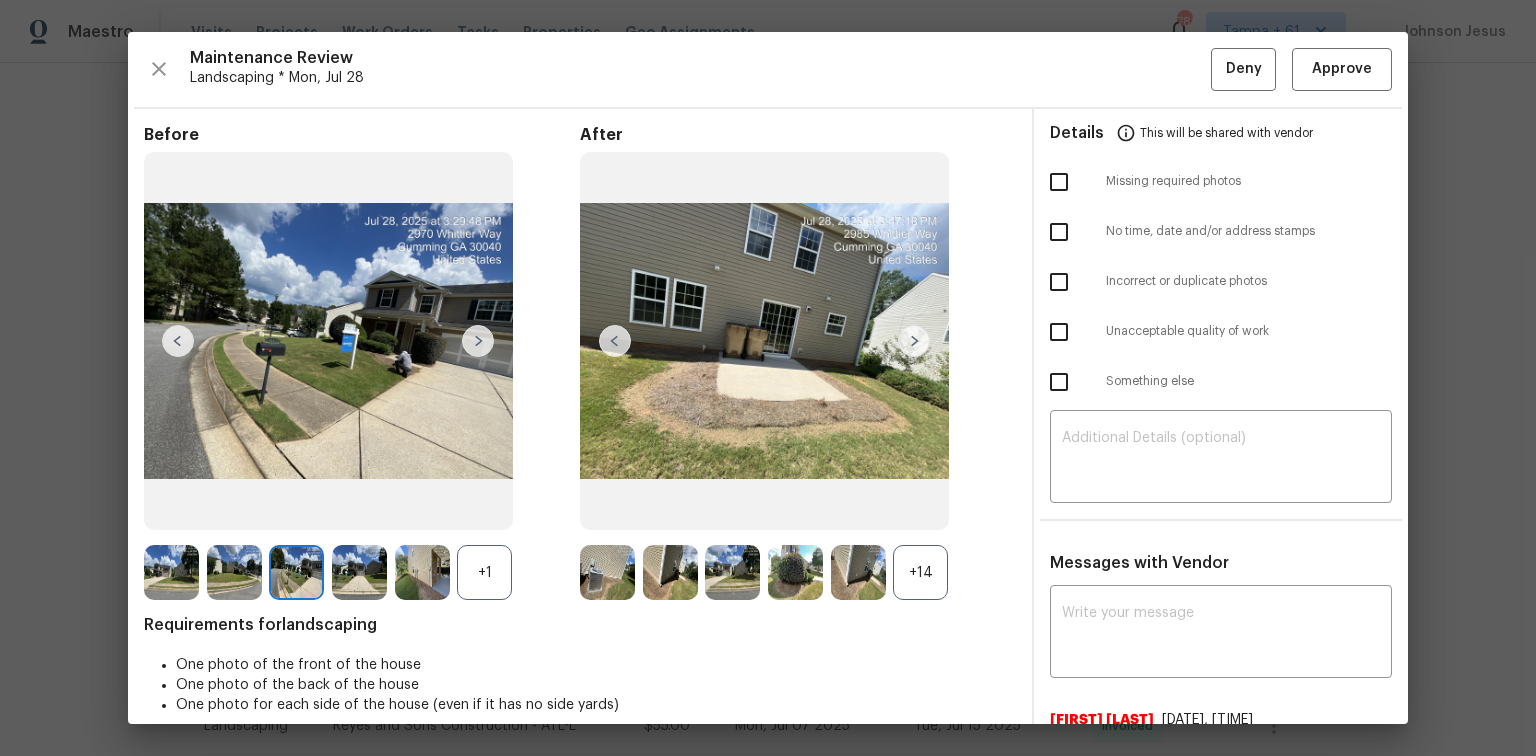 click at bounding box center [478, 341] 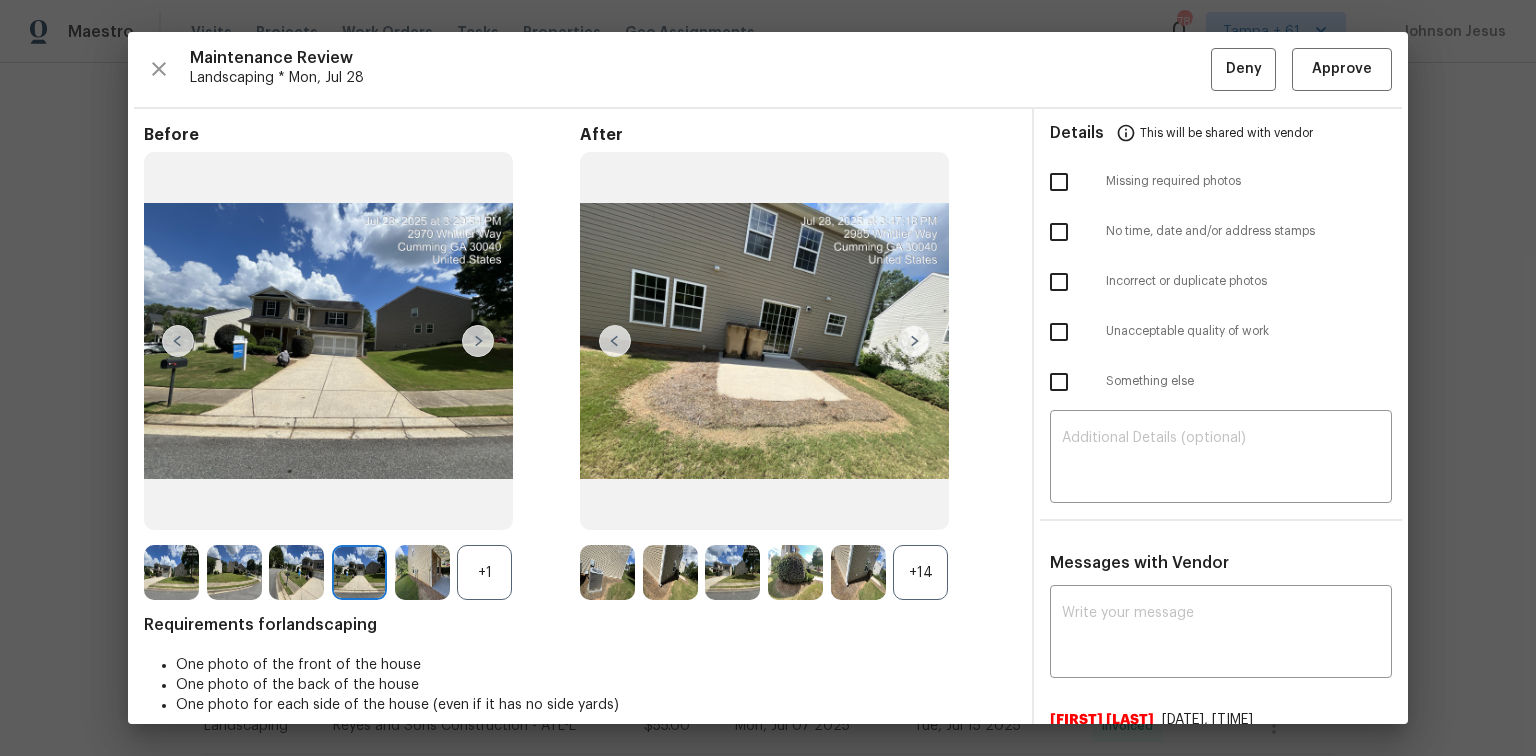 click at bounding box center [478, 341] 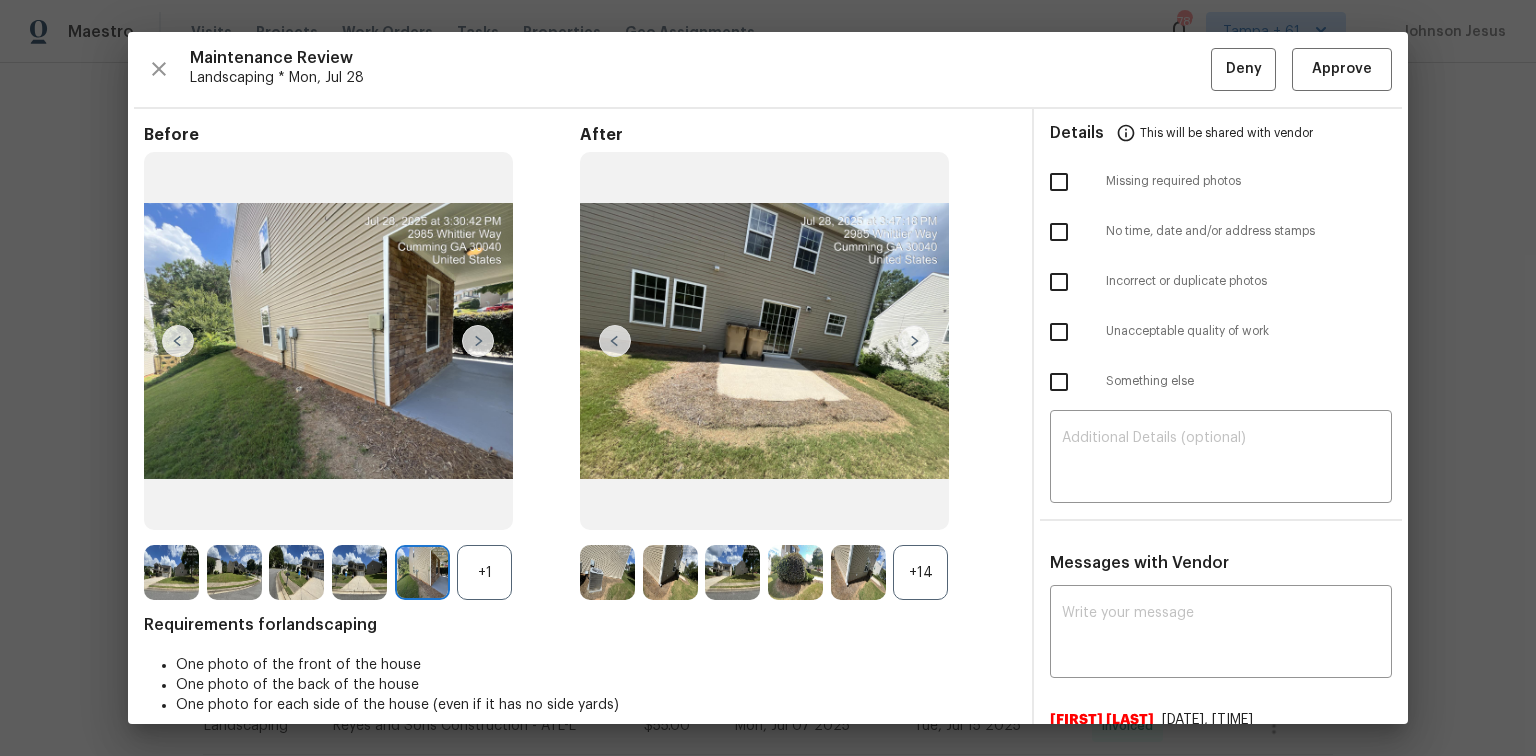 click at bounding box center [478, 341] 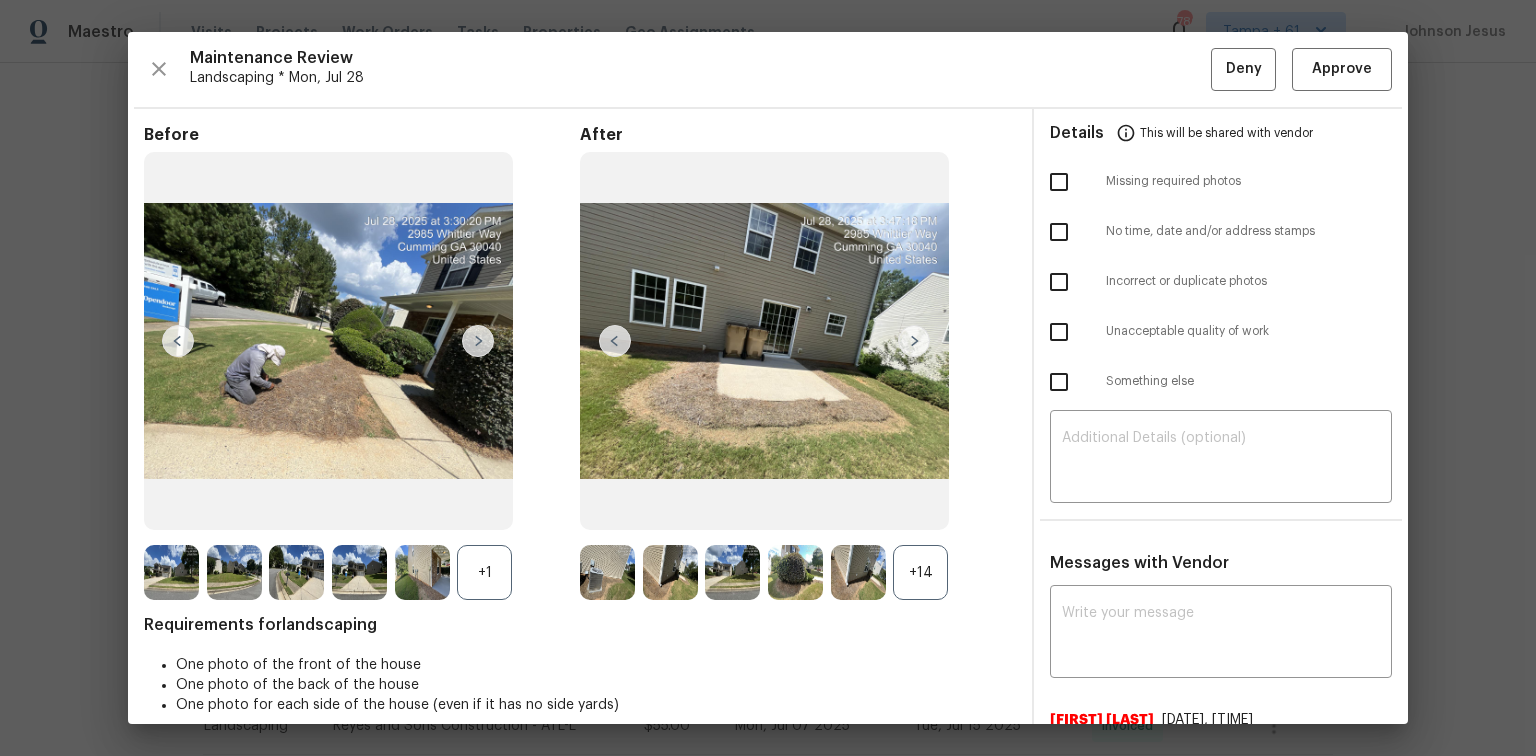 click at bounding box center (478, 341) 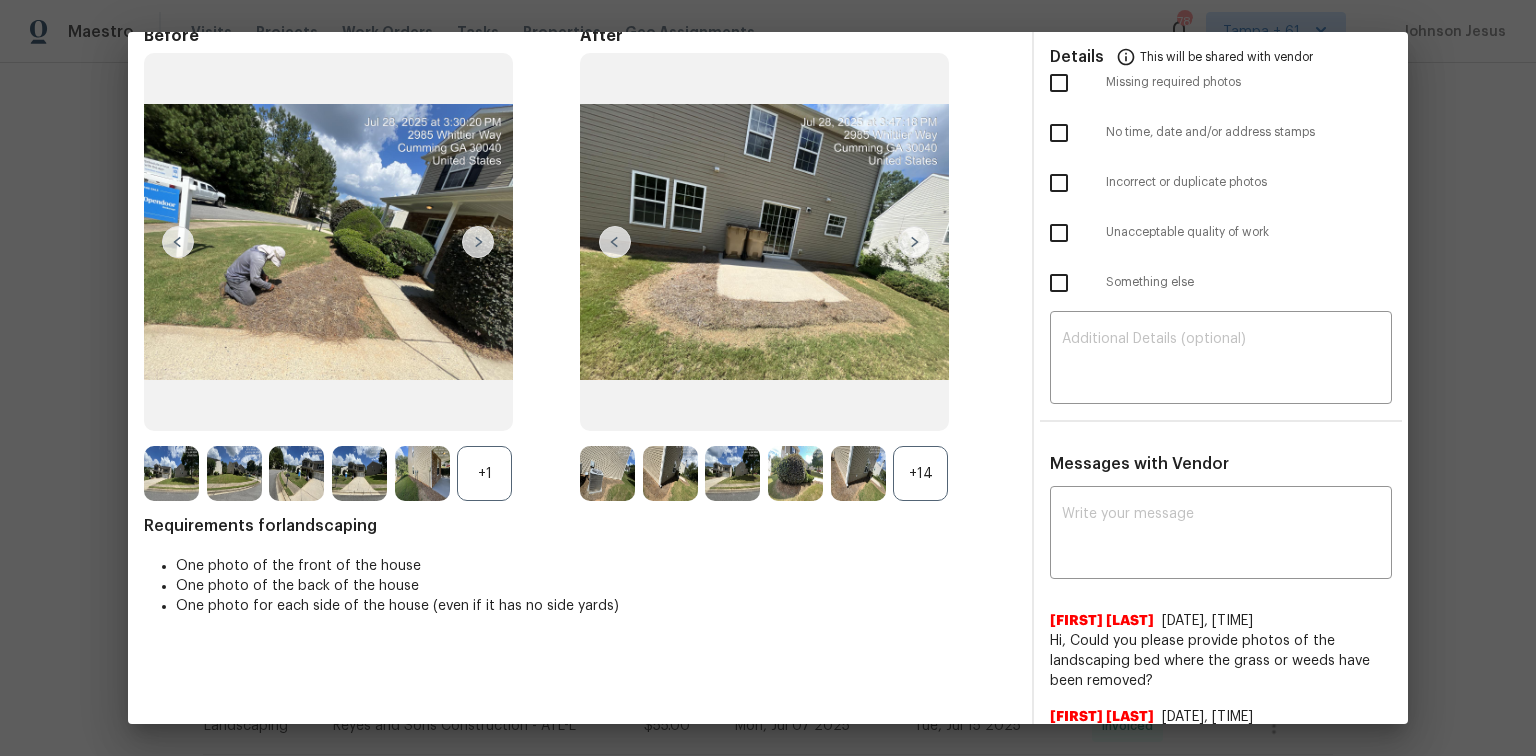 scroll, scrollTop: 0, scrollLeft: 0, axis: both 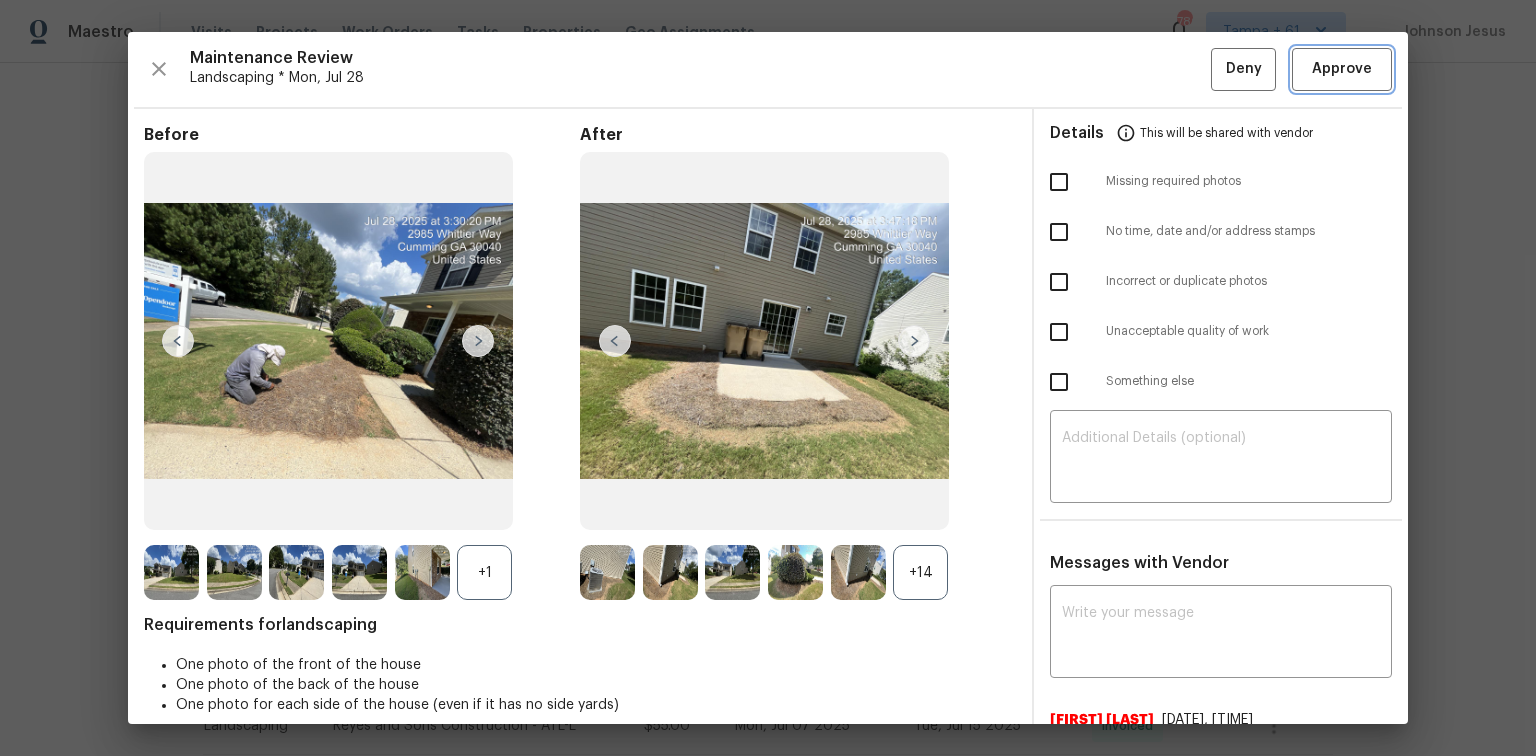 click on "Approve" at bounding box center (1342, 69) 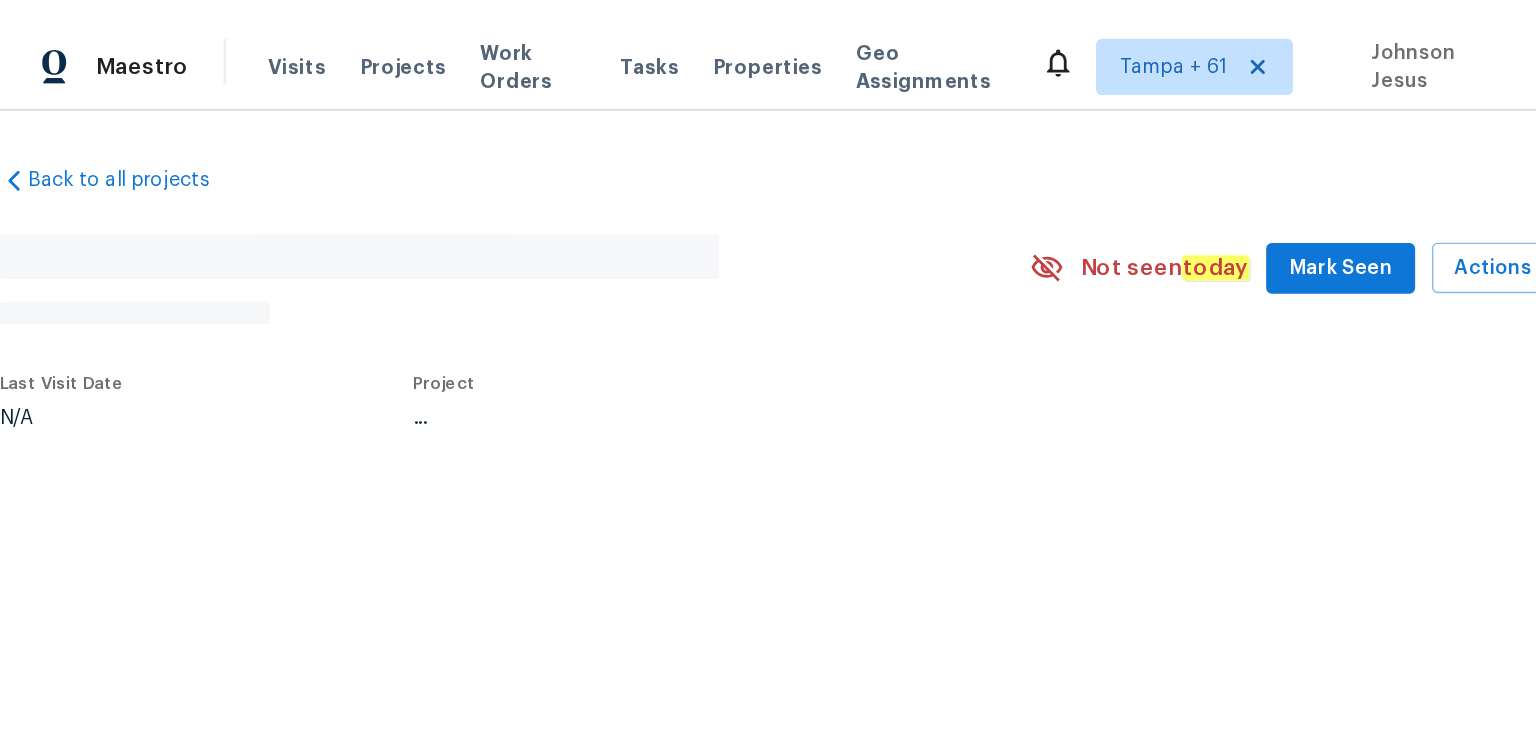 scroll, scrollTop: 0, scrollLeft: 0, axis: both 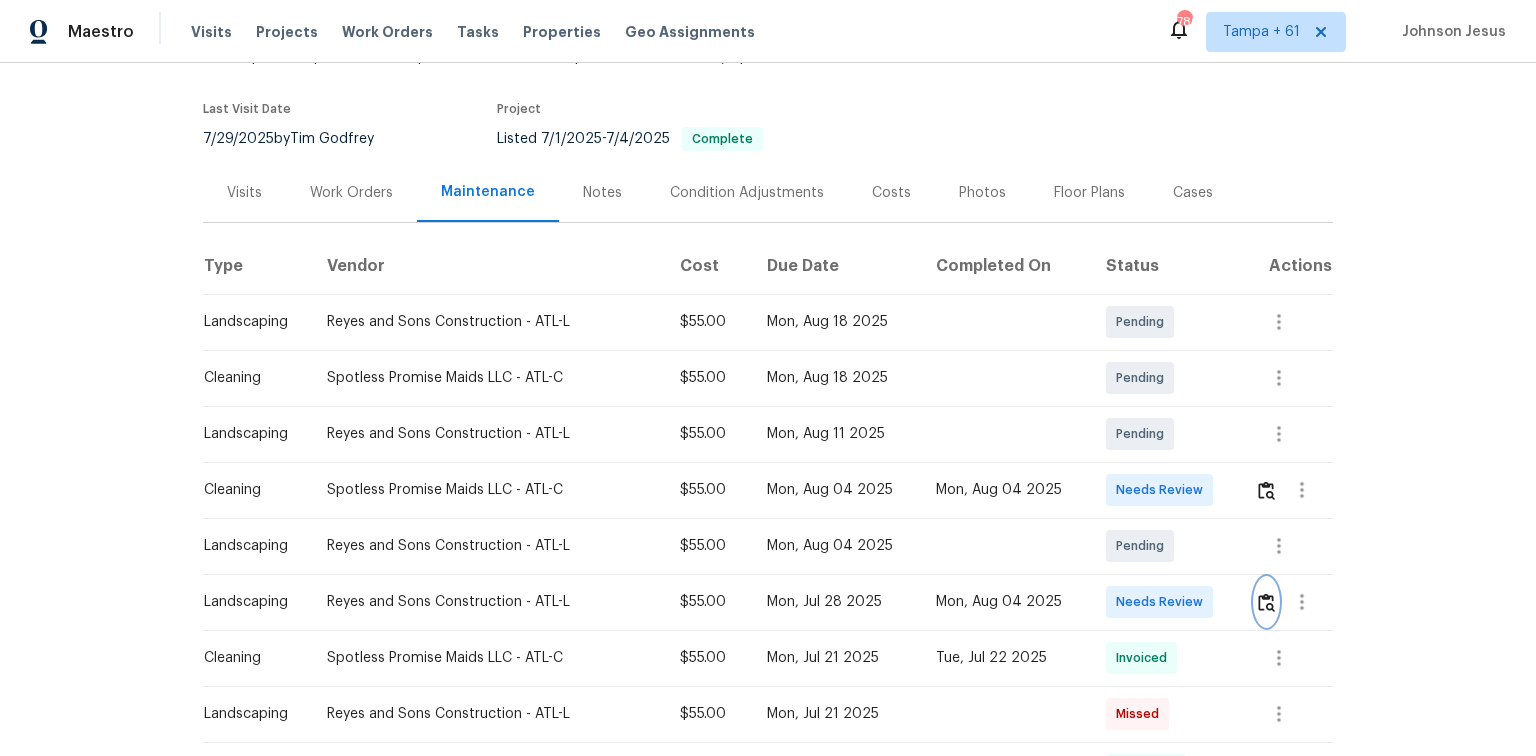 click at bounding box center (1266, 602) 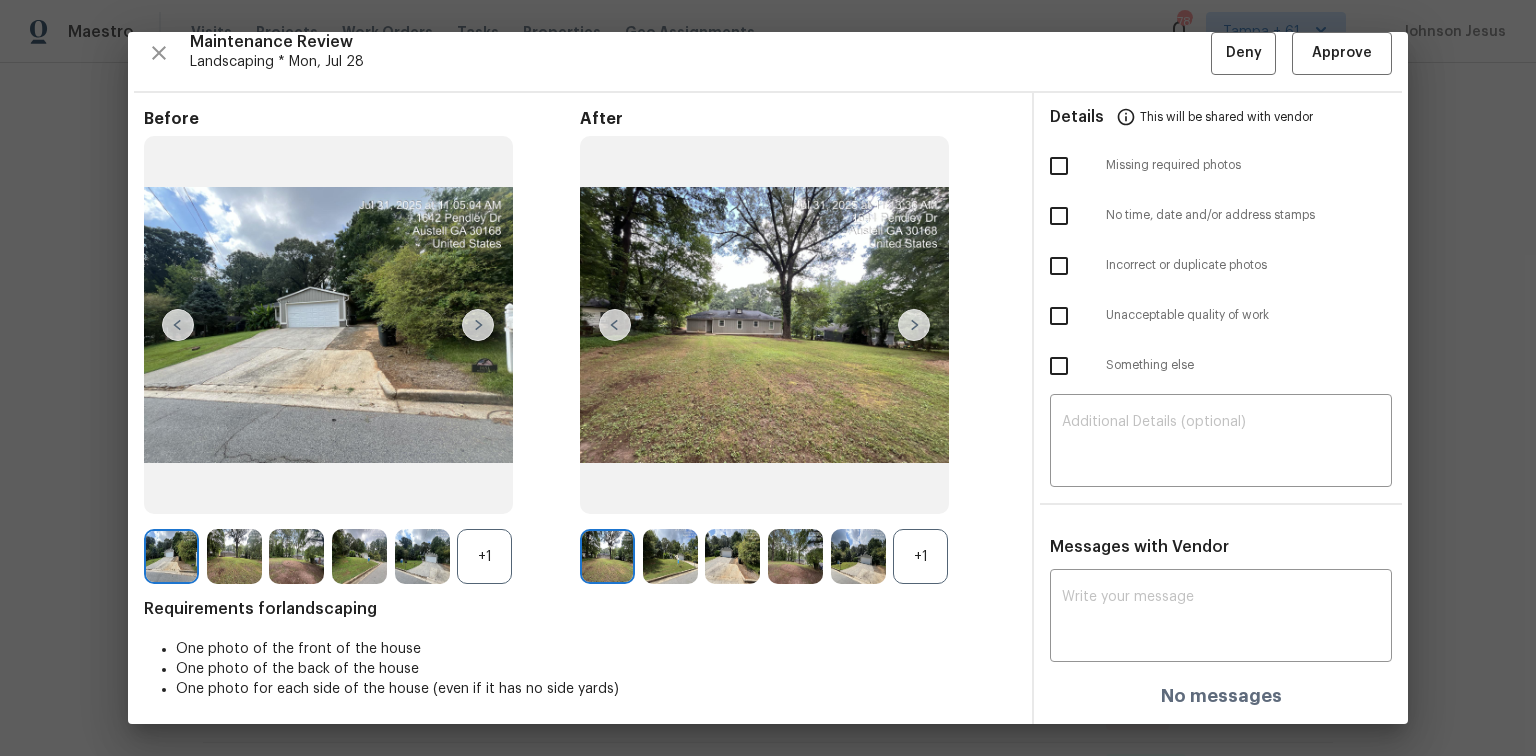 scroll, scrollTop: 0, scrollLeft: 0, axis: both 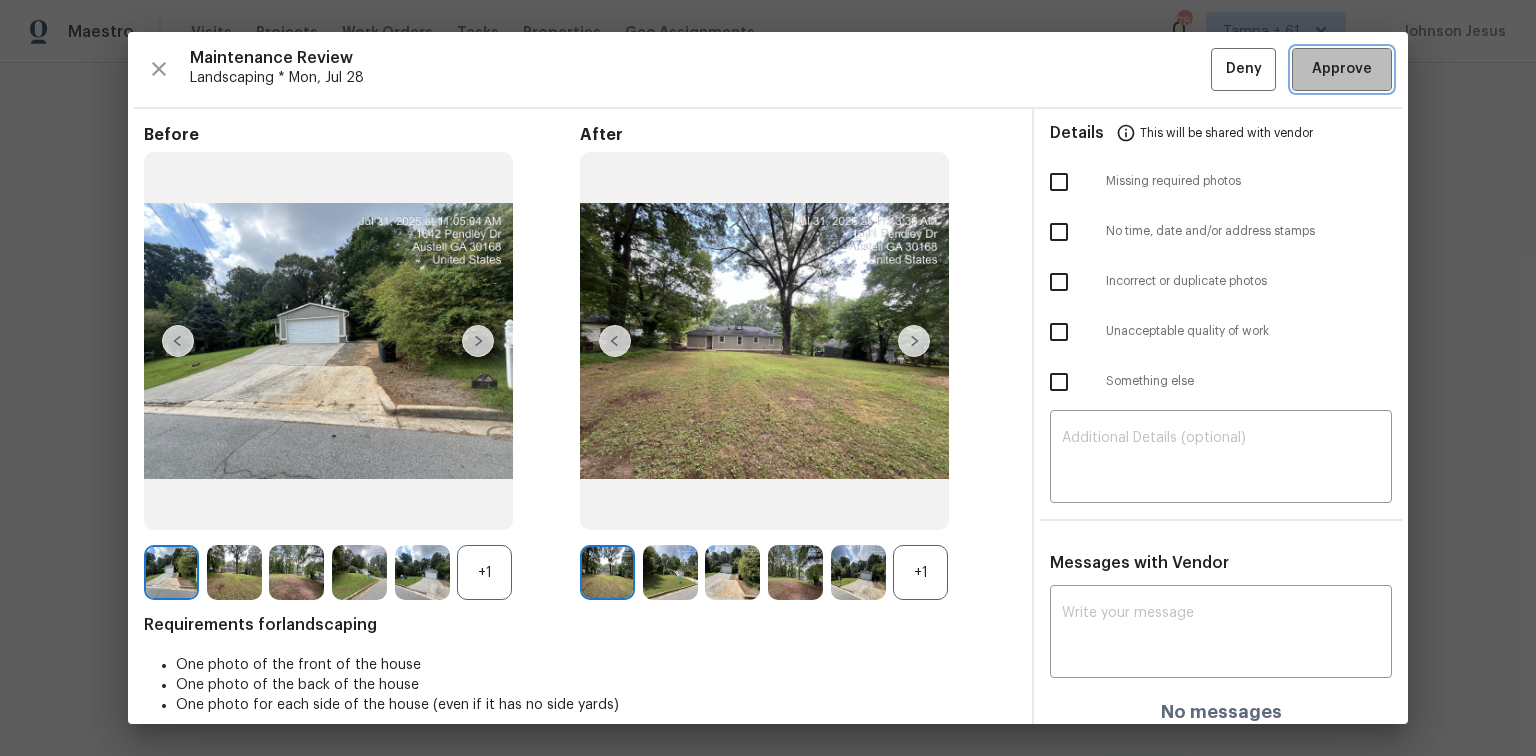 click on "Approve" at bounding box center [1342, 69] 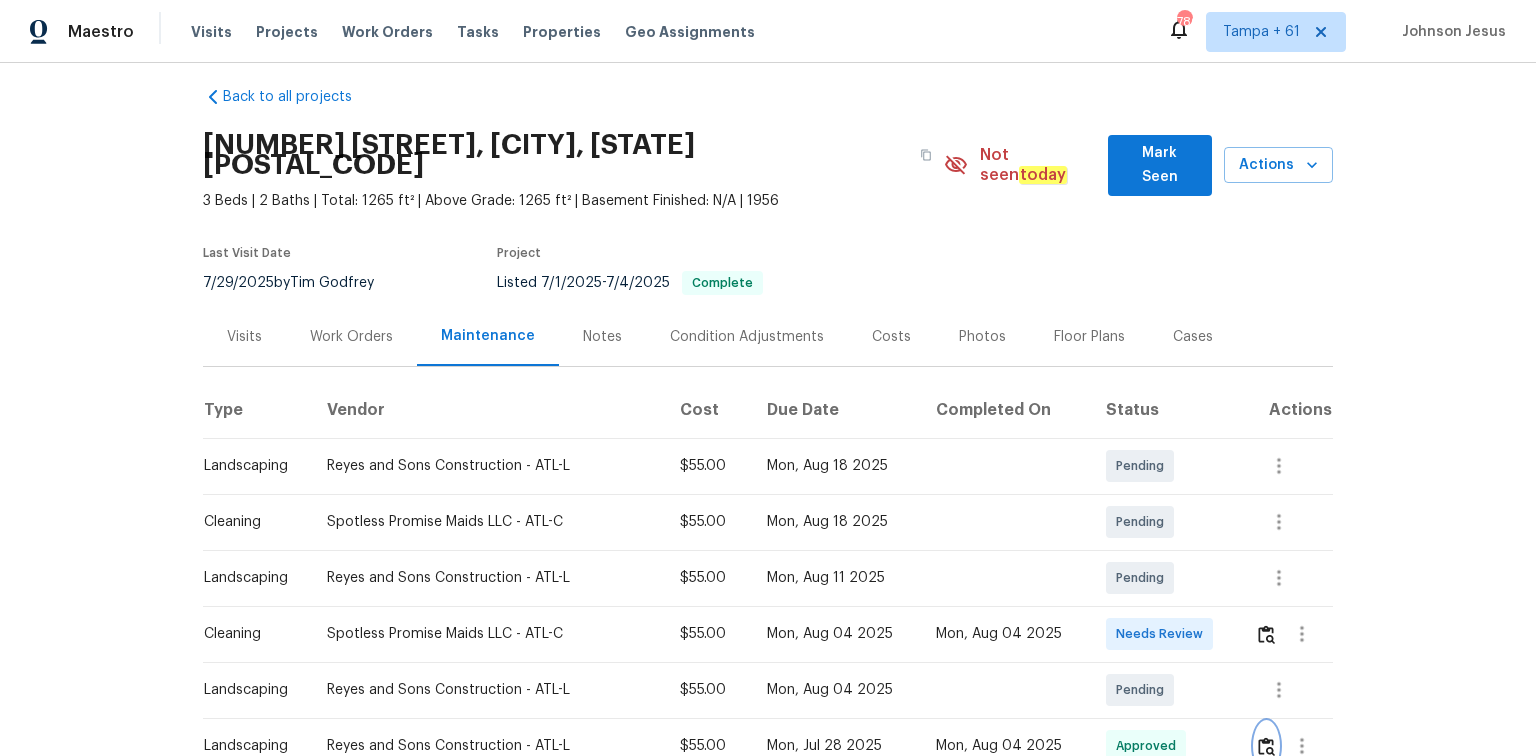 scroll, scrollTop: 0, scrollLeft: 0, axis: both 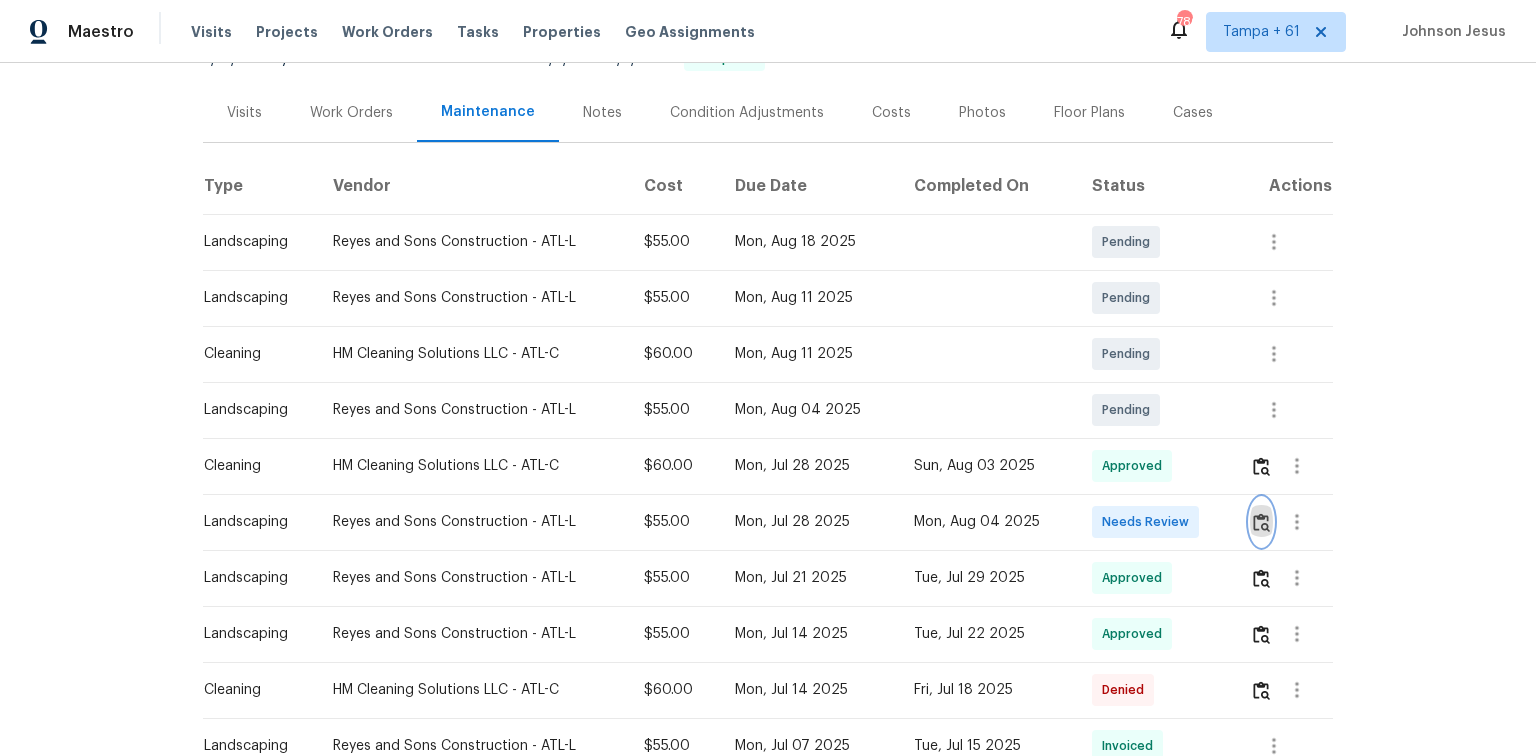 click at bounding box center [1261, 522] 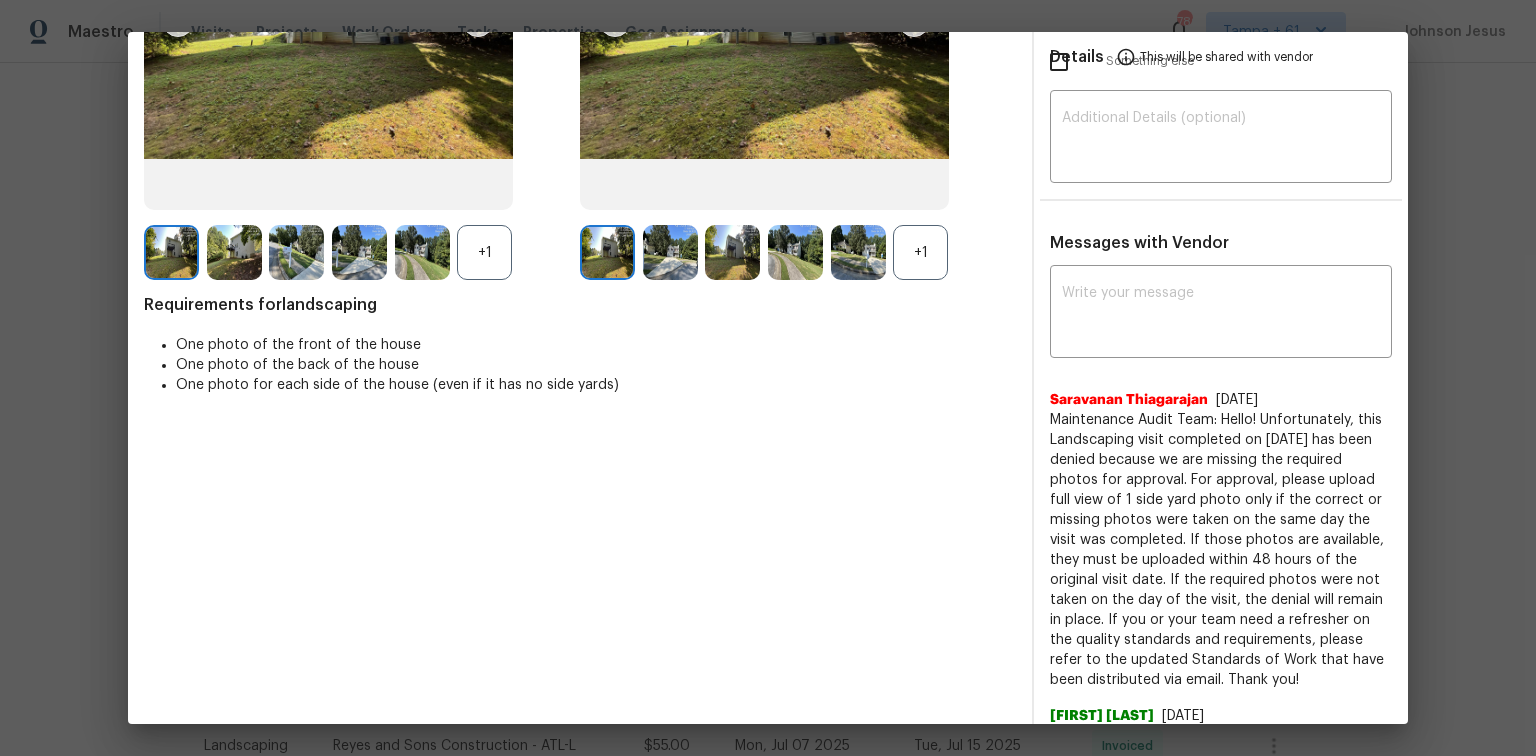 scroll, scrollTop: 0, scrollLeft: 0, axis: both 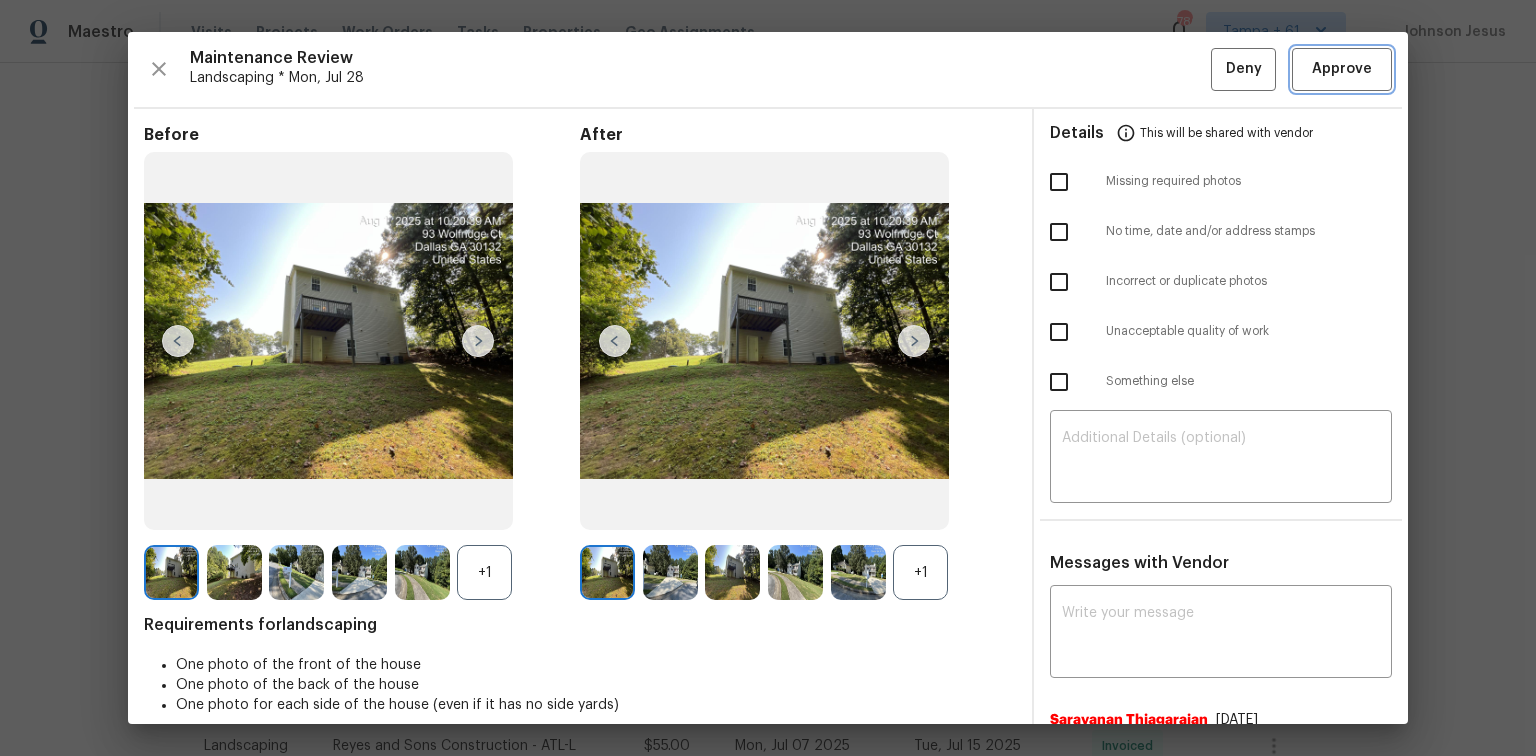click on "Approve" at bounding box center (1342, 69) 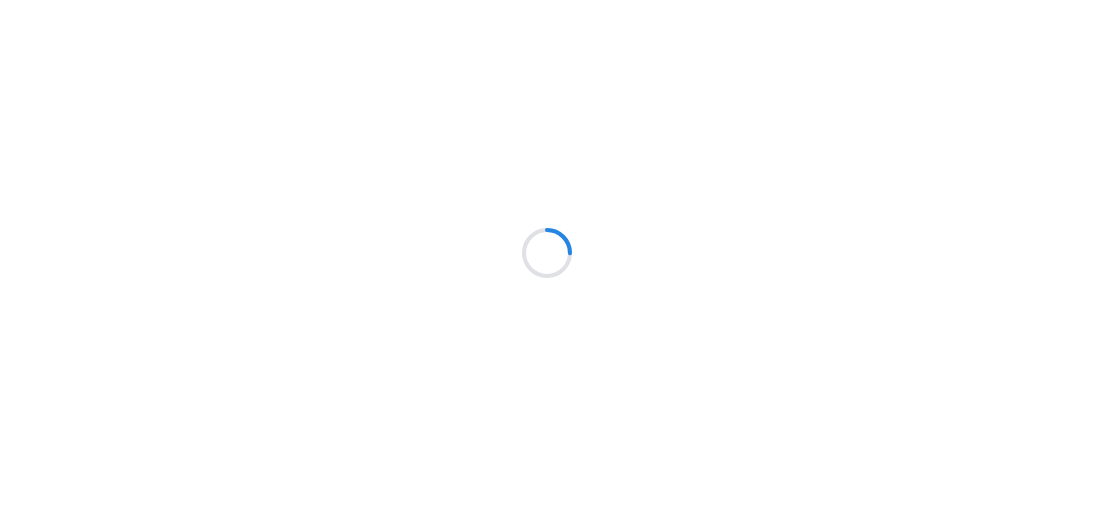 scroll, scrollTop: 0, scrollLeft: 0, axis: both 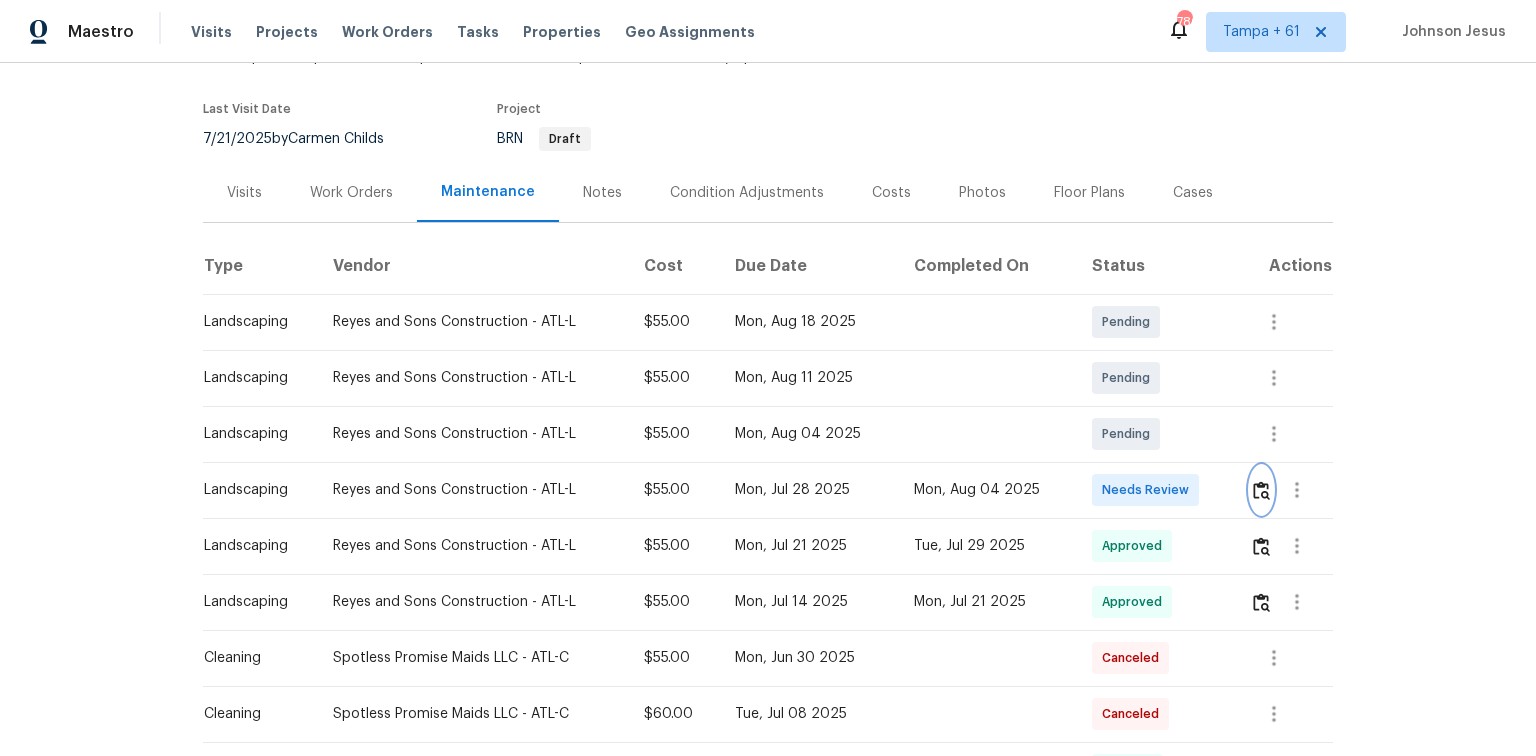 click at bounding box center [1261, 490] 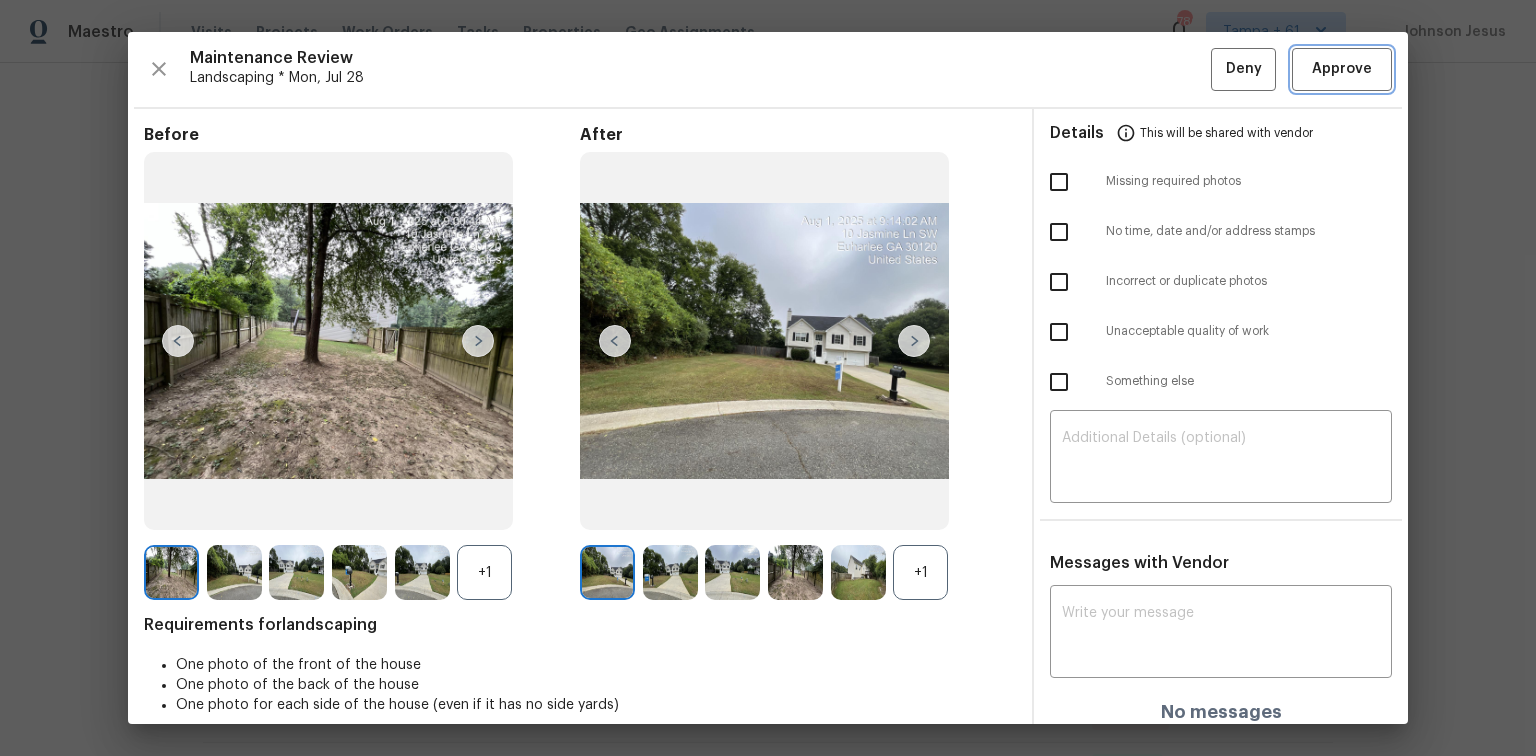 click on "Approve" at bounding box center (1342, 69) 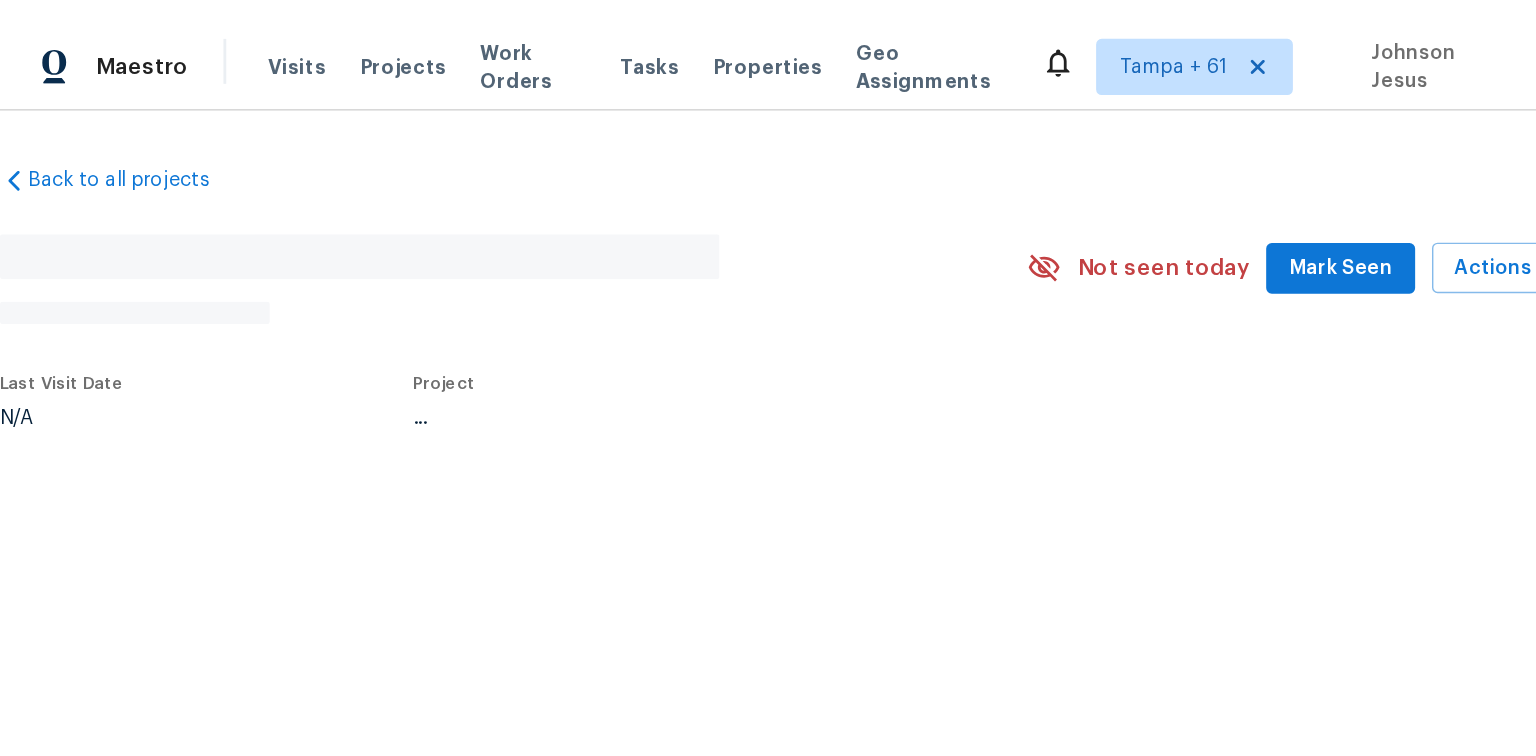 scroll, scrollTop: 0, scrollLeft: 0, axis: both 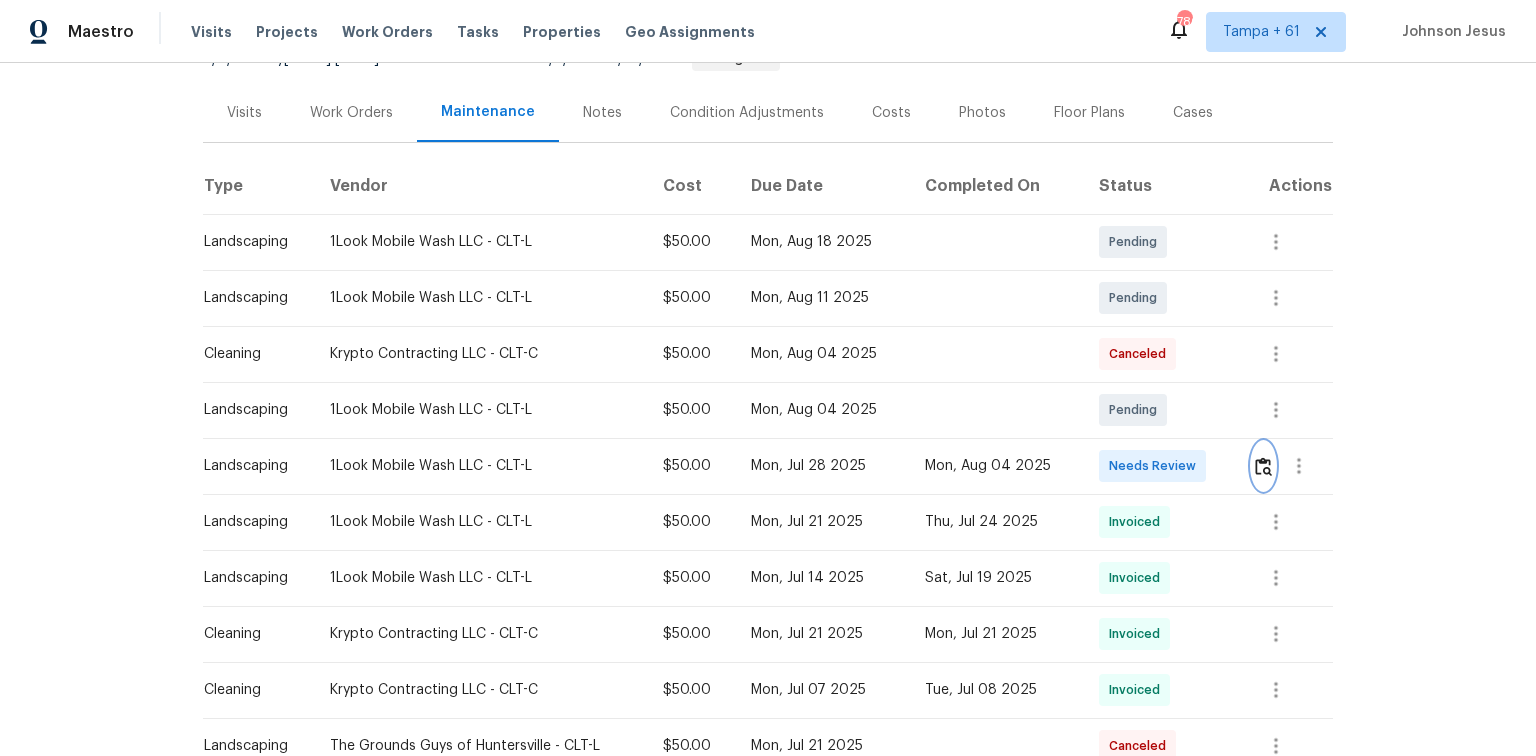 click at bounding box center [1263, 466] 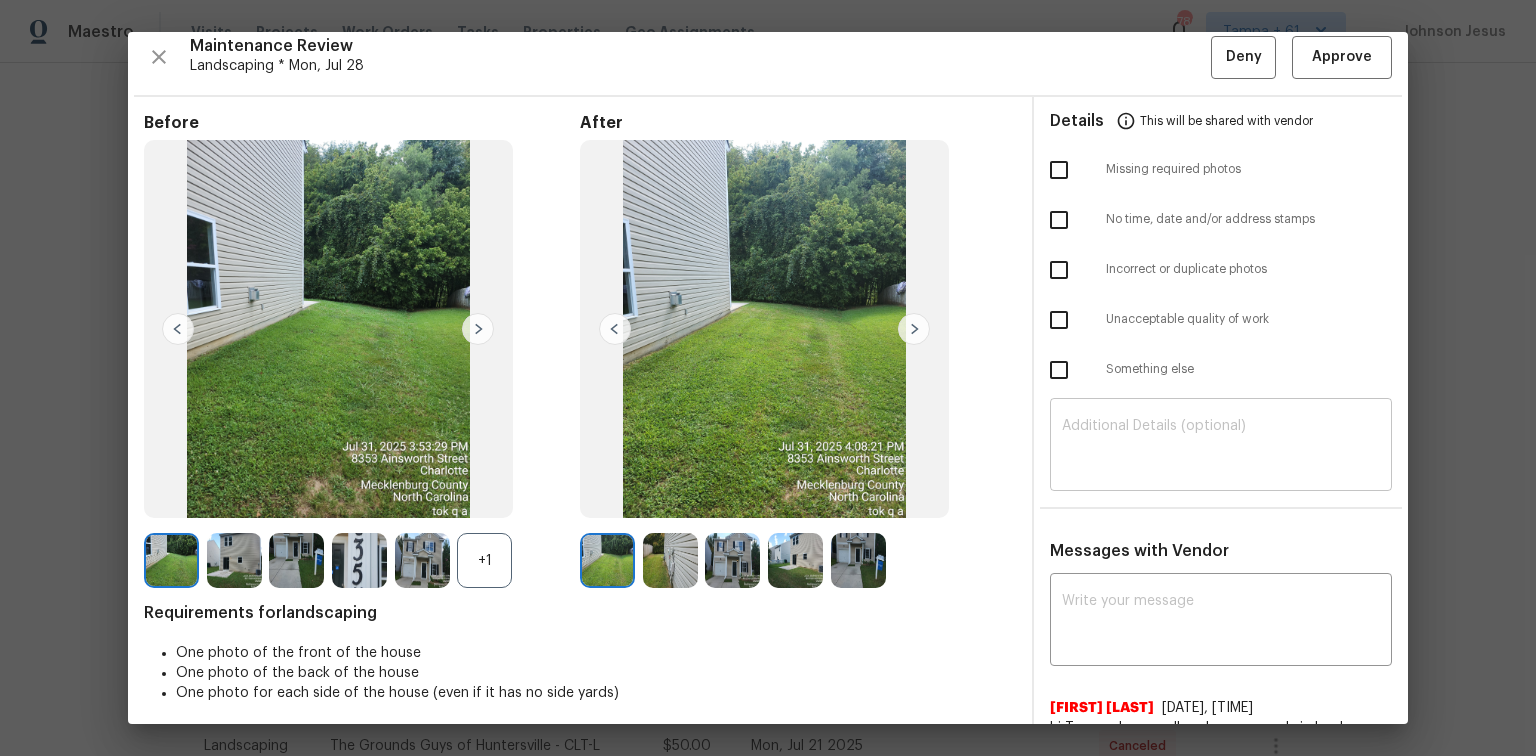 scroll, scrollTop: 0, scrollLeft: 0, axis: both 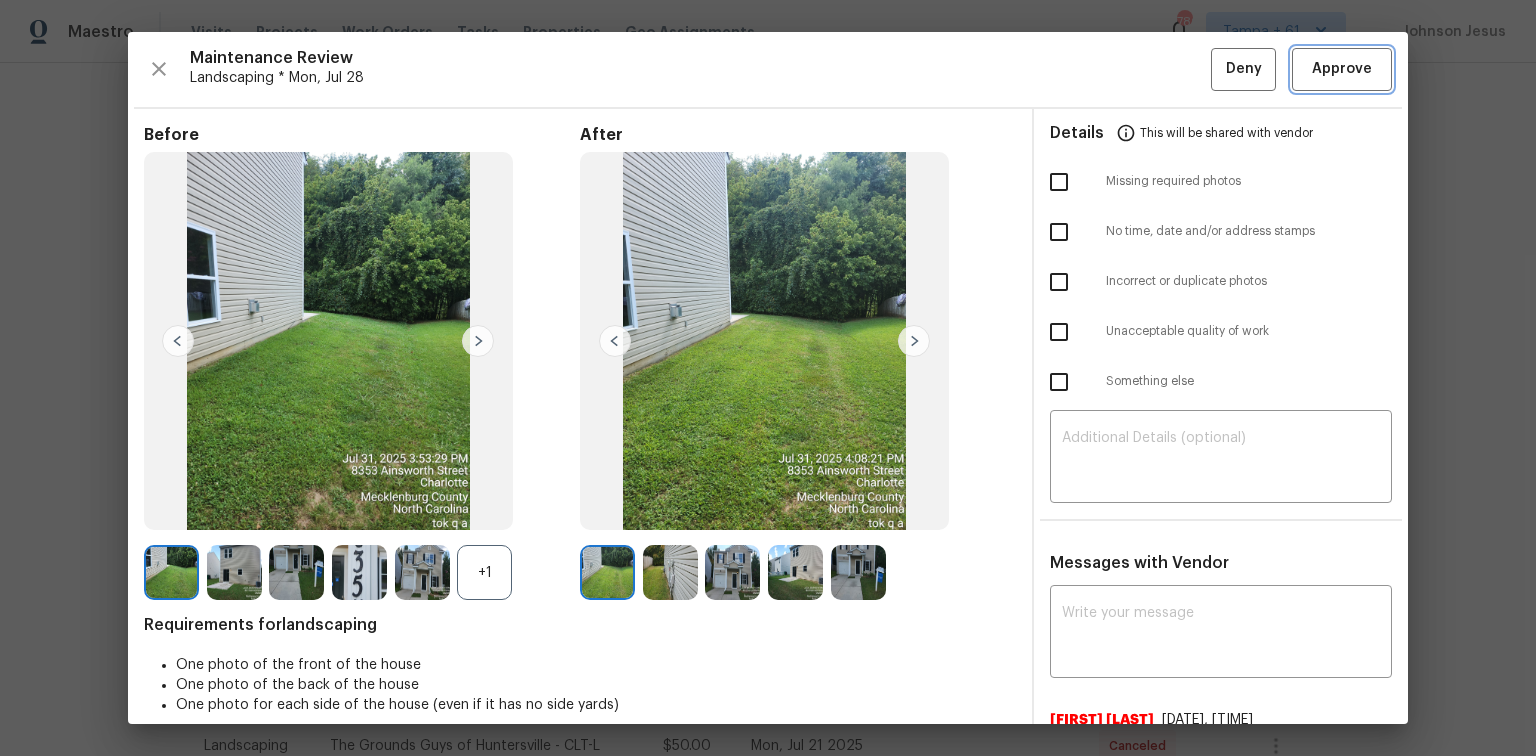 click on "Approve" at bounding box center (1342, 69) 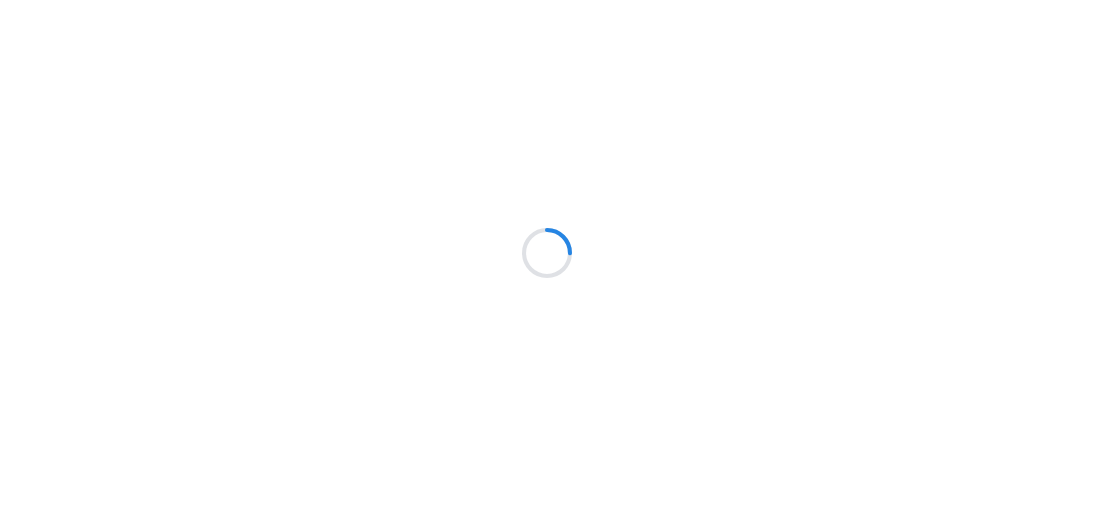 scroll, scrollTop: 0, scrollLeft: 0, axis: both 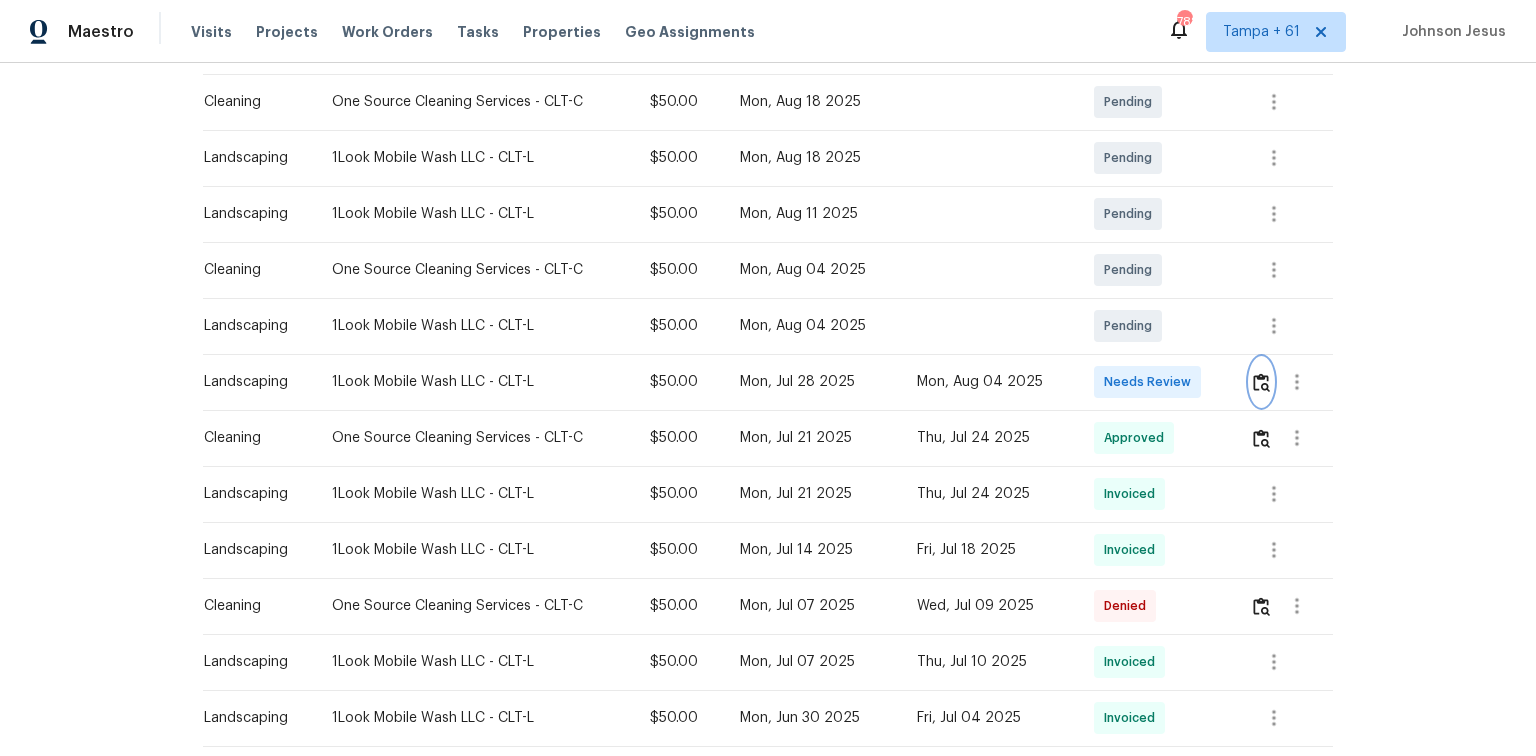 click at bounding box center [1261, 382] 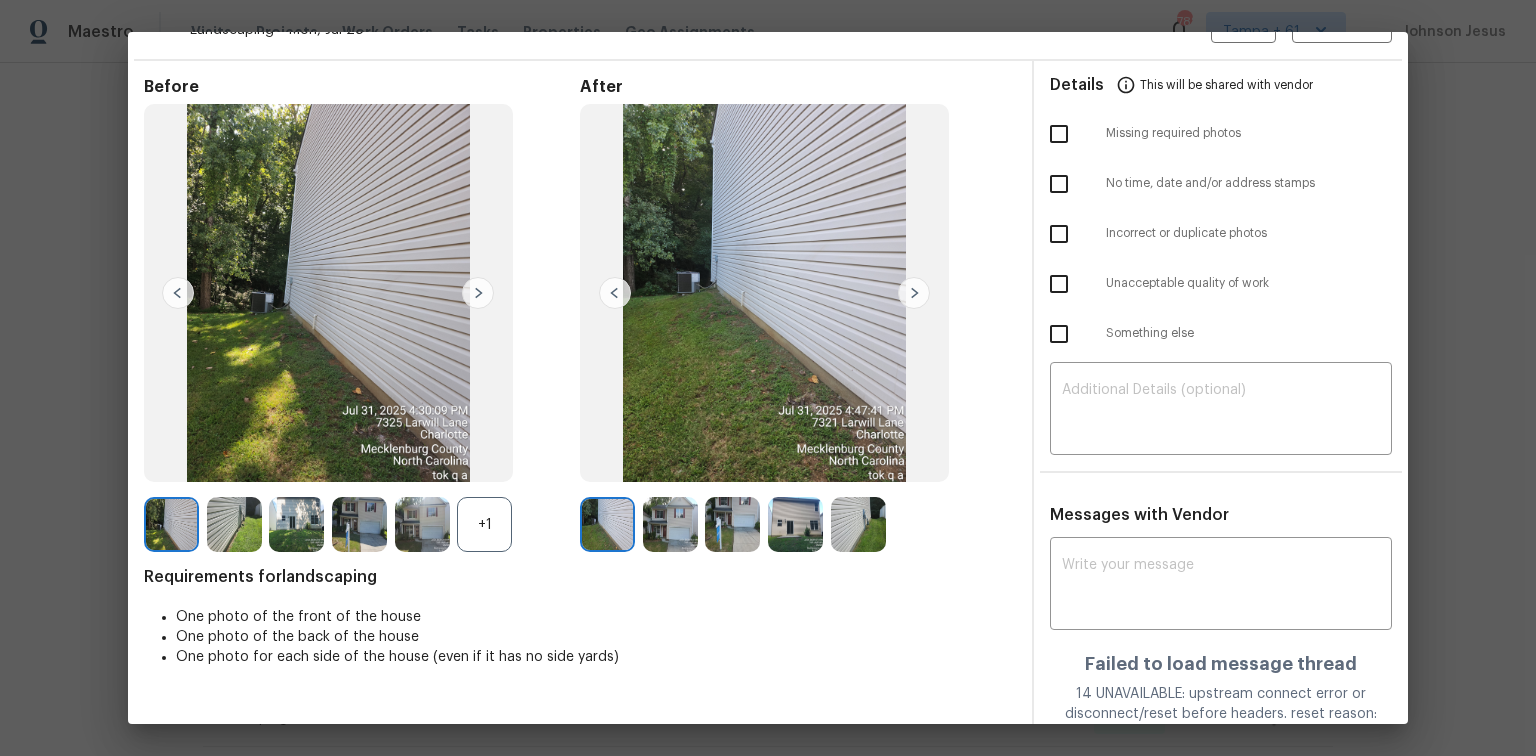 scroll, scrollTop: 0, scrollLeft: 0, axis: both 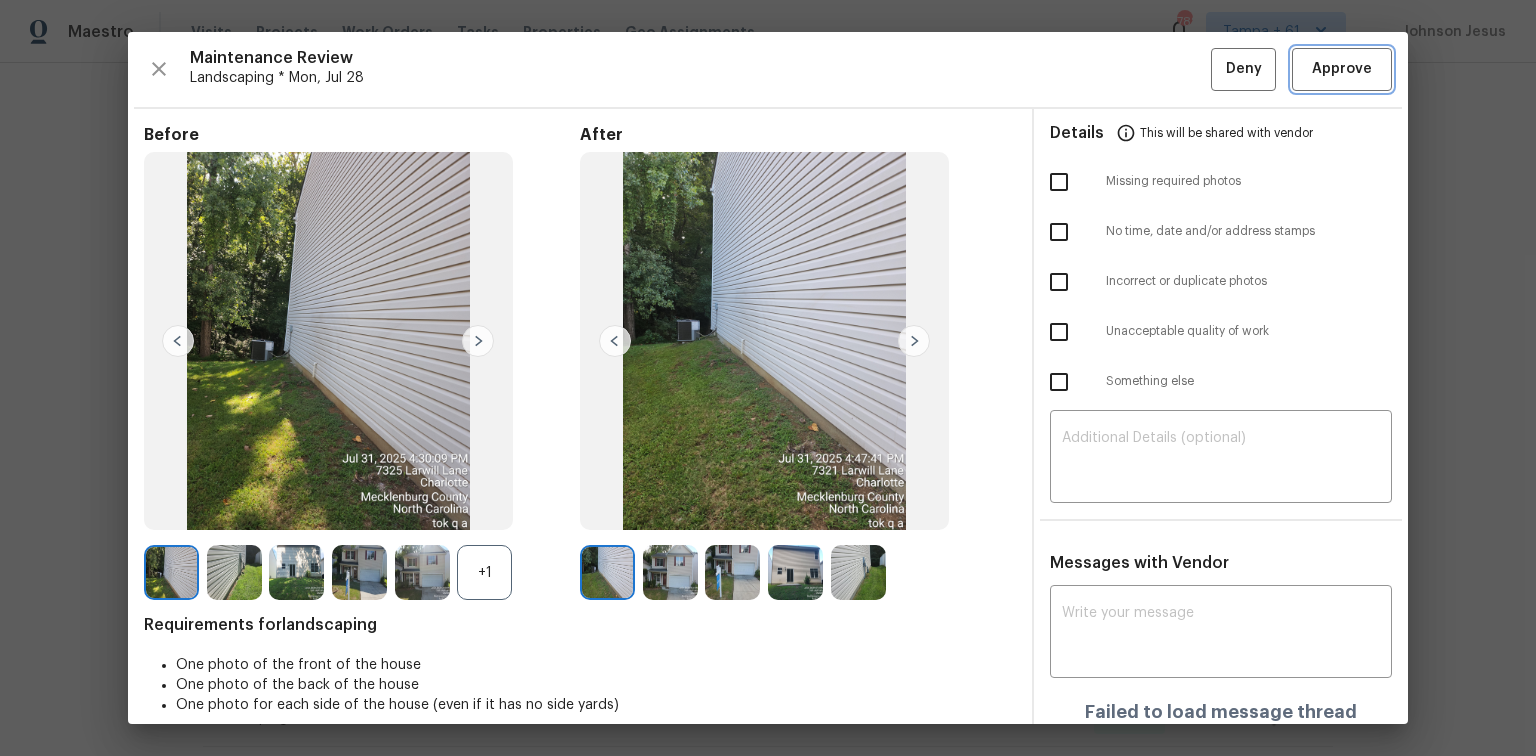 click on "Approve" at bounding box center (1342, 69) 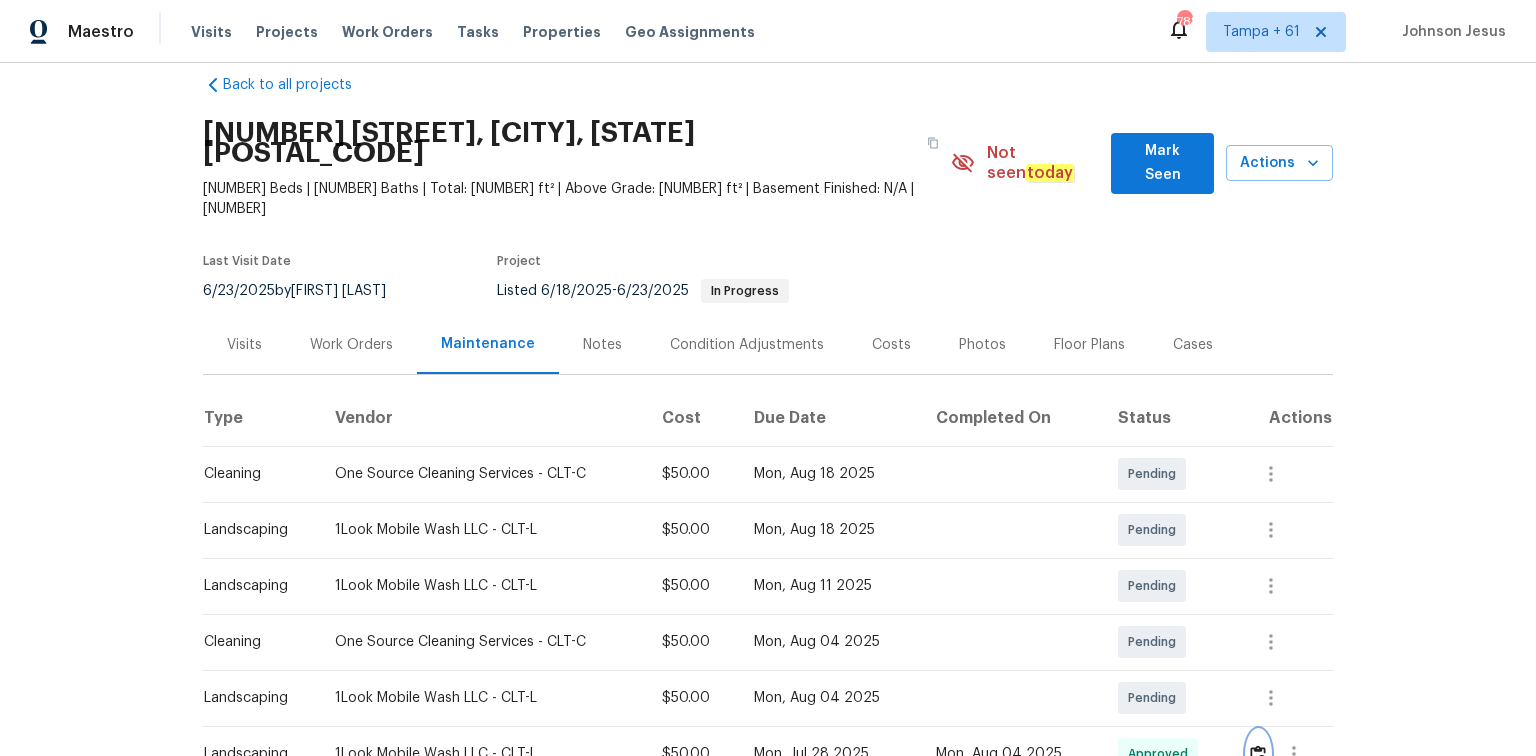 scroll, scrollTop: 0, scrollLeft: 0, axis: both 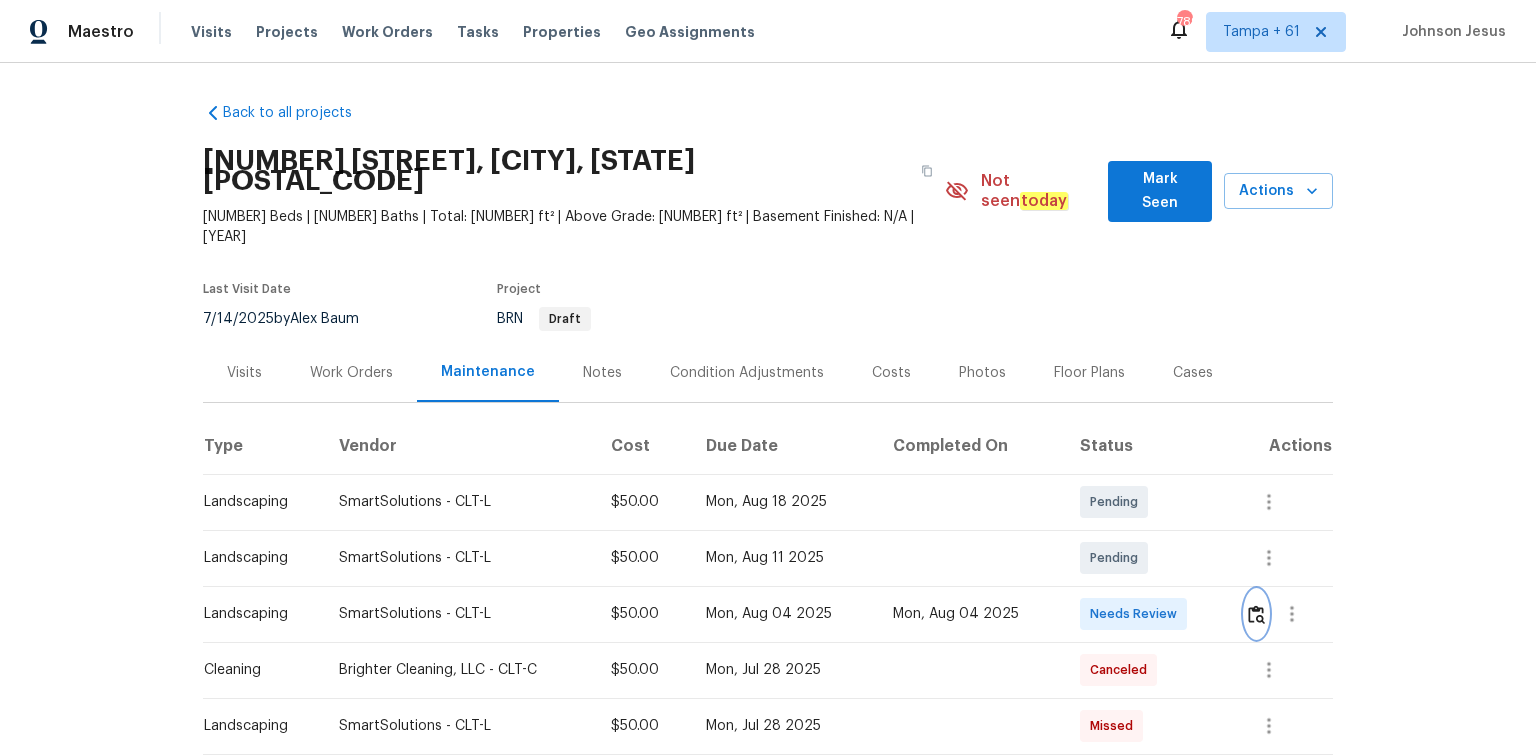 click at bounding box center [1256, 614] 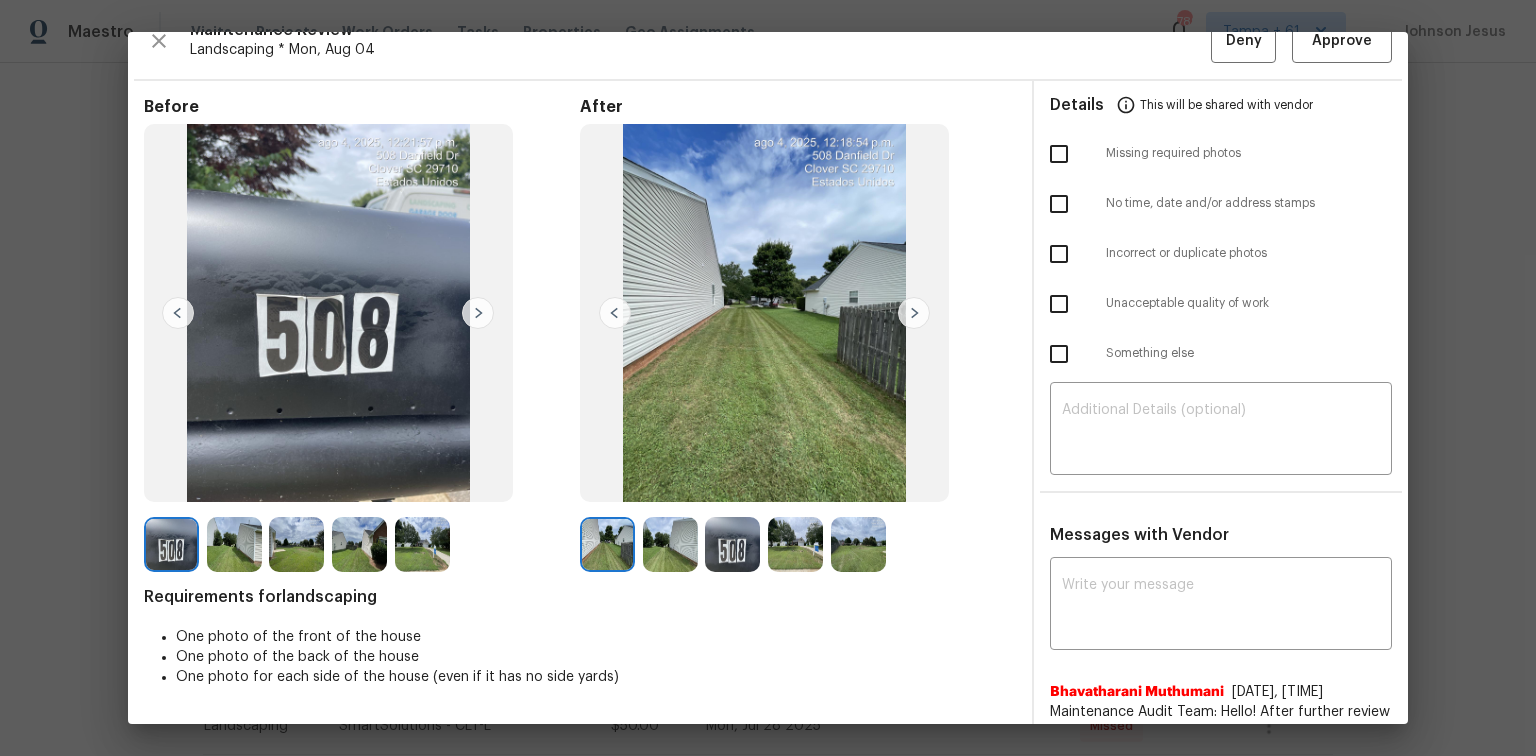 scroll, scrollTop: 0, scrollLeft: 0, axis: both 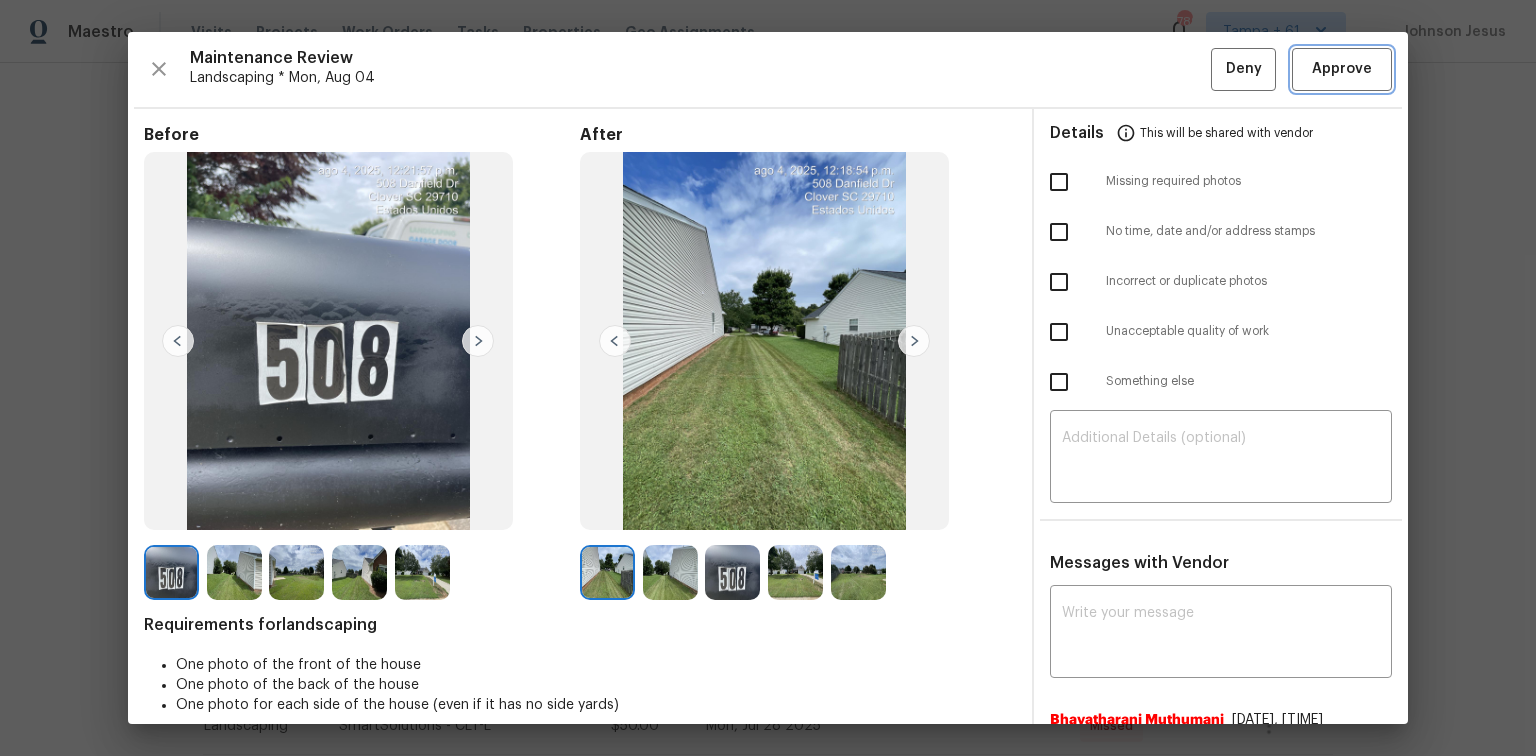 click on "Approve" at bounding box center (1342, 69) 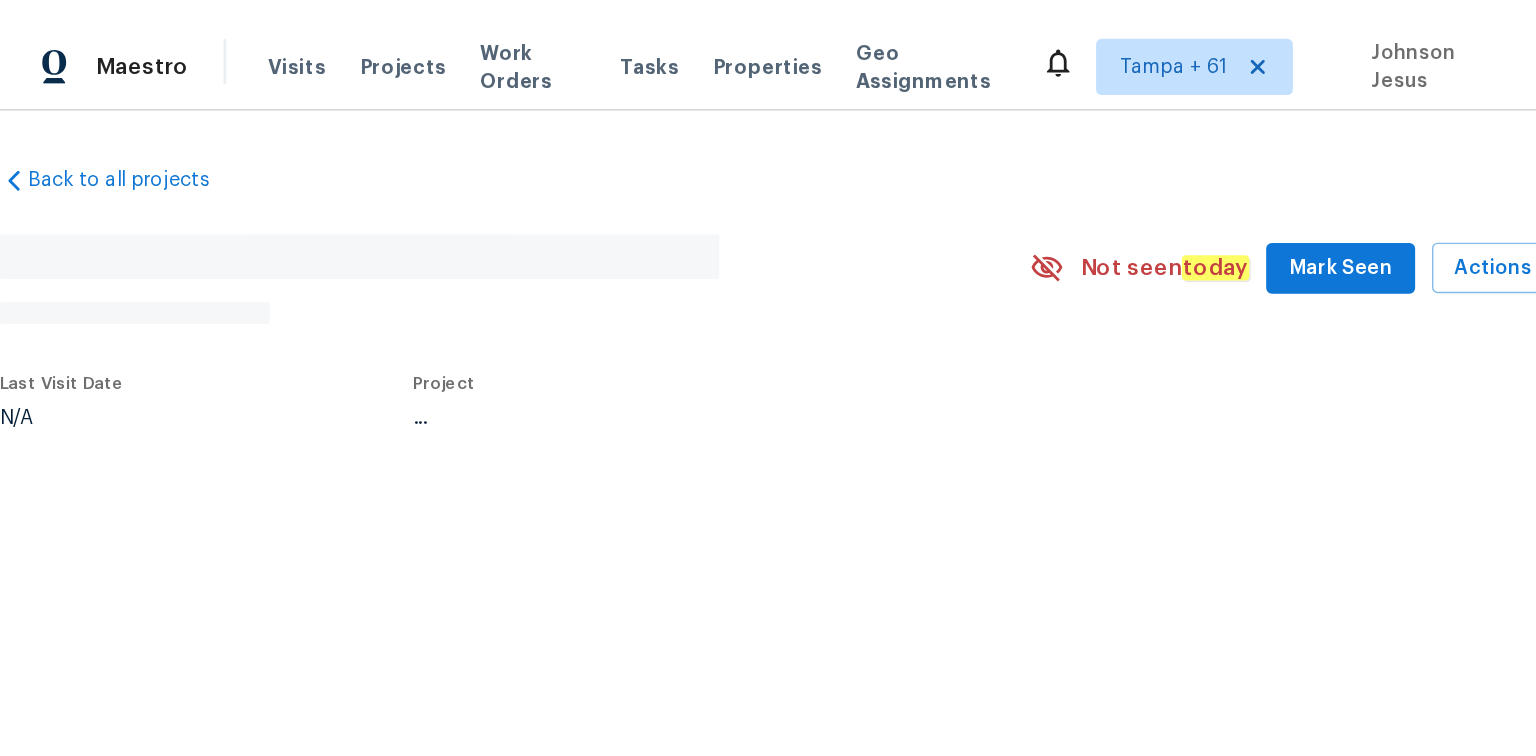 scroll, scrollTop: 0, scrollLeft: 0, axis: both 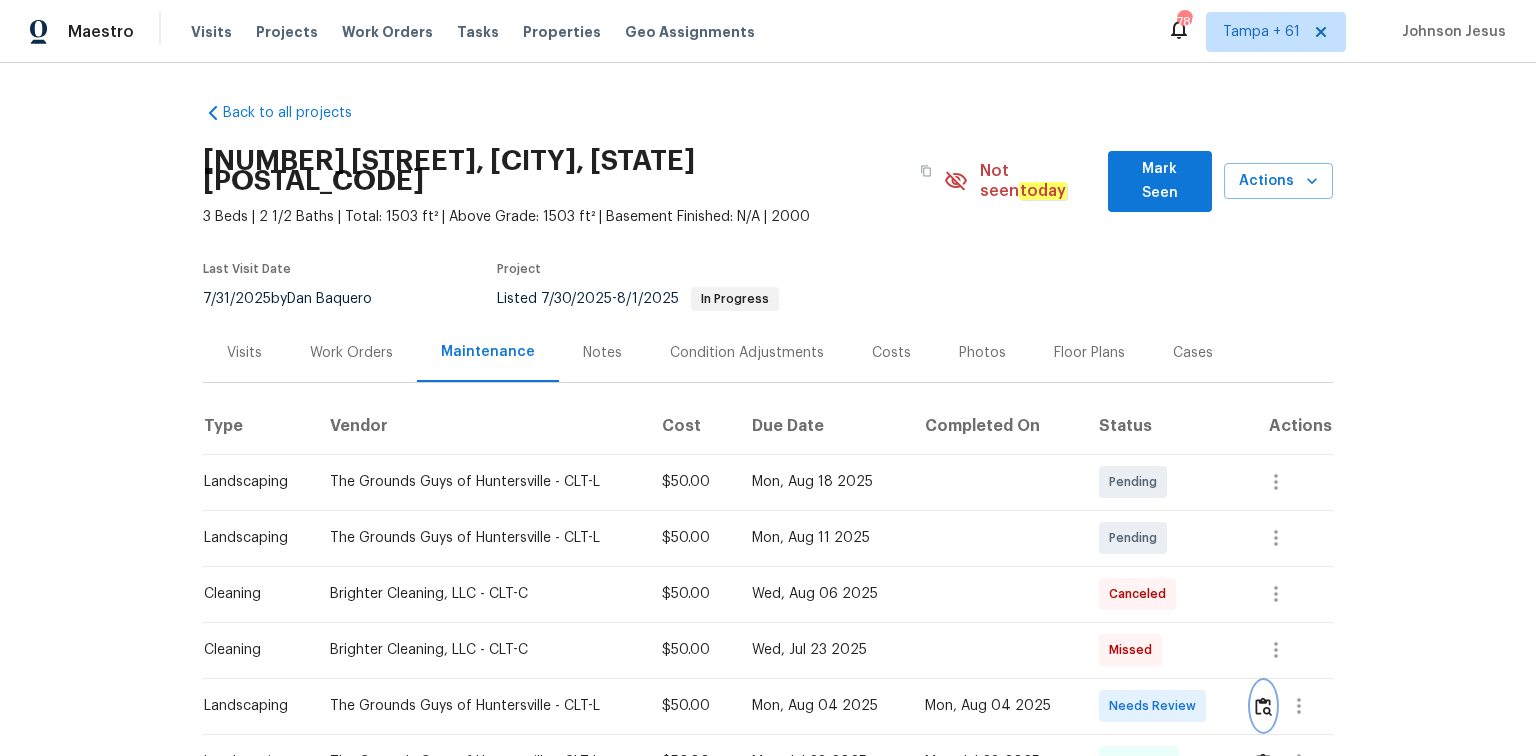 click at bounding box center [1263, 706] 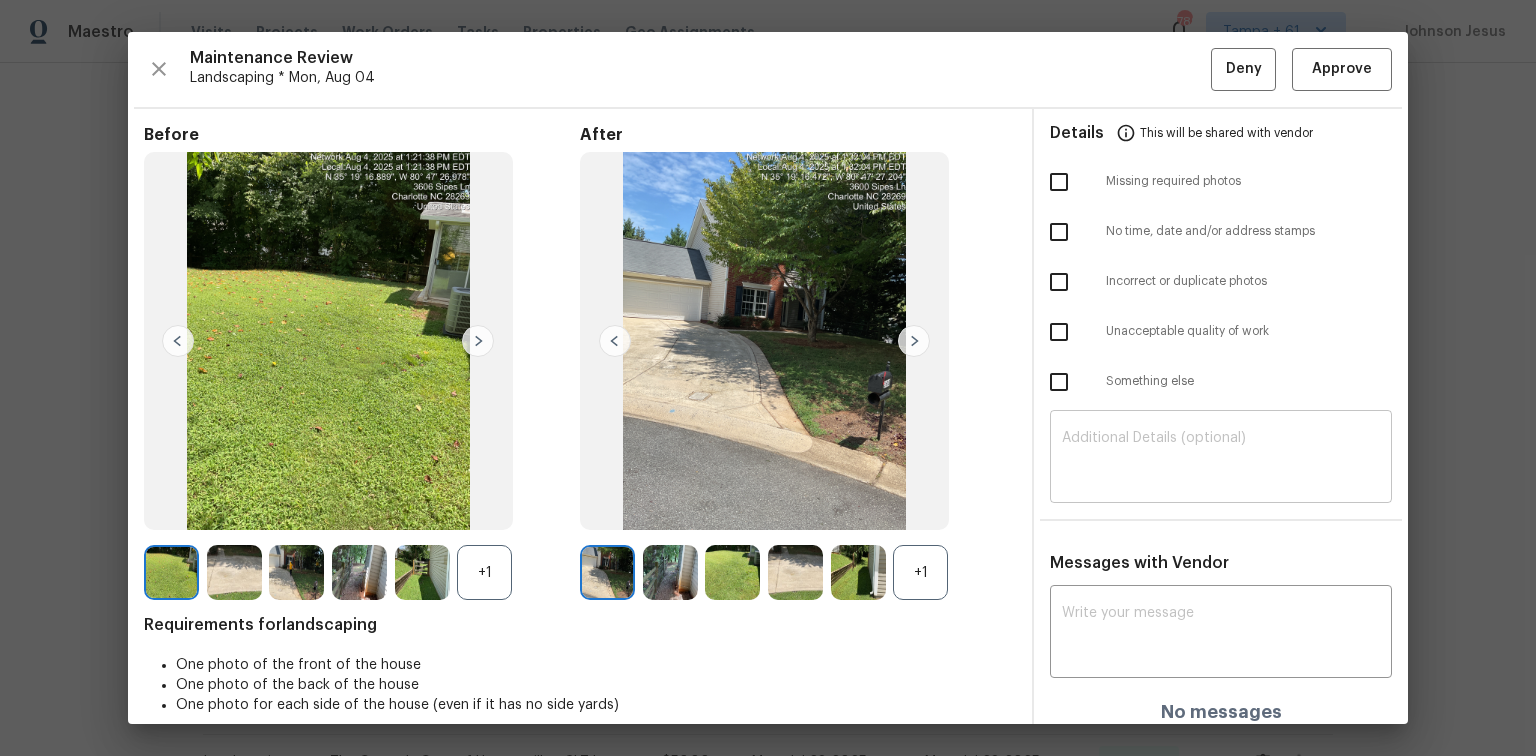 scroll, scrollTop: 16, scrollLeft: 0, axis: vertical 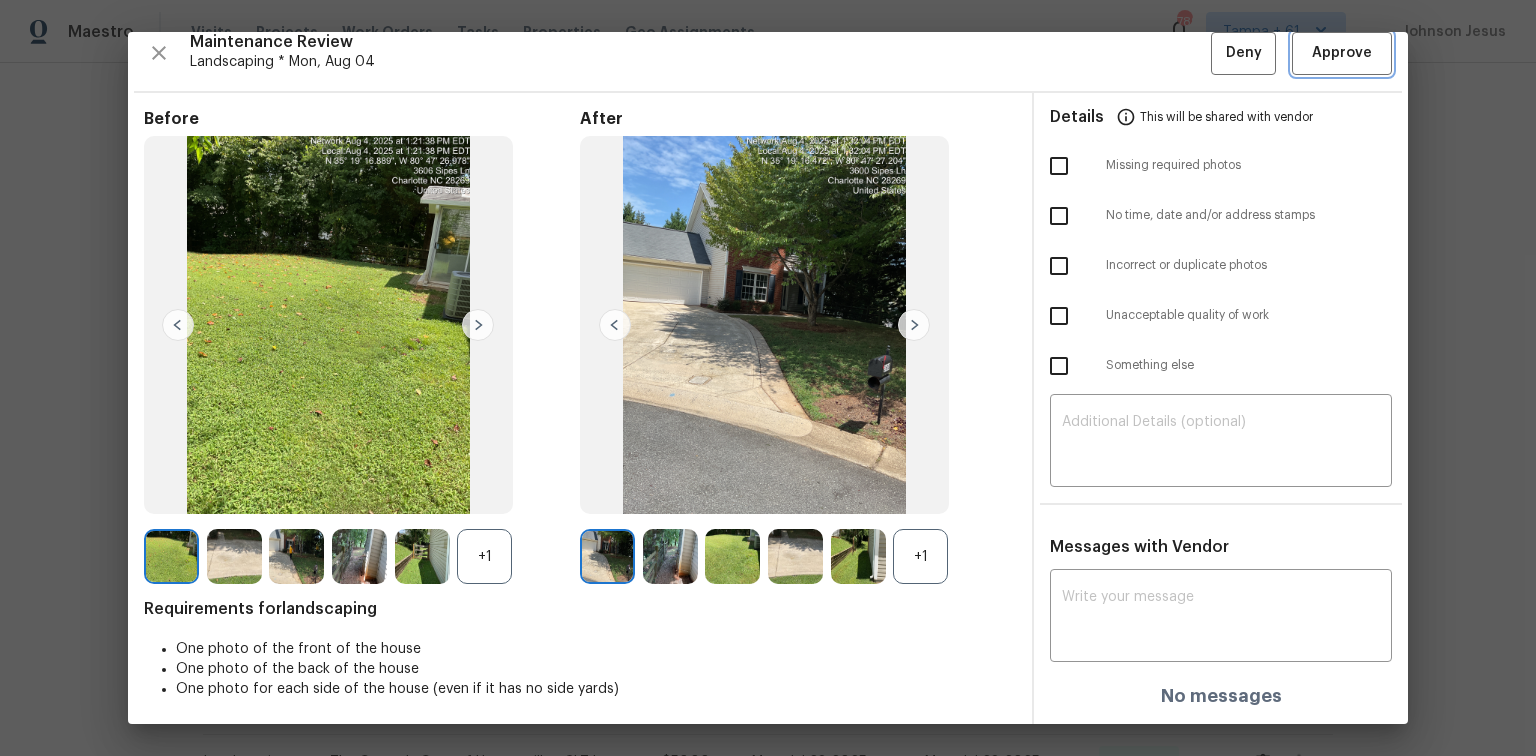 click on "Approve" at bounding box center (1342, 53) 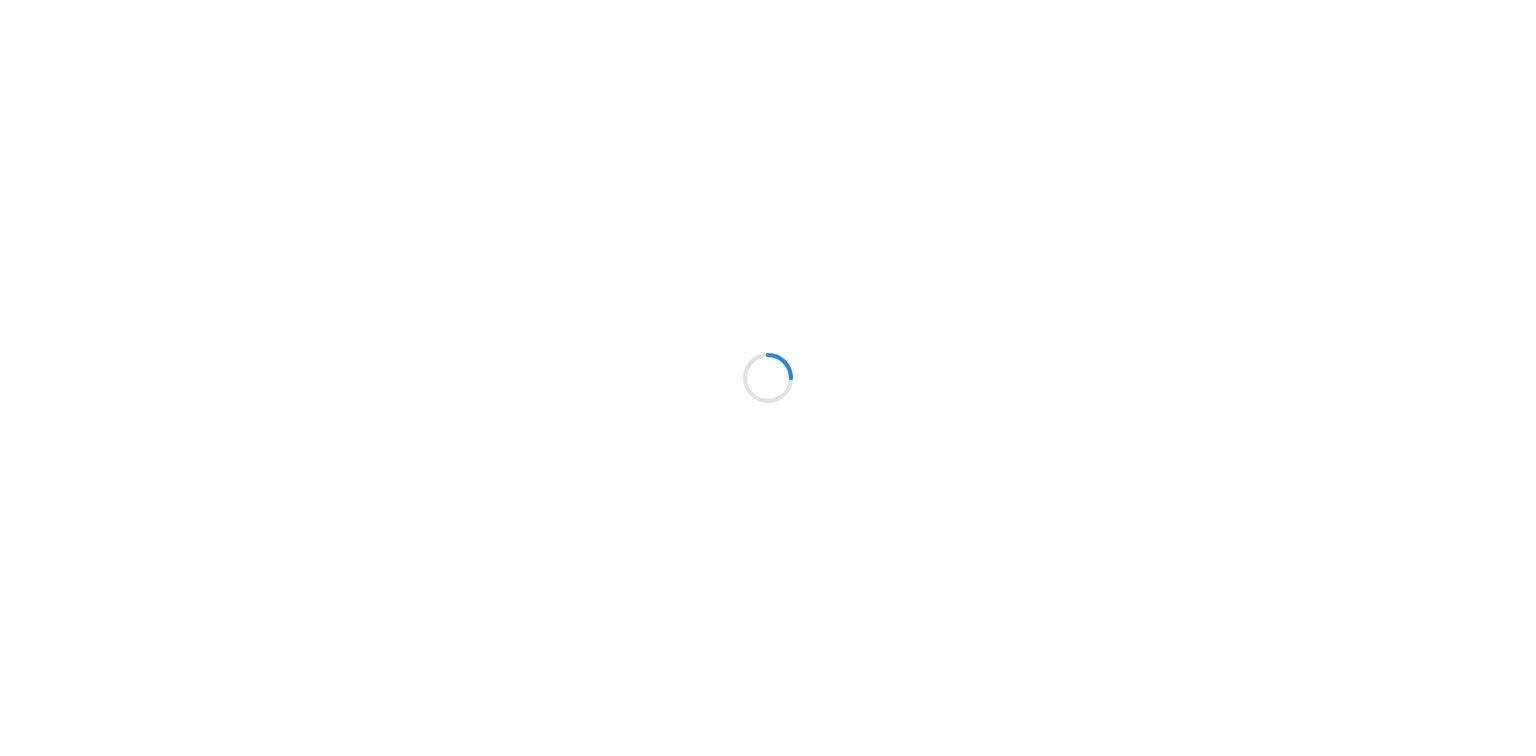 scroll, scrollTop: 0, scrollLeft: 0, axis: both 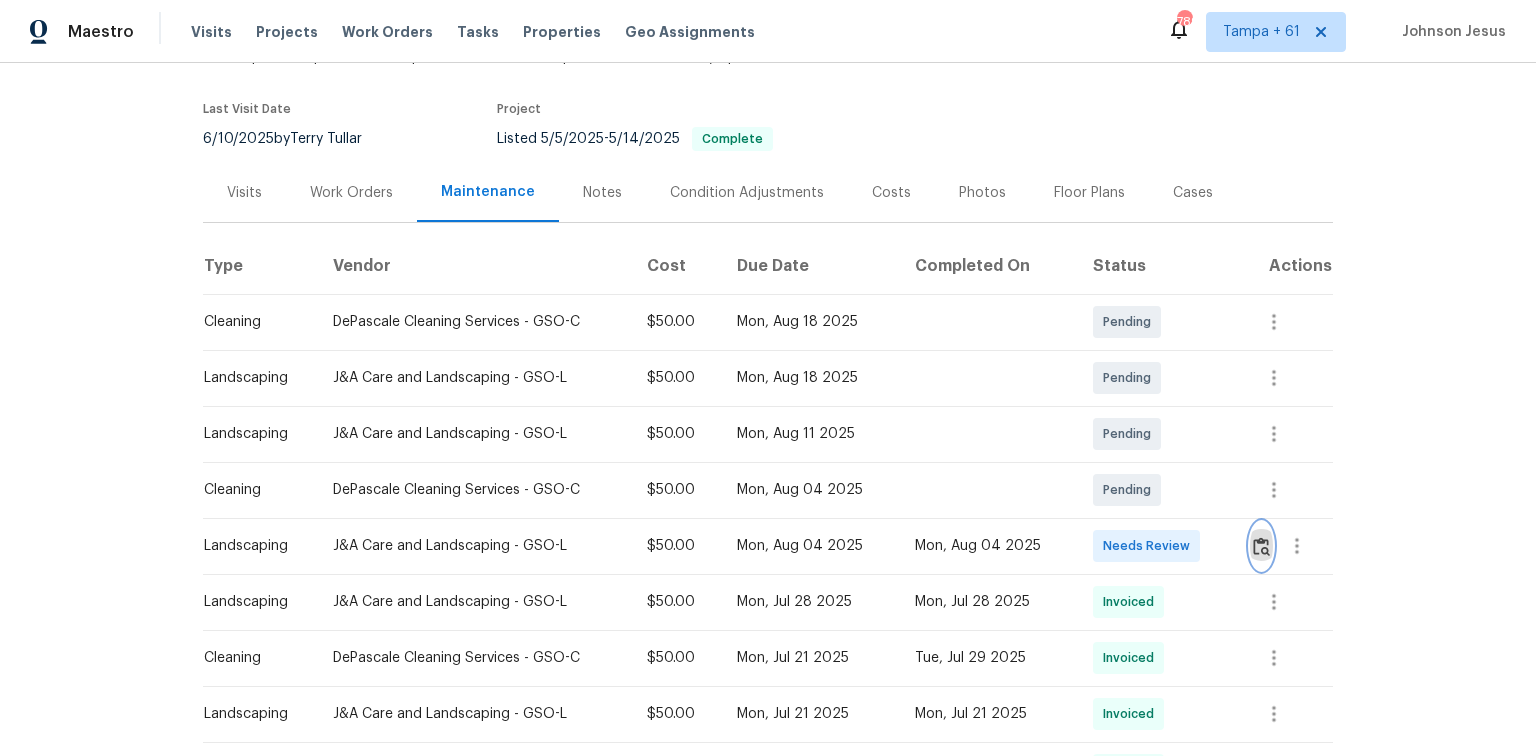 click at bounding box center (1261, 546) 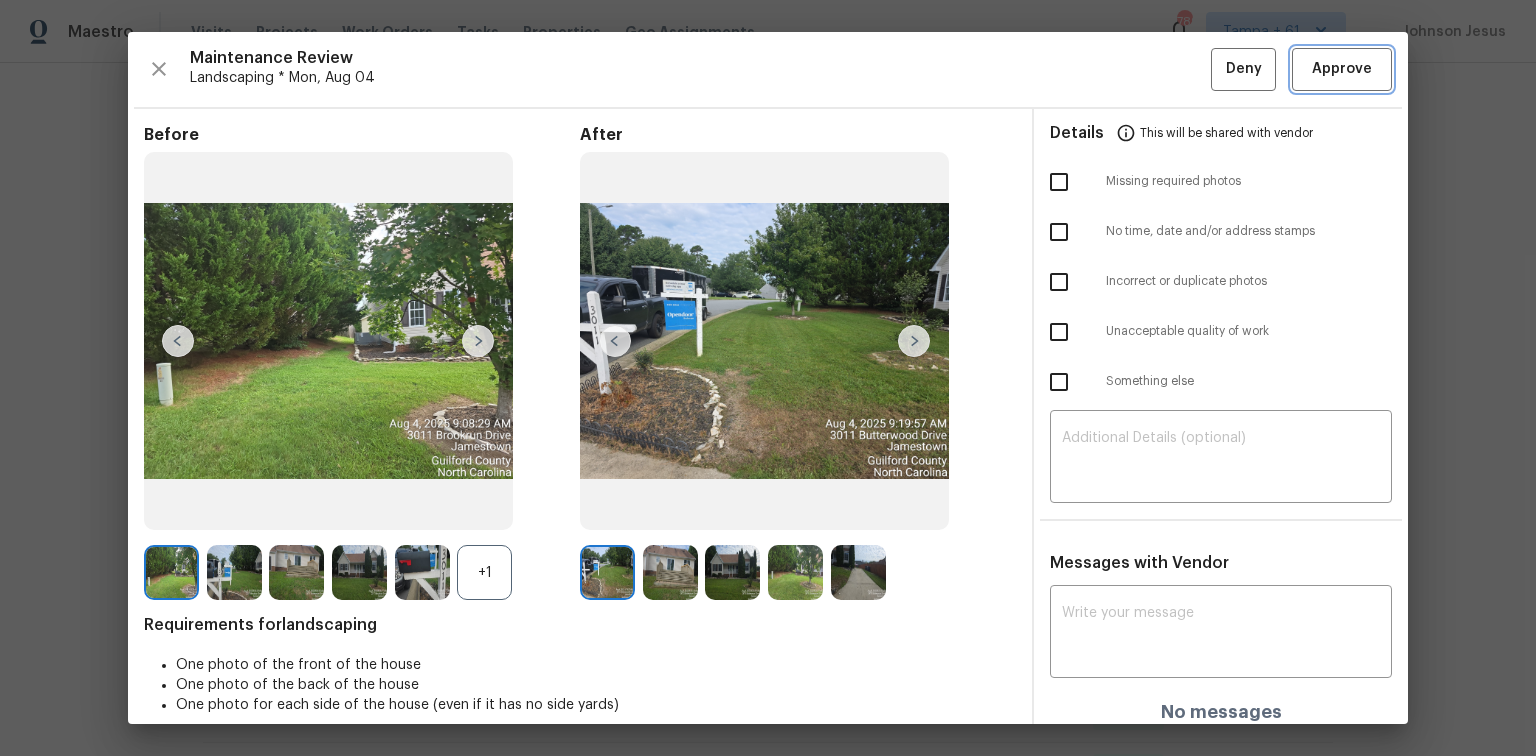 click on "Approve" at bounding box center [1342, 69] 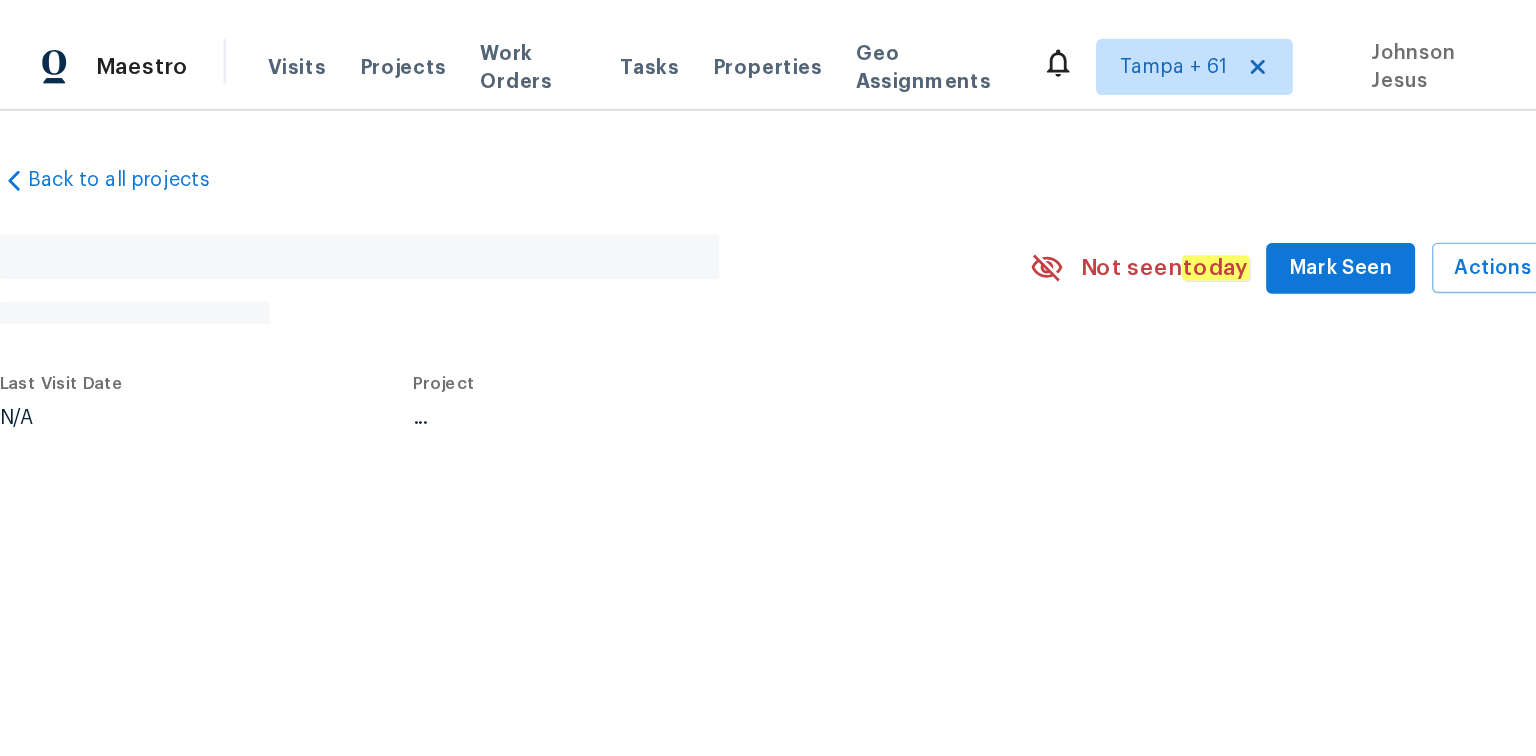 scroll, scrollTop: 0, scrollLeft: 0, axis: both 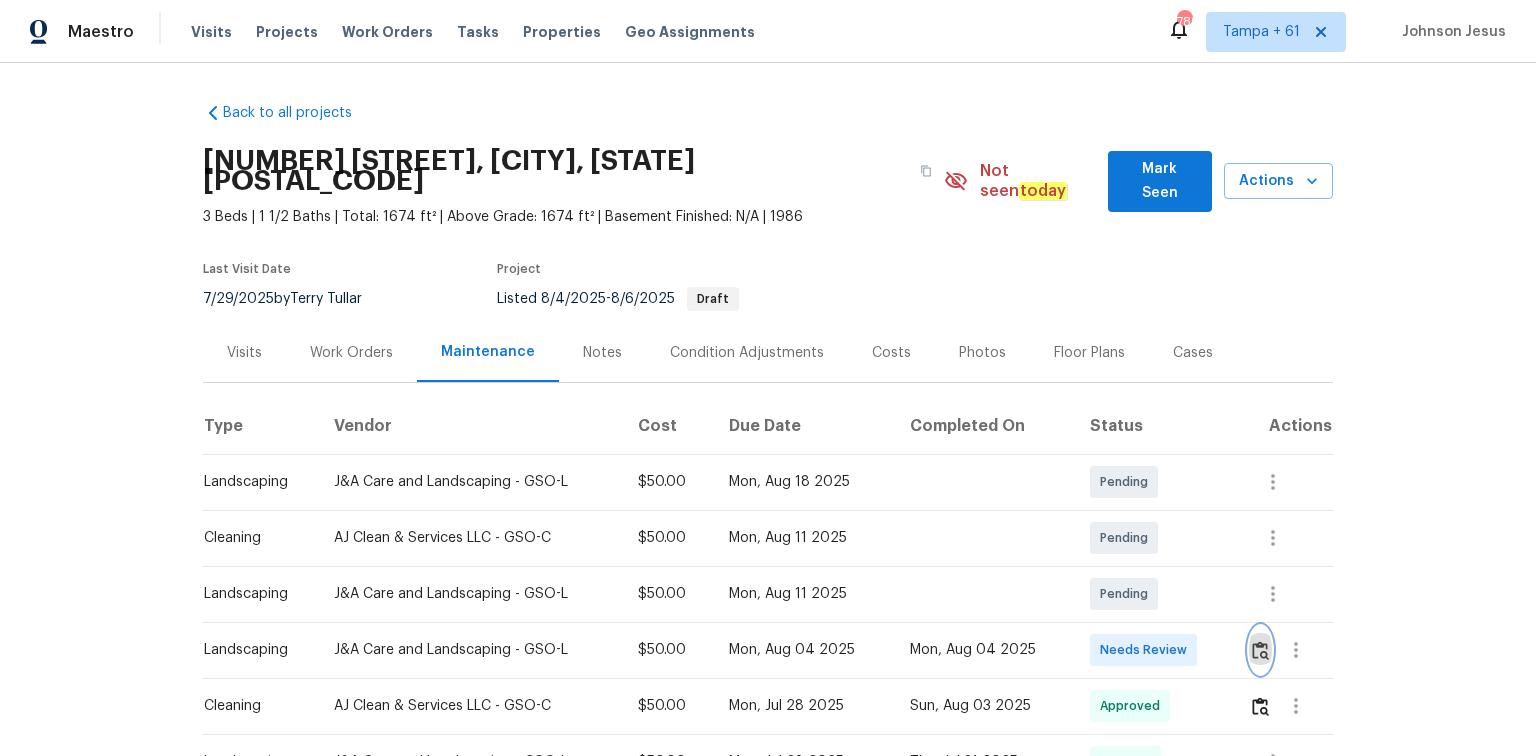 click at bounding box center [1260, 650] 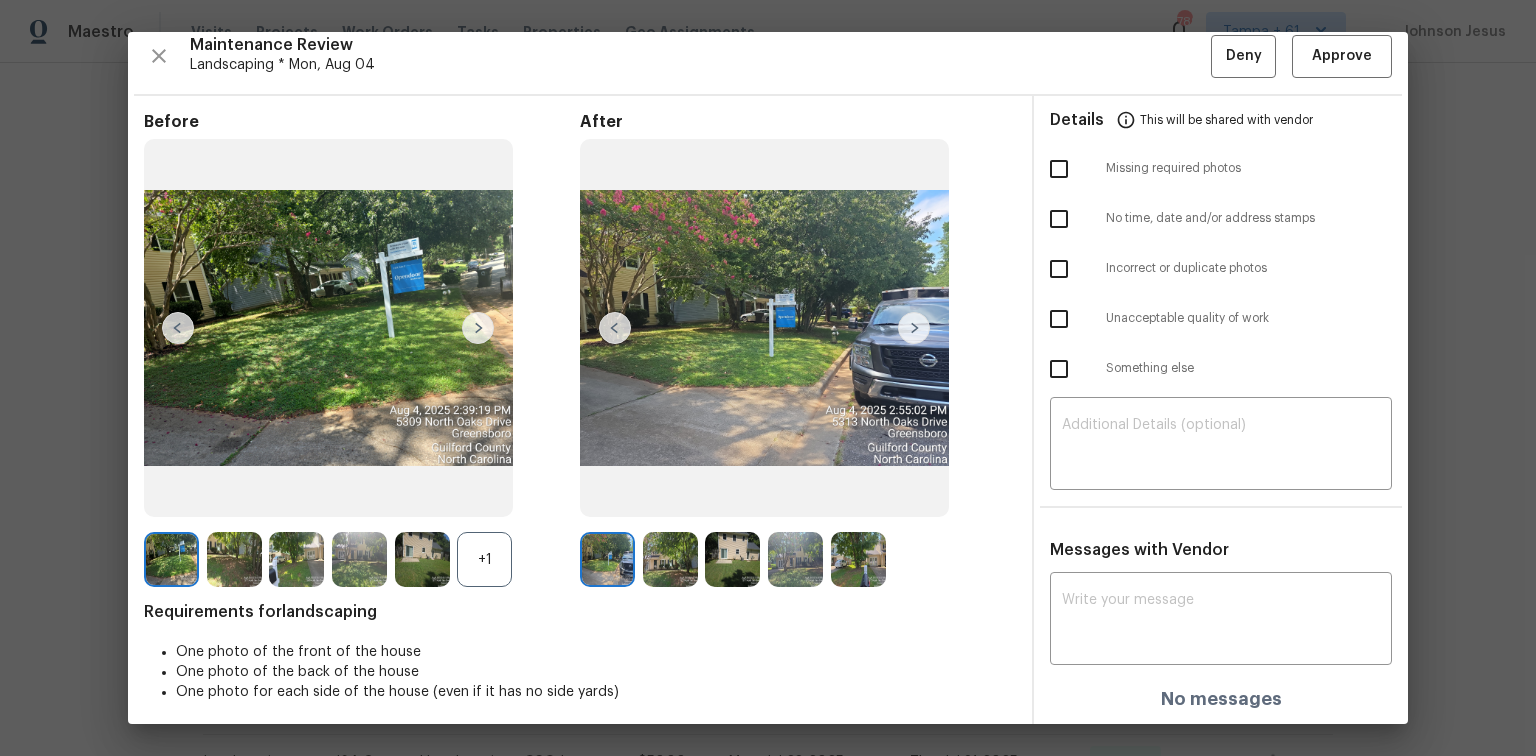 scroll, scrollTop: 16, scrollLeft: 0, axis: vertical 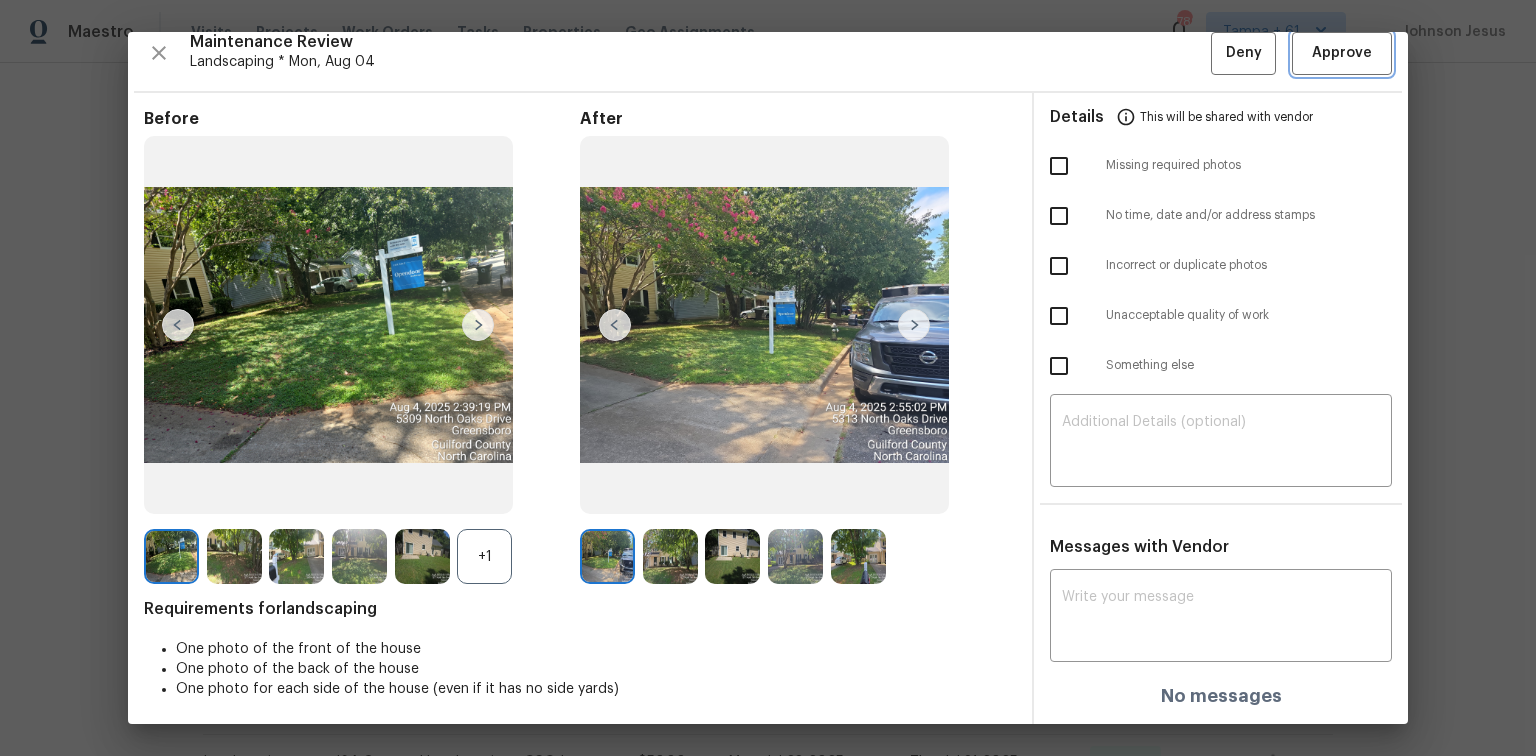 click on "Approve" at bounding box center [1342, 53] 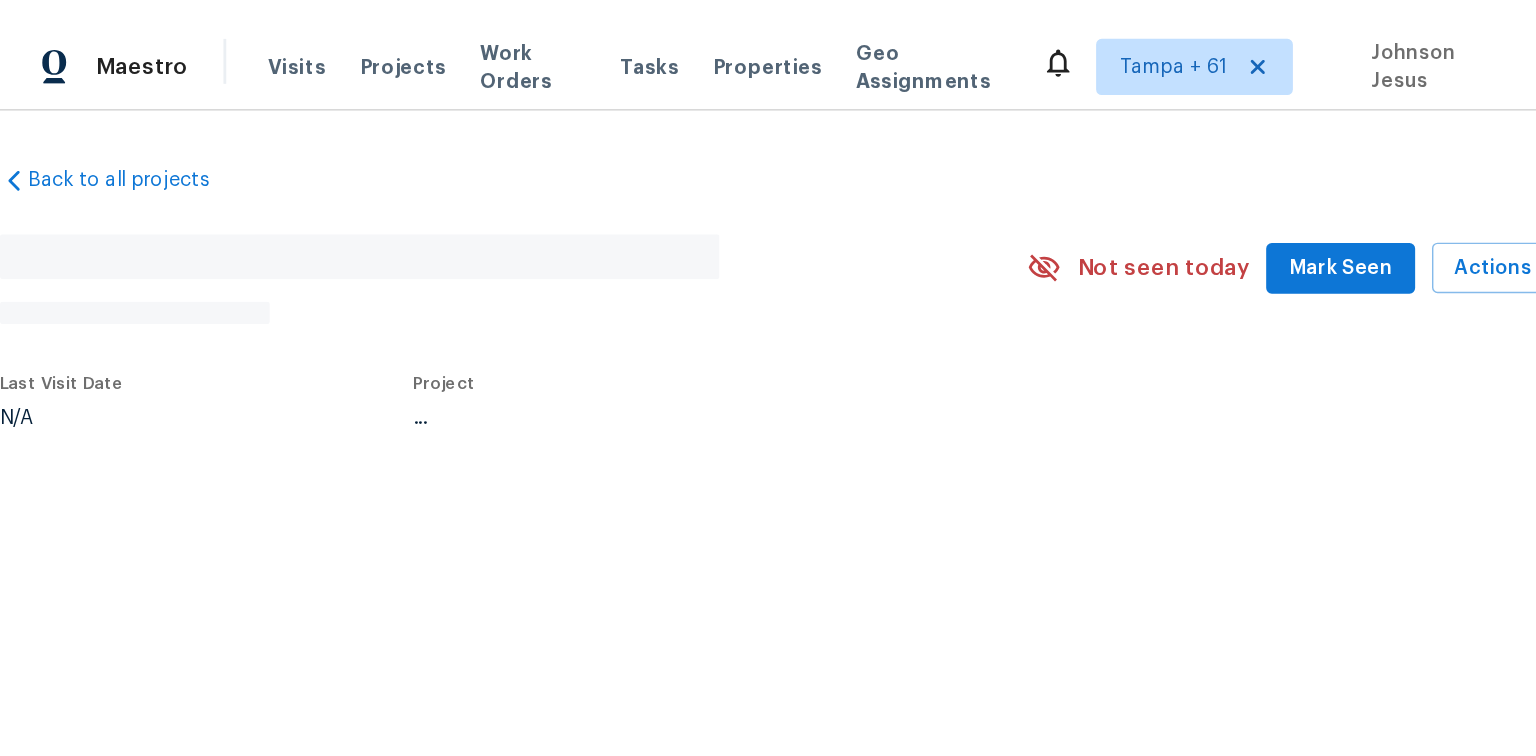 scroll, scrollTop: 0, scrollLeft: 0, axis: both 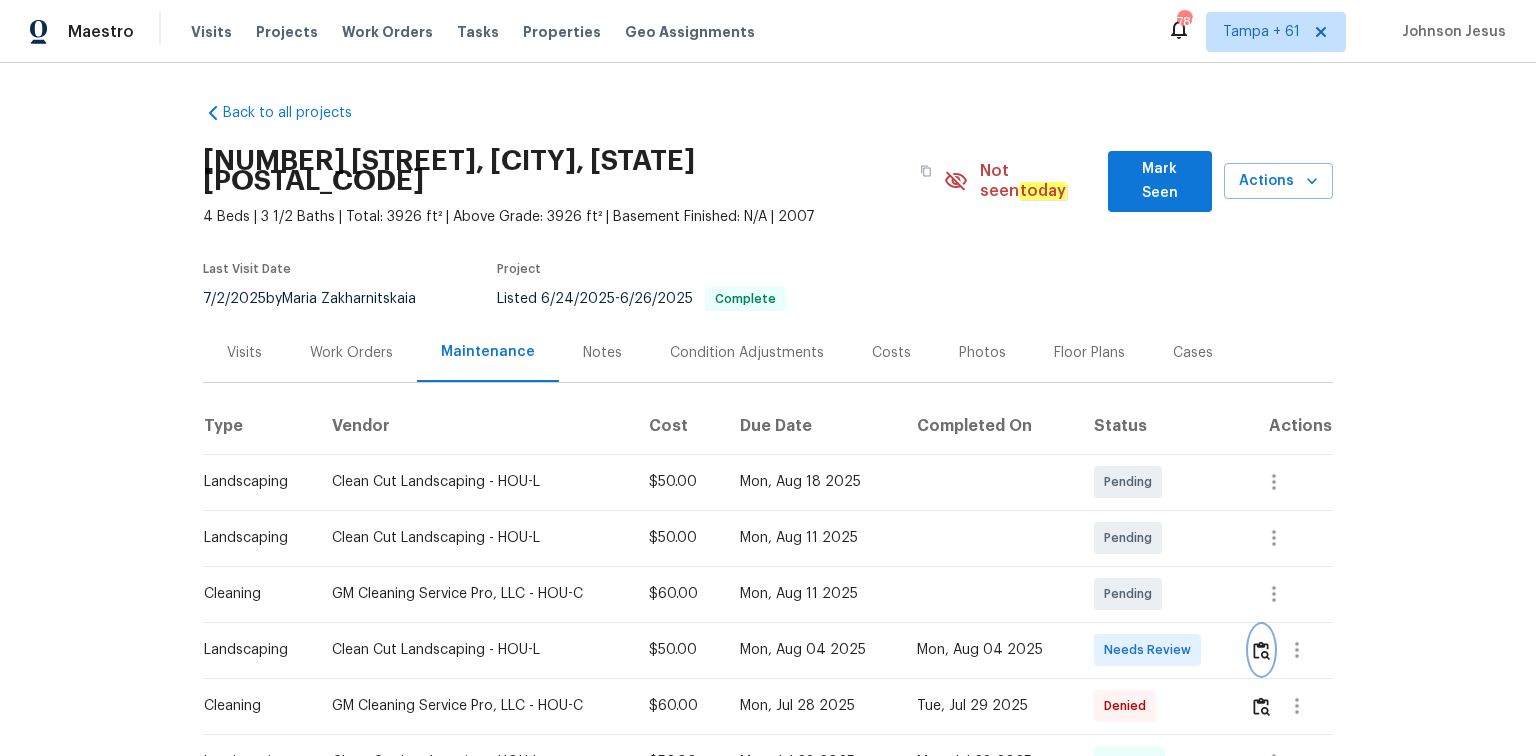 click at bounding box center (1261, 650) 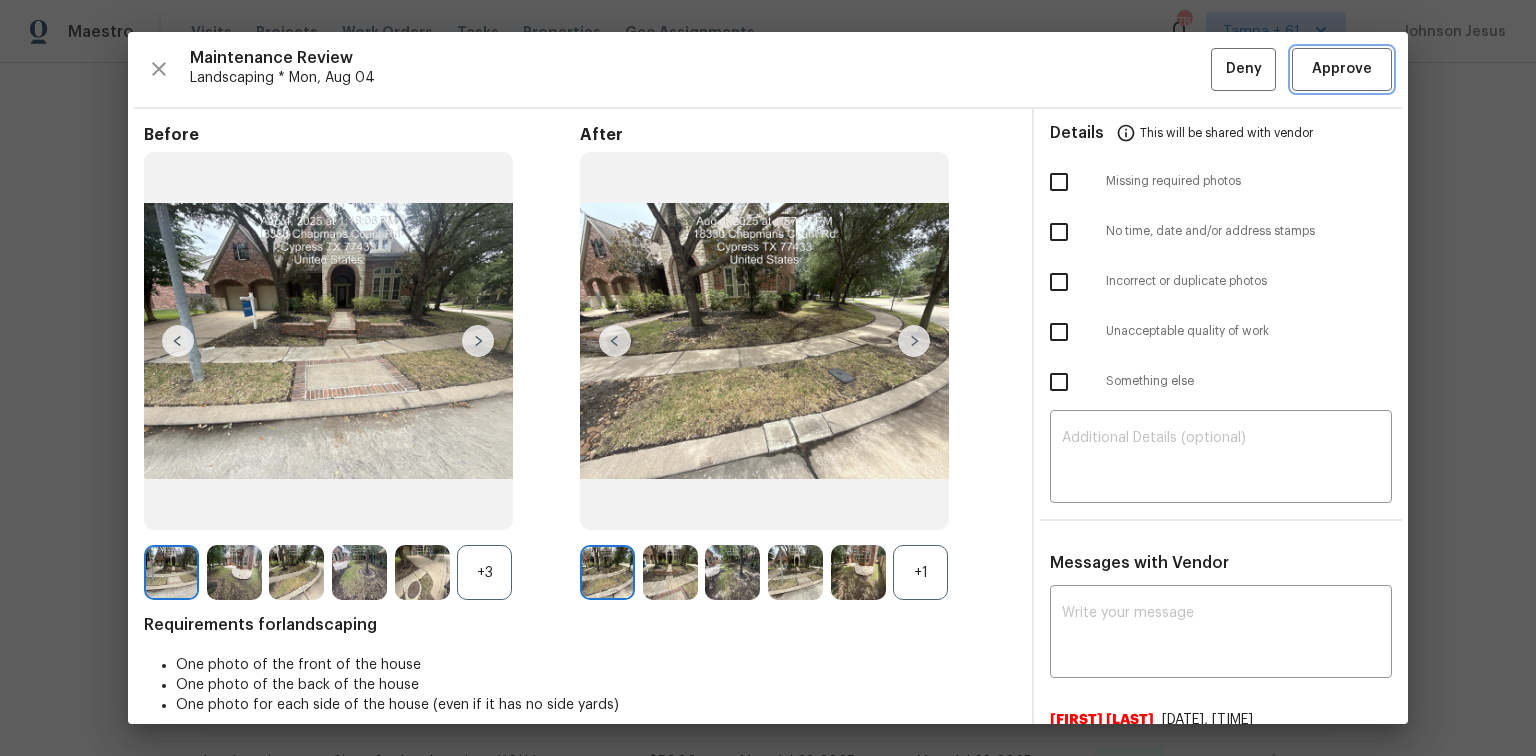 click on "Approve" at bounding box center [1342, 69] 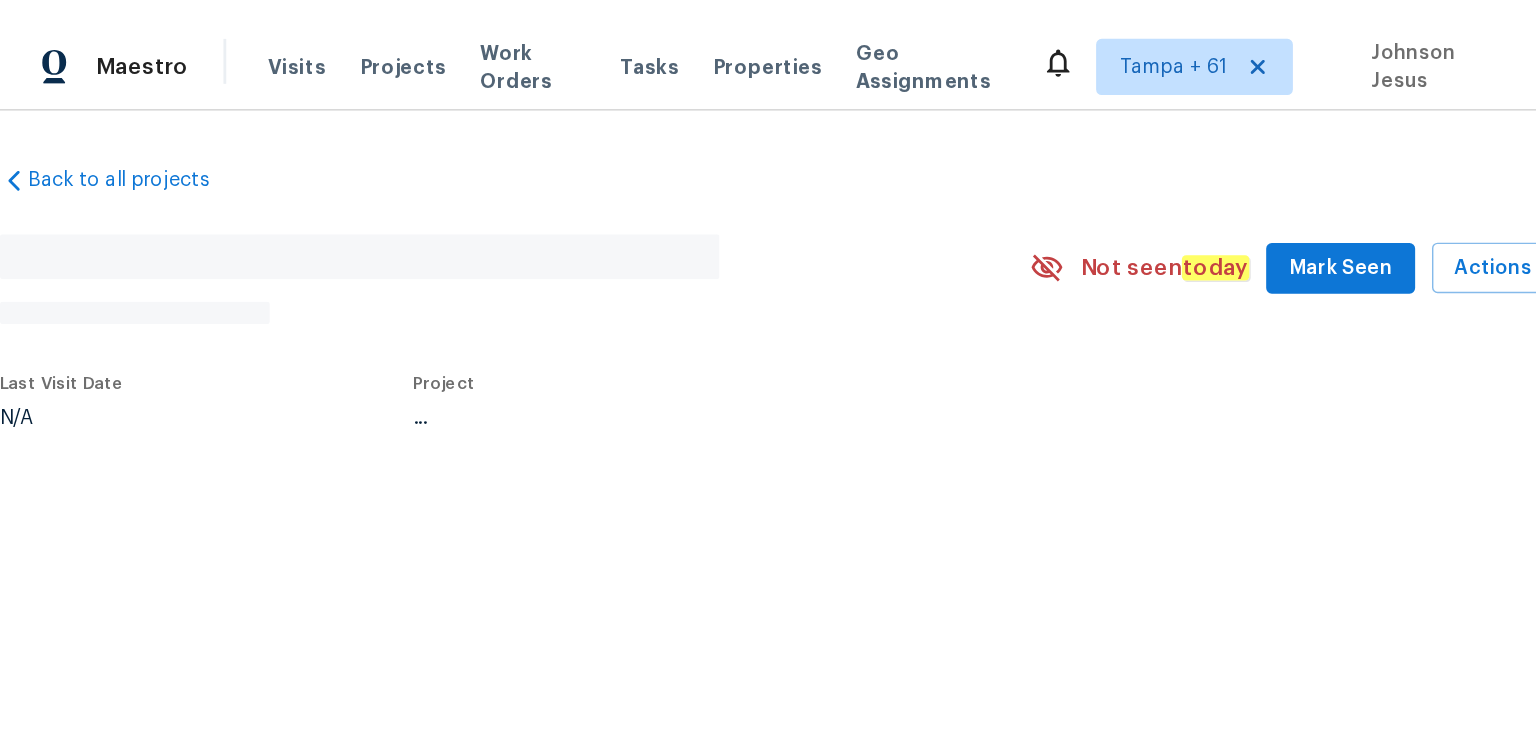 scroll, scrollTop: 0, scrollLeft: 0, axis: both 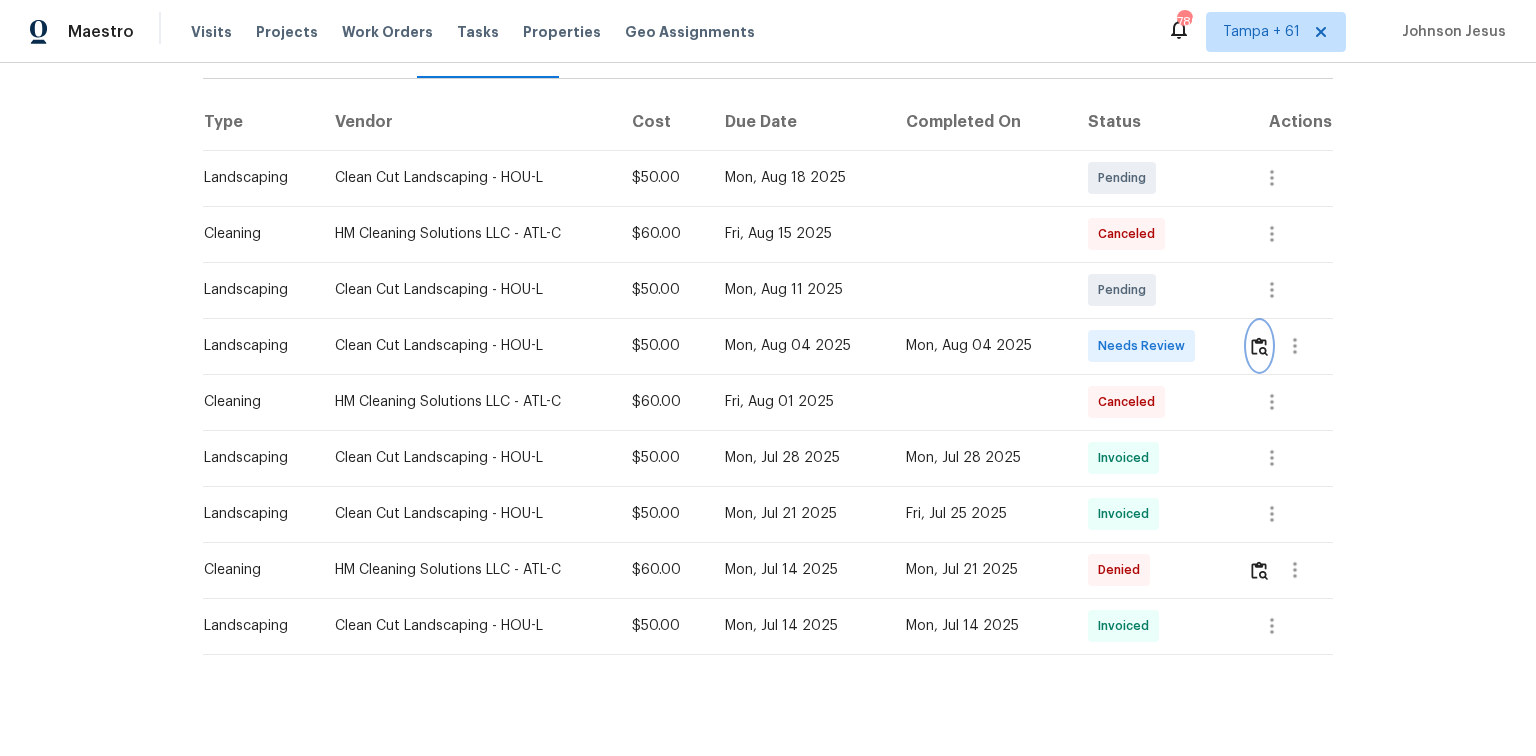 click at bounding box center [1259, 346] 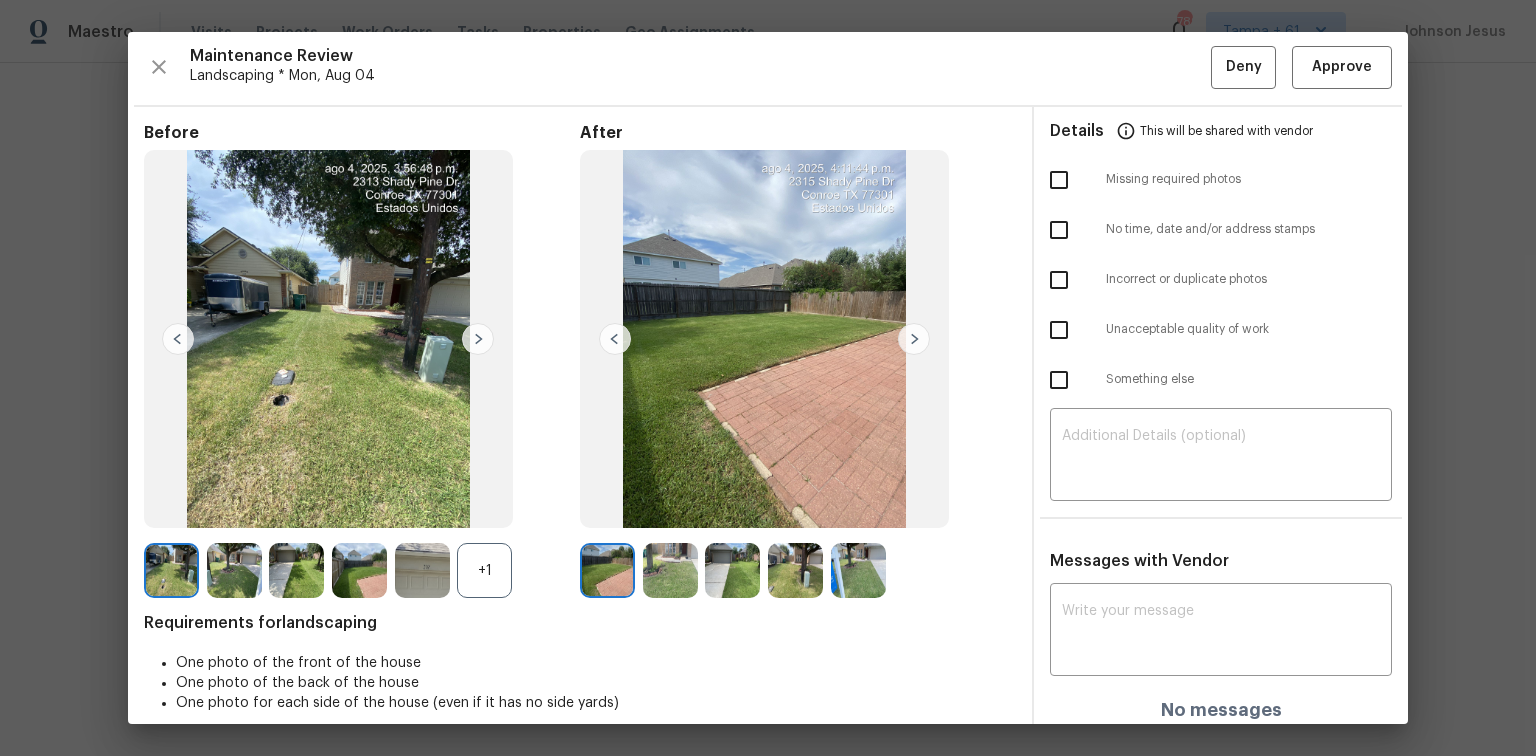 scroll, scrollTop: 0, scrollLeft: 0, axis: both 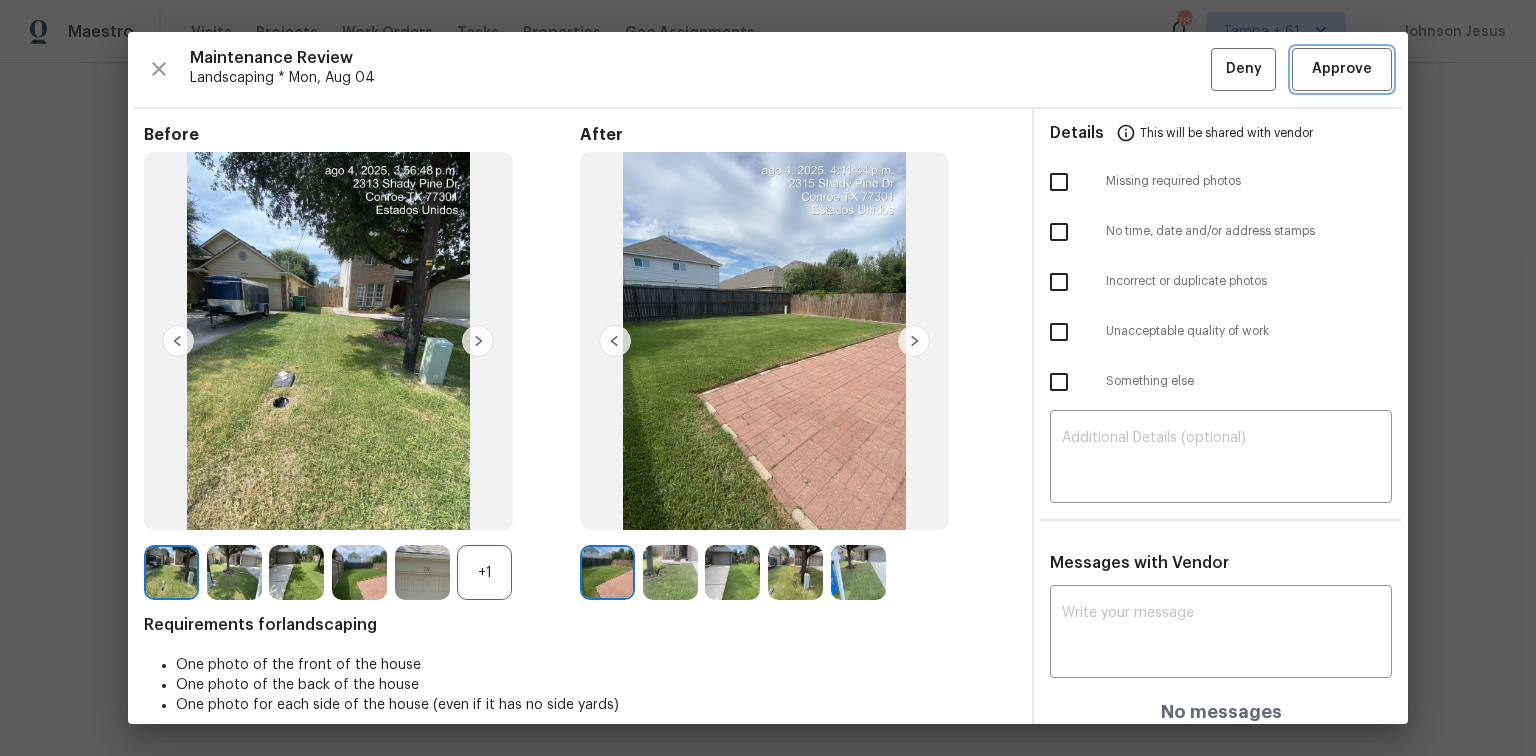click on "Approve" at bounding box center (1342, 69) 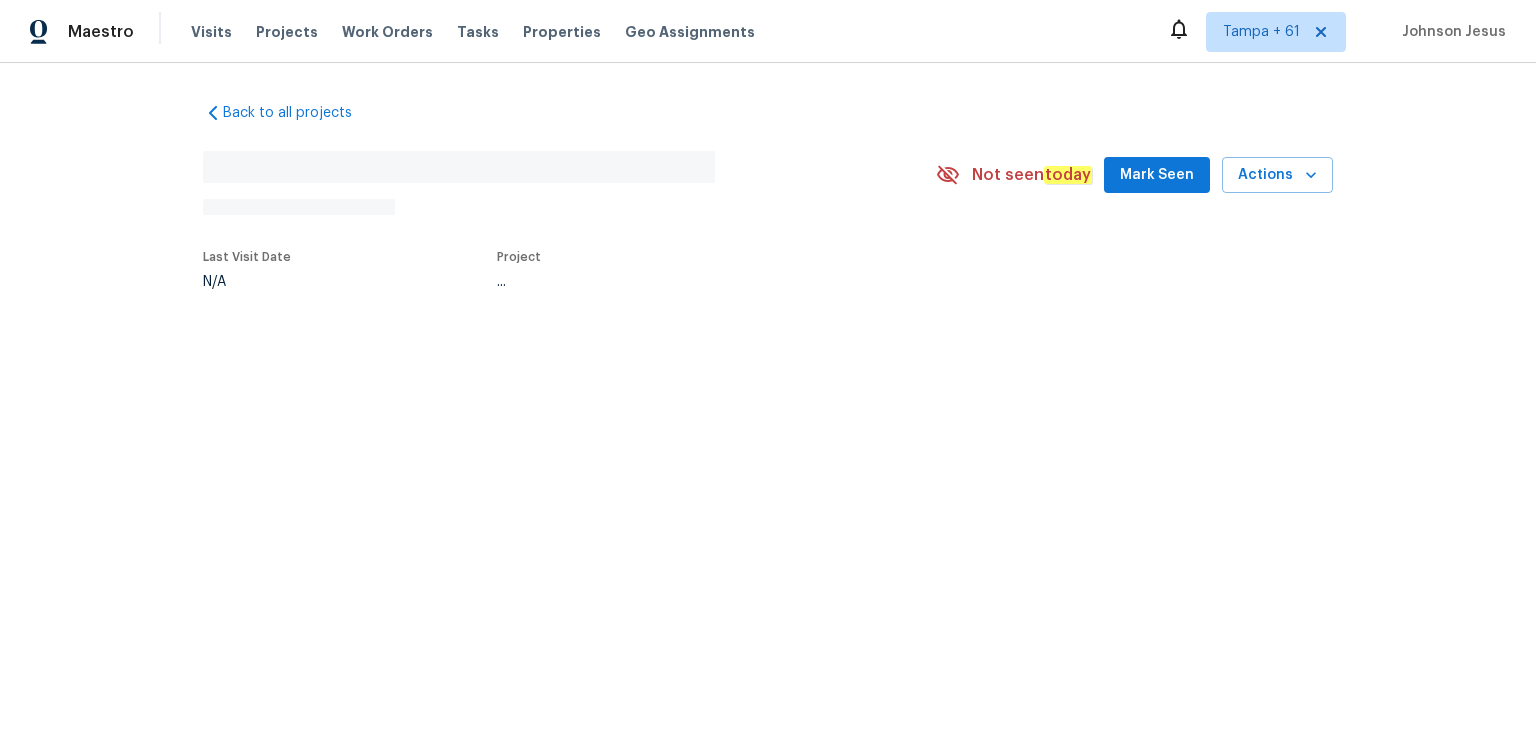scroll, scrollTop: 0, scrollLeft: 0, axis: both 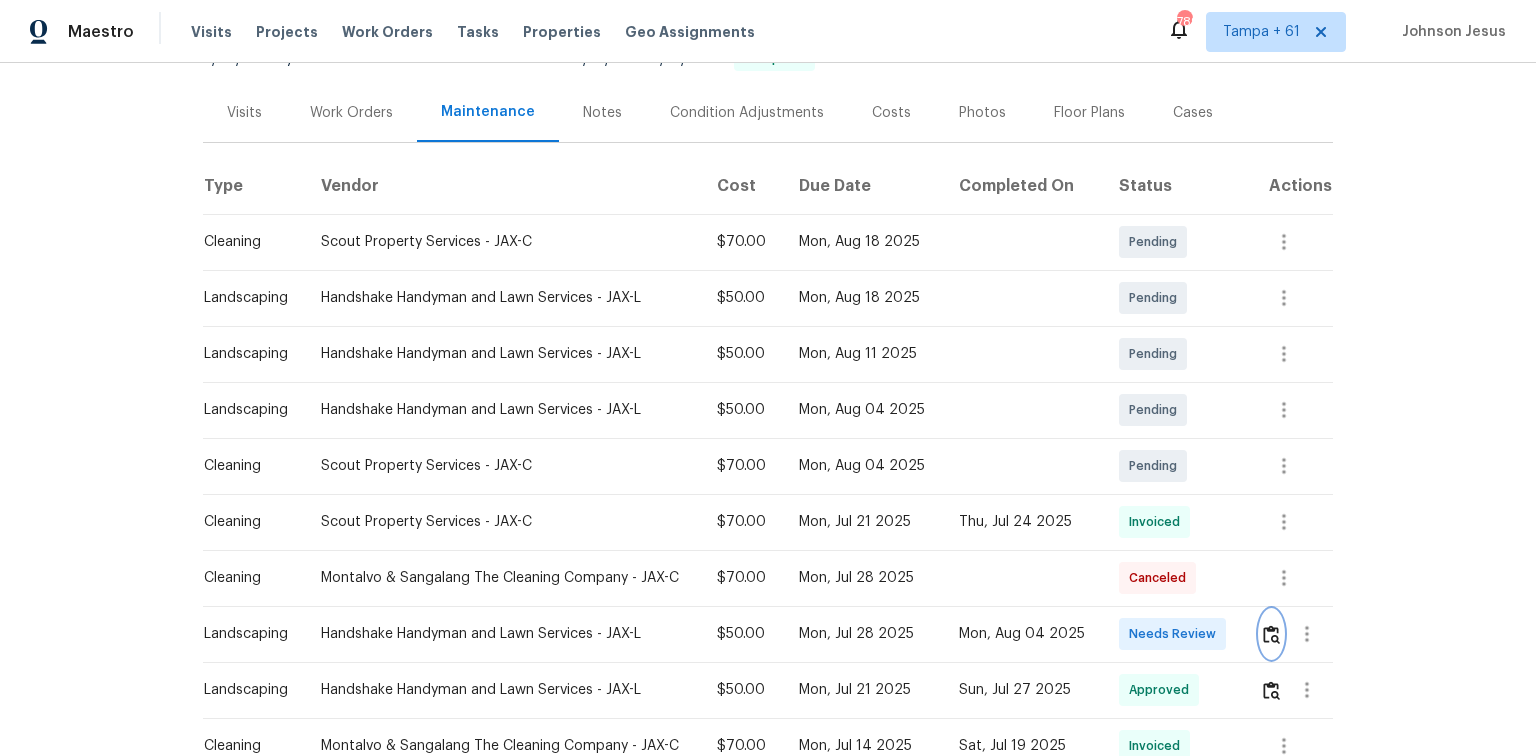 click at bounding box center (1271, 634) 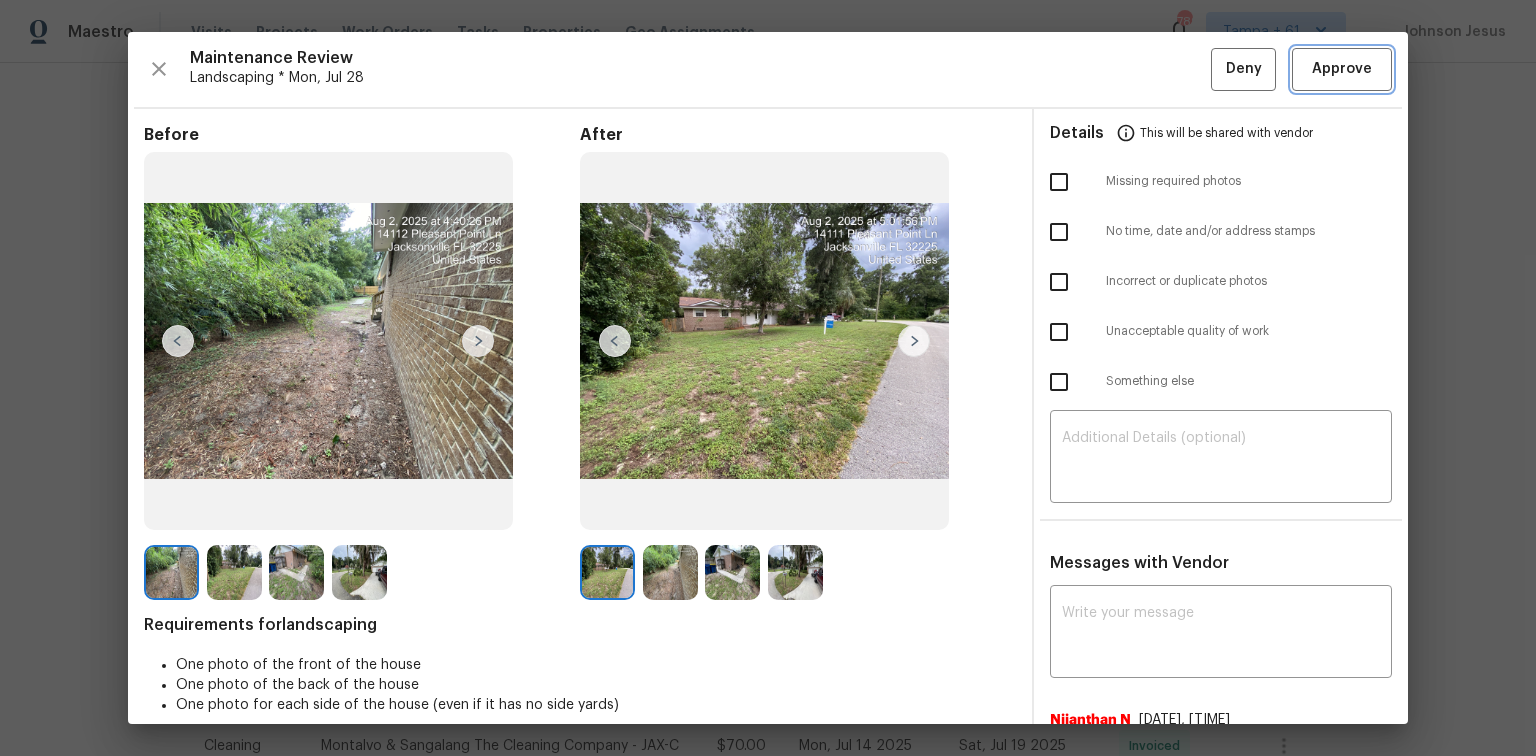 click on "Approve" at bounding box center [1342, 69] 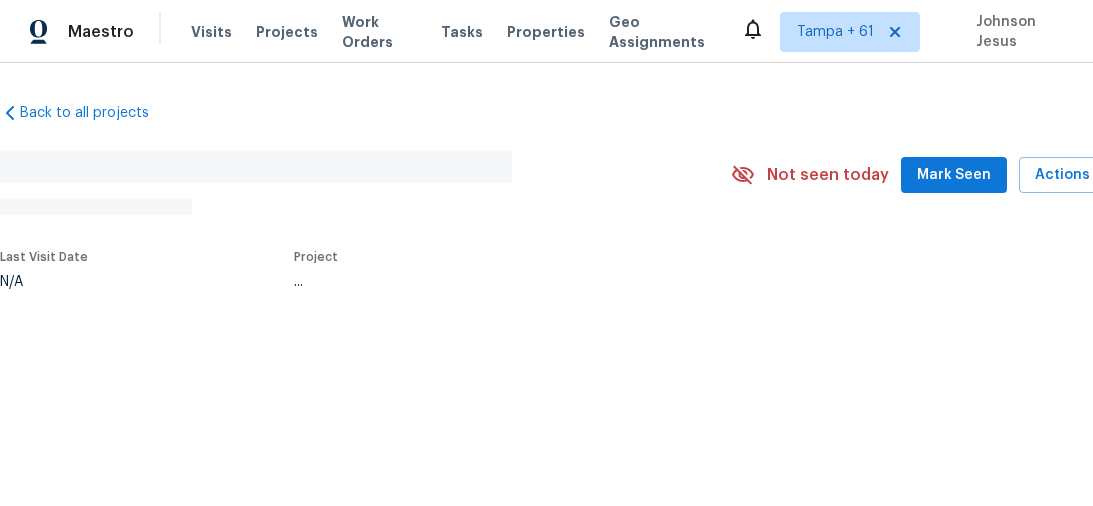 scroll, scrollTop: 0, scrollLeft: 0, axis: both 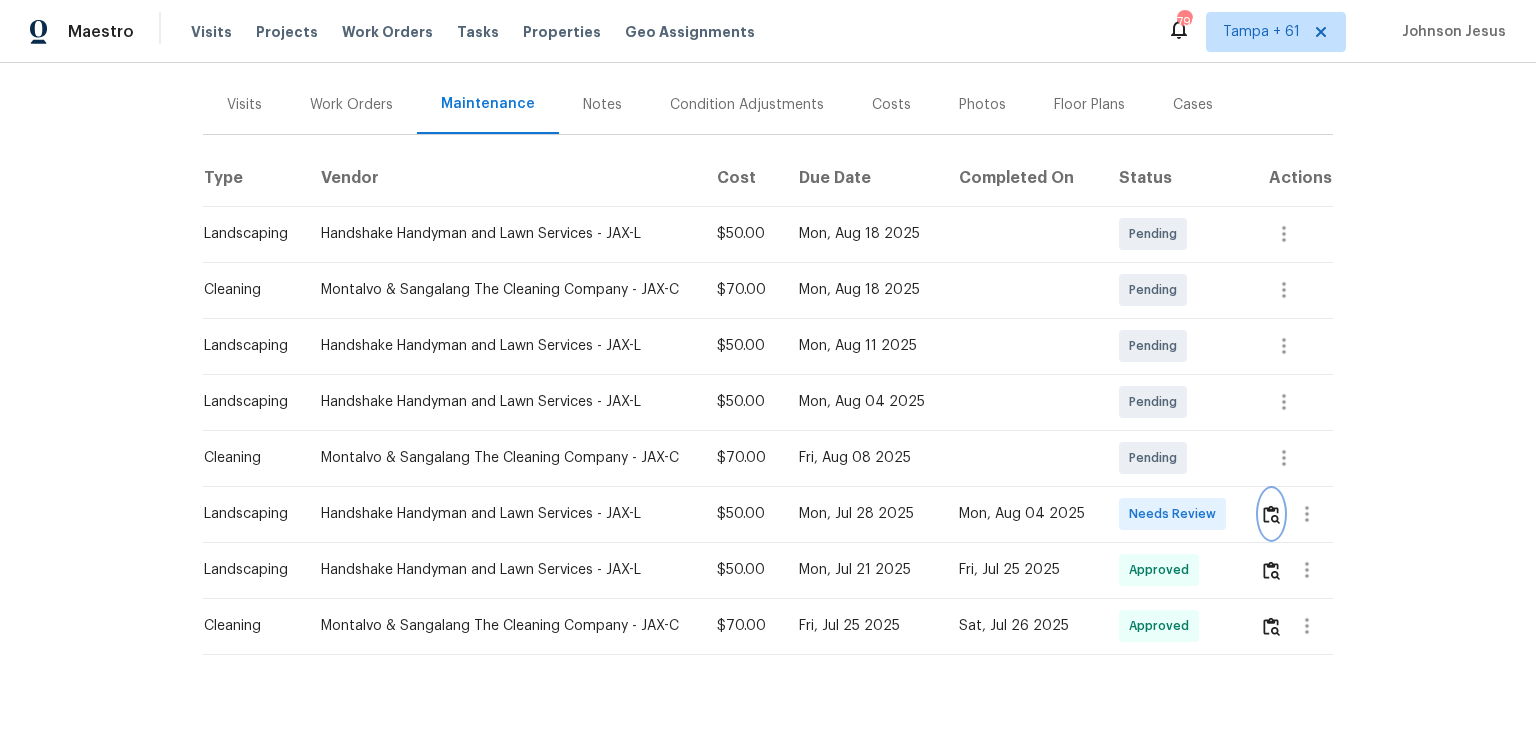 click at bounding box center (1271, 514) 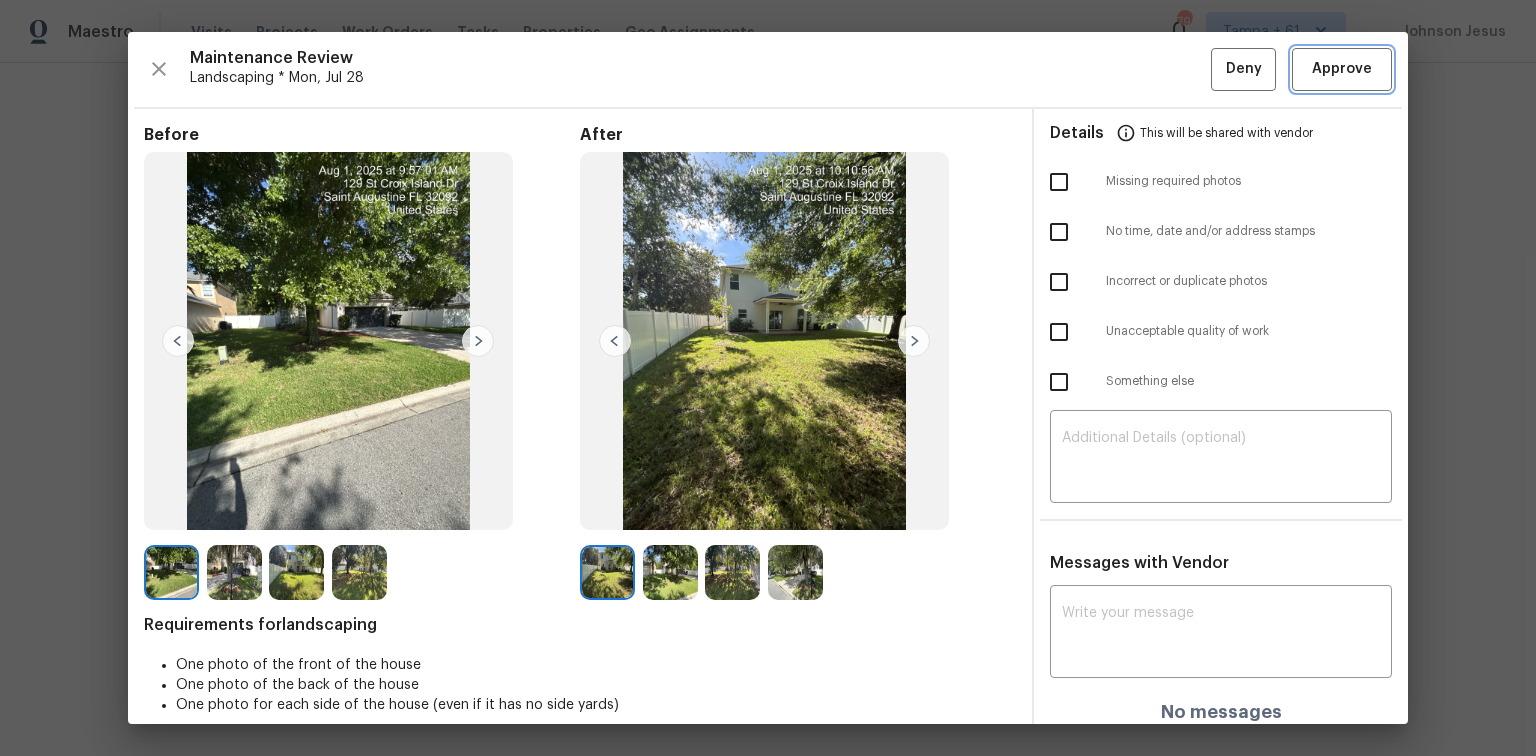 click on "Approve" at bounding box center [1342, 69] 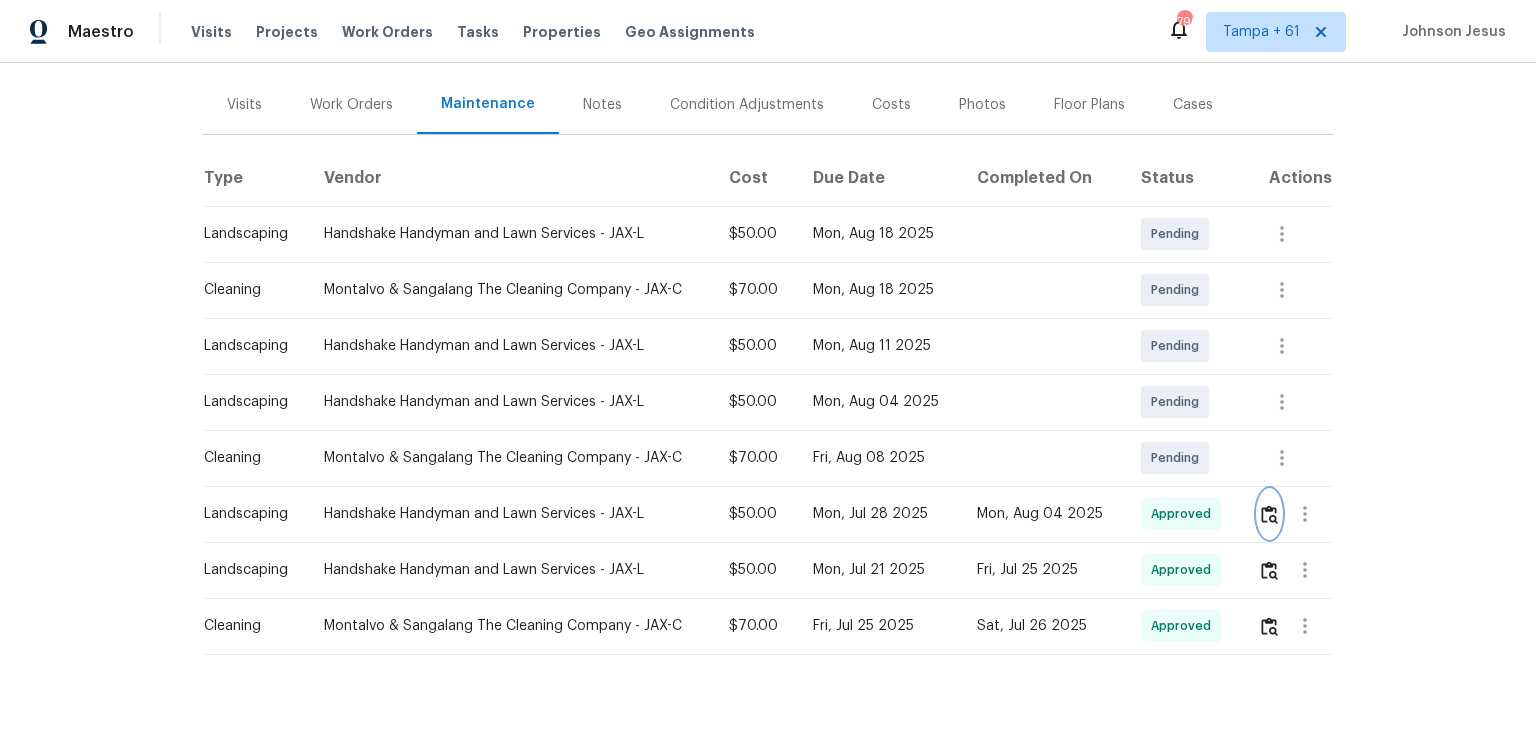 scroll, scrollTop: 0, scrollLeft: 0, axis: both 